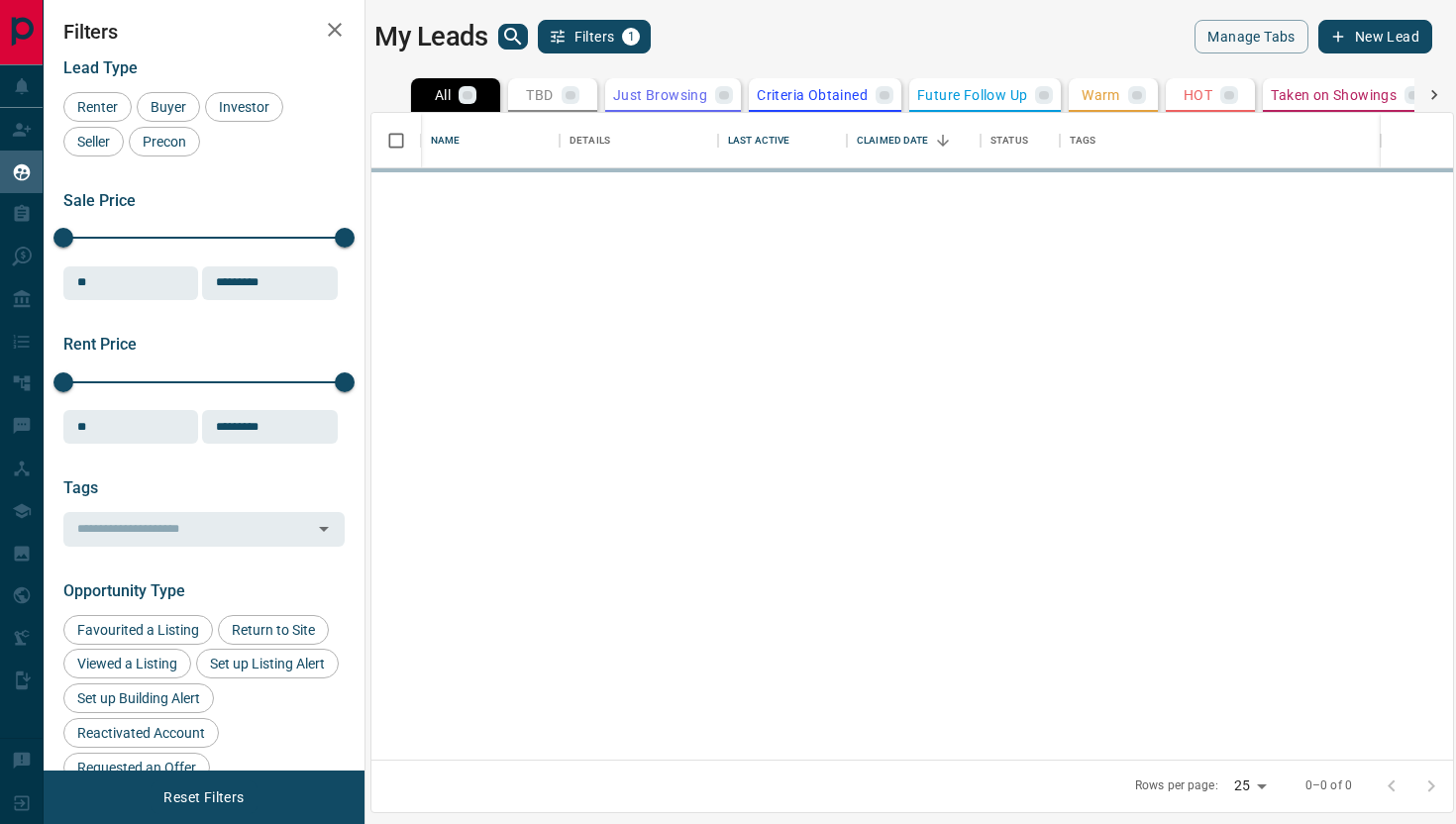 scroll, scrollTop: 0, scrollLeft: 0, axis: both 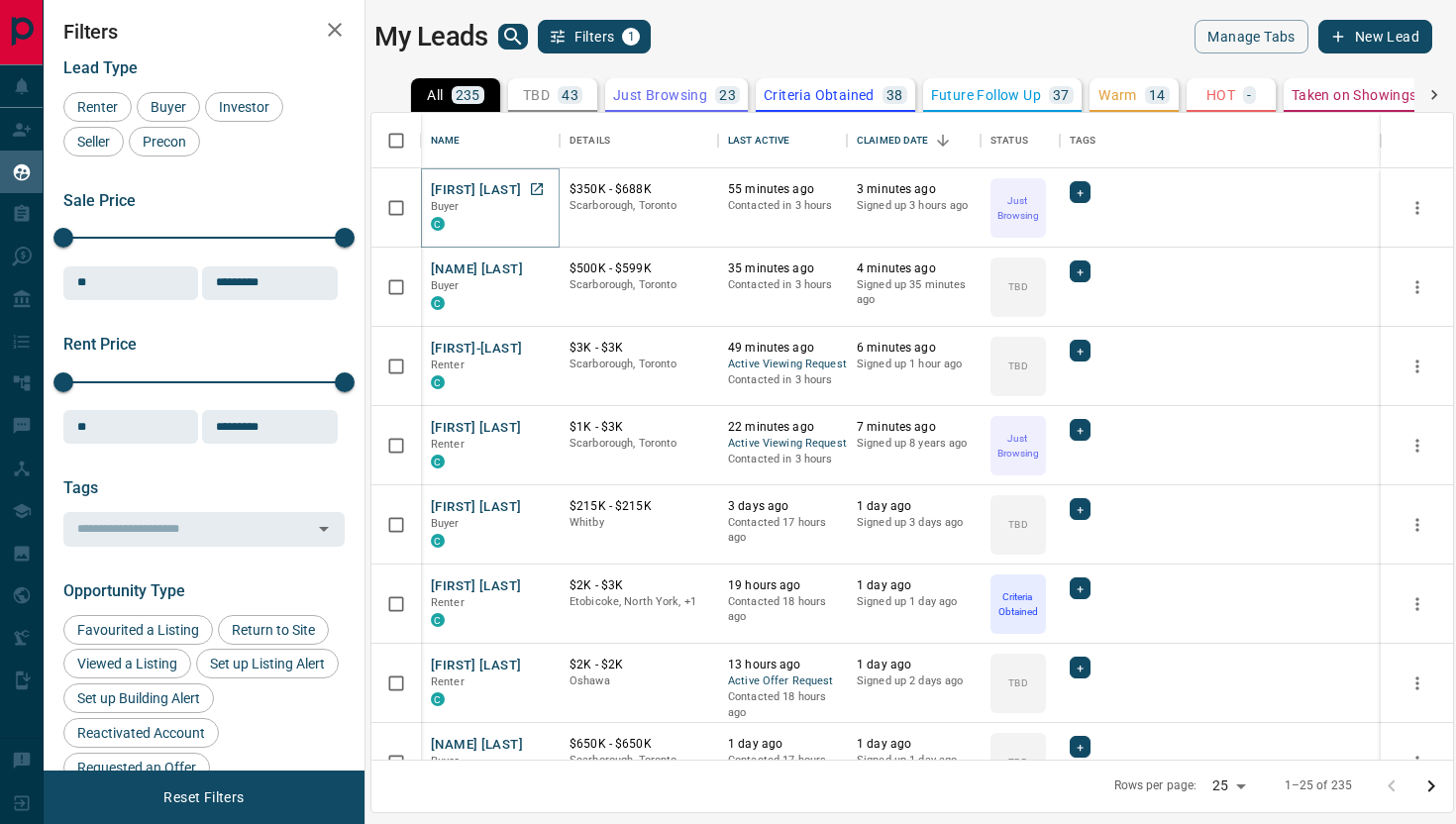 click on "[FIRST] [LAST]" at bounding box center (475, 190) 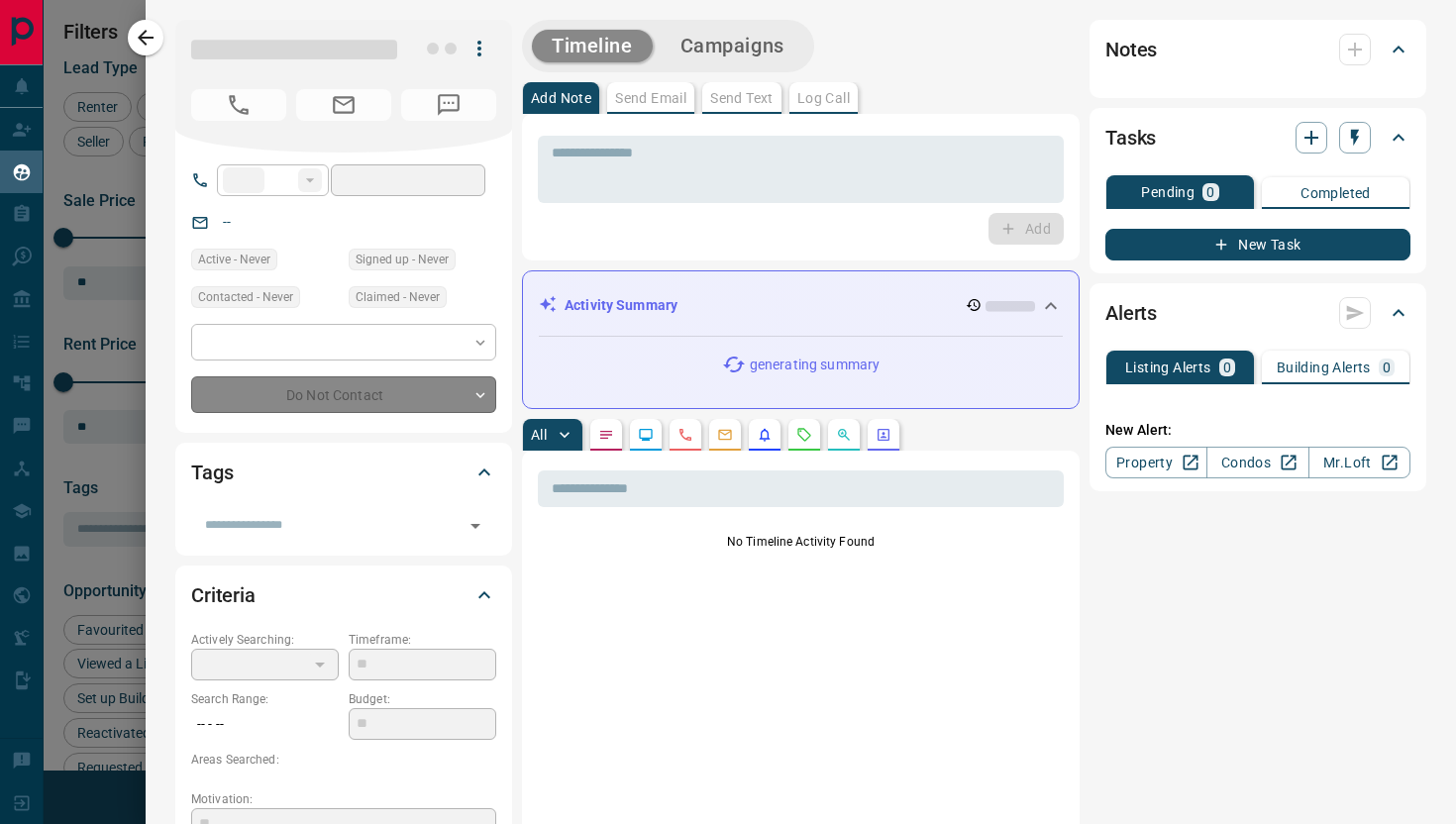 type on "**" 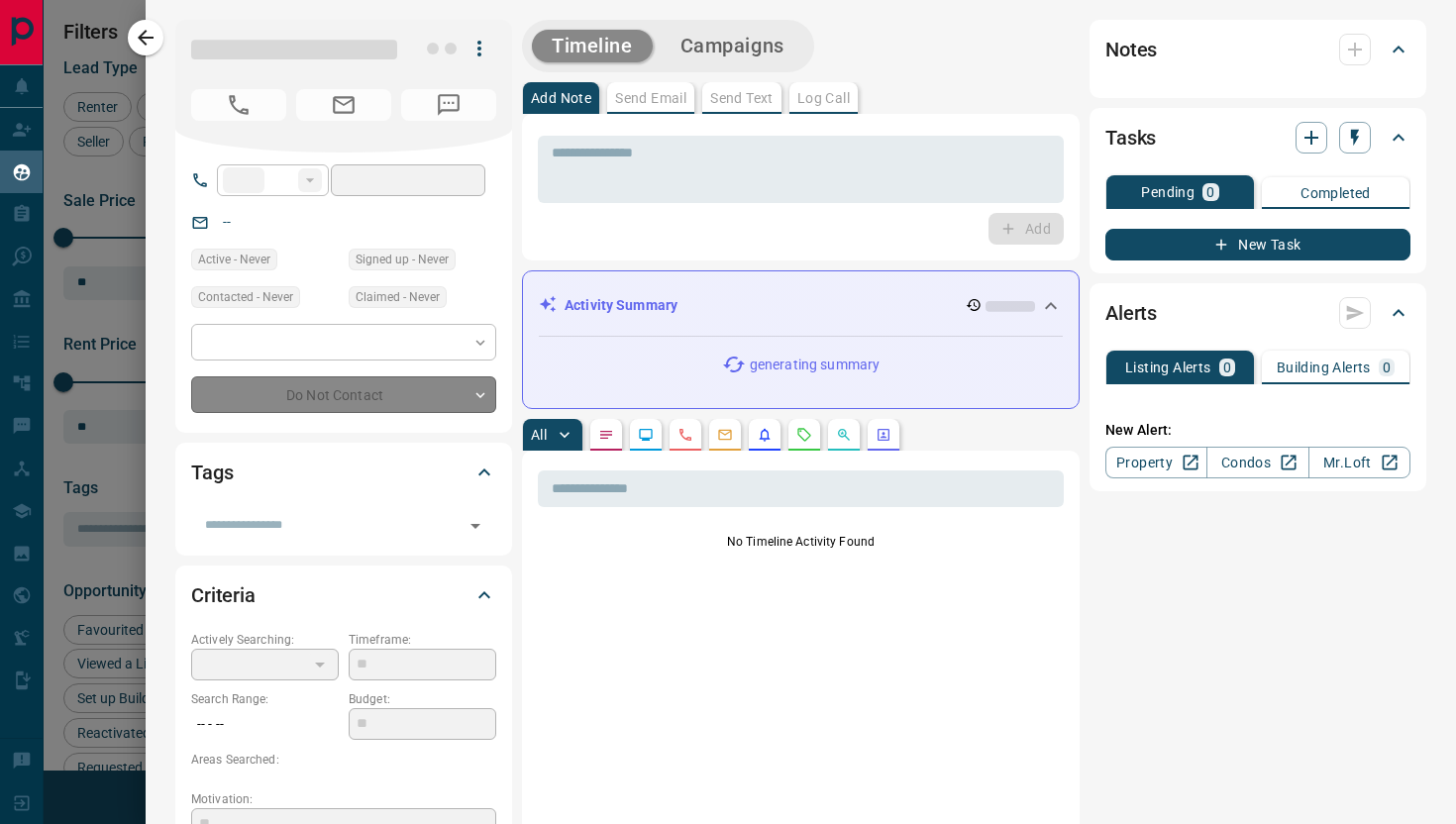 type on "**********" 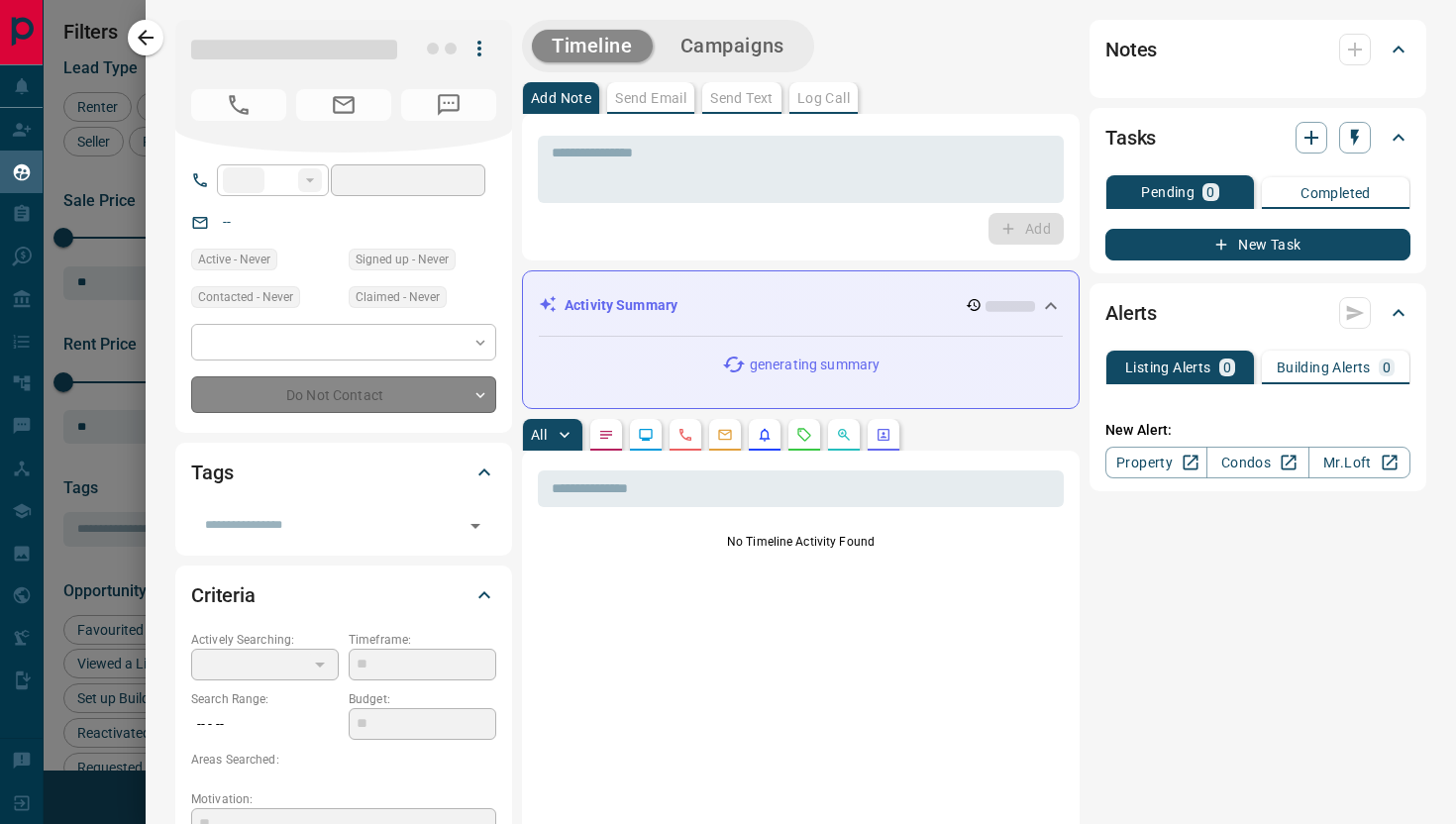 type on "**********" 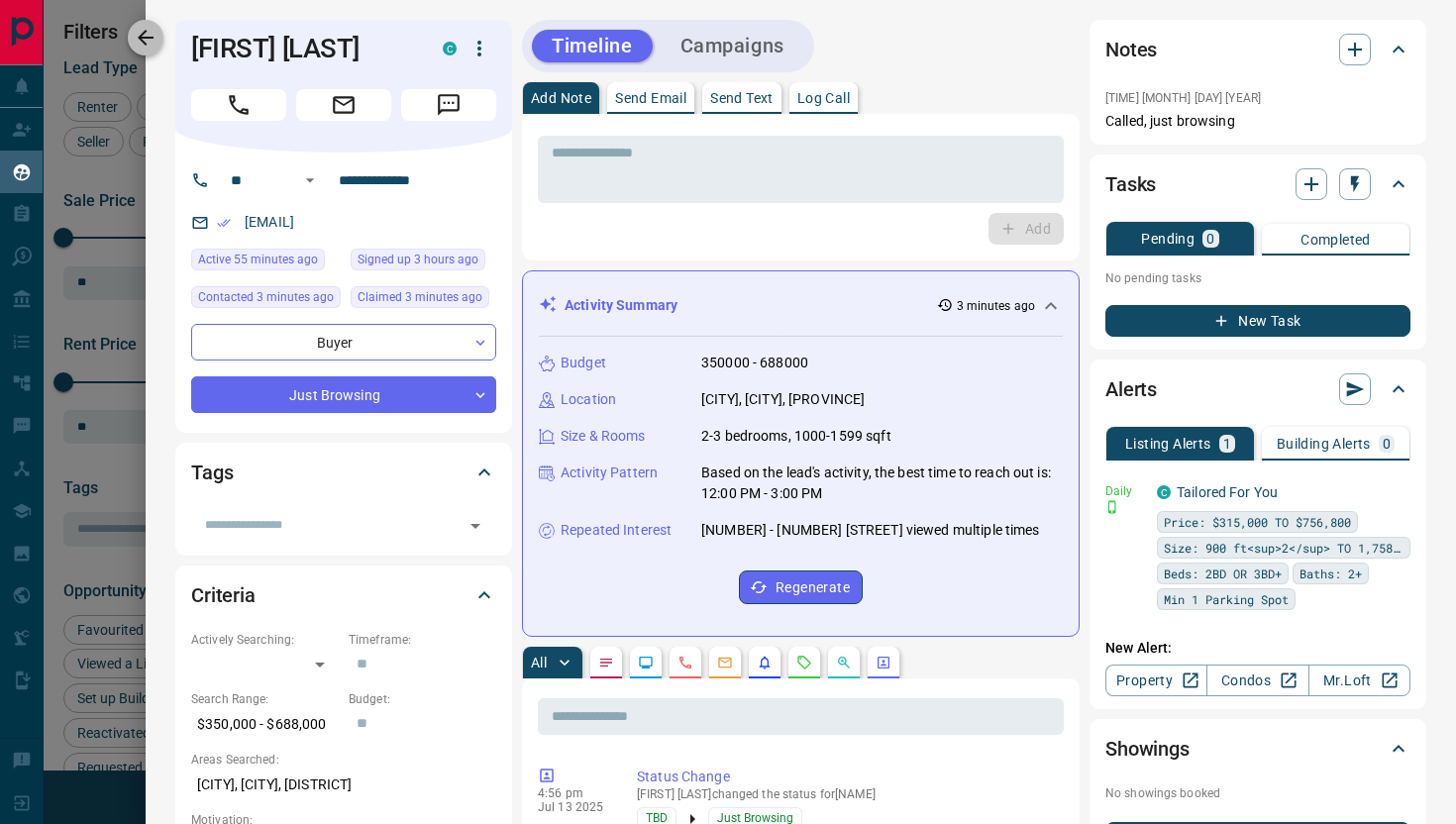 click 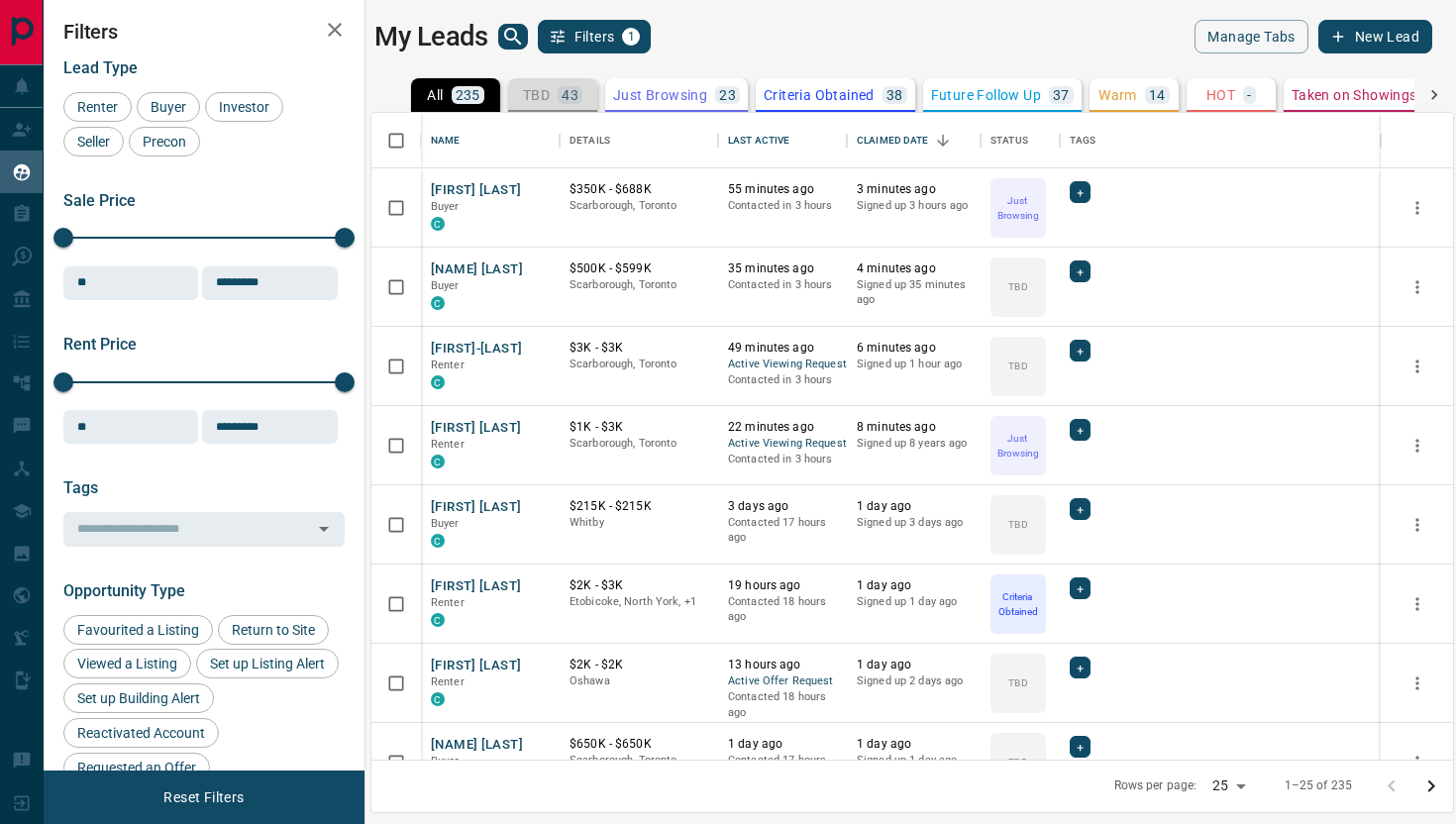 click on "TBD" at bounding box center [536, 95] 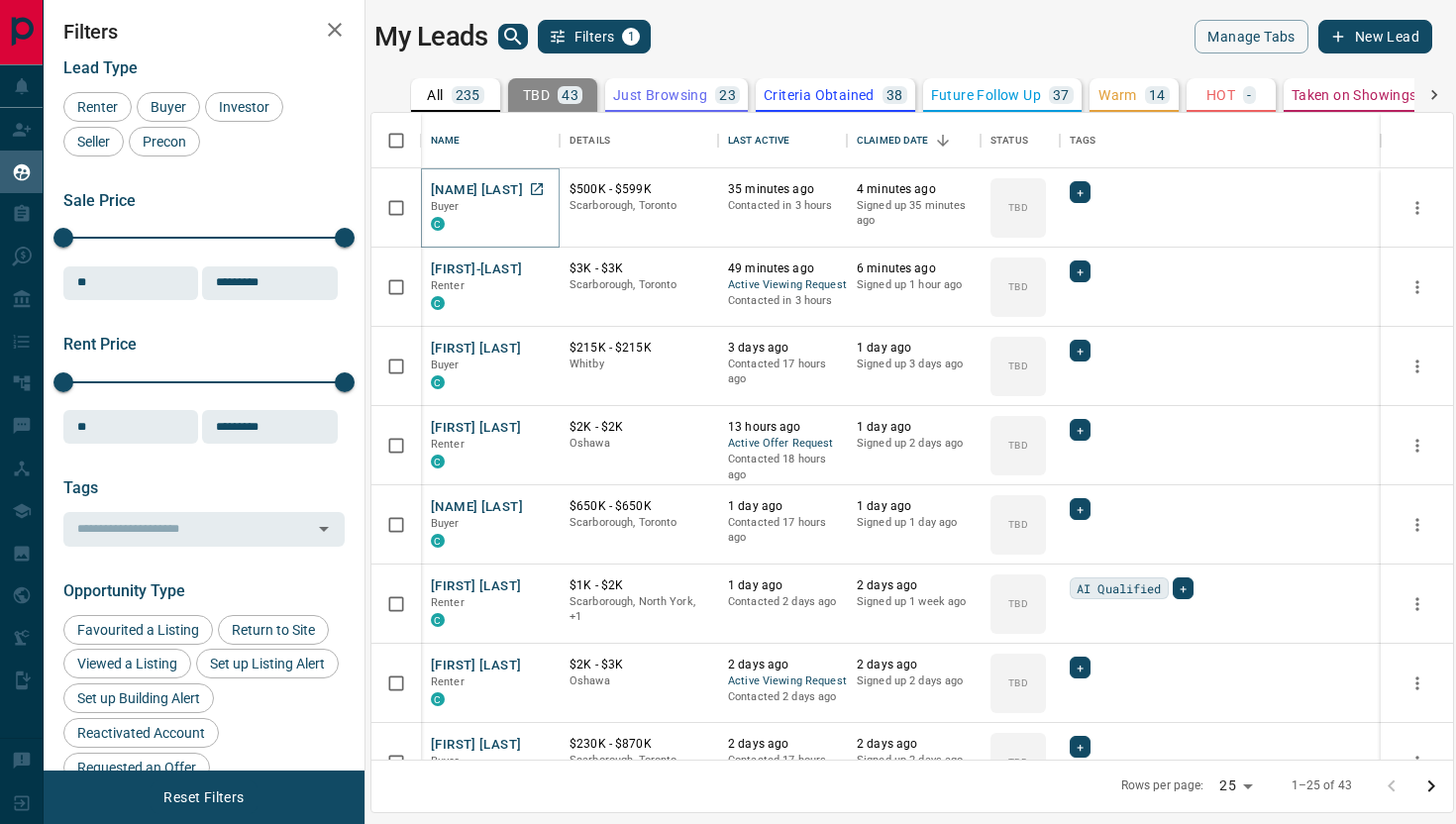click on "[NAME] [LAST]" at bounding box center (476, 190) 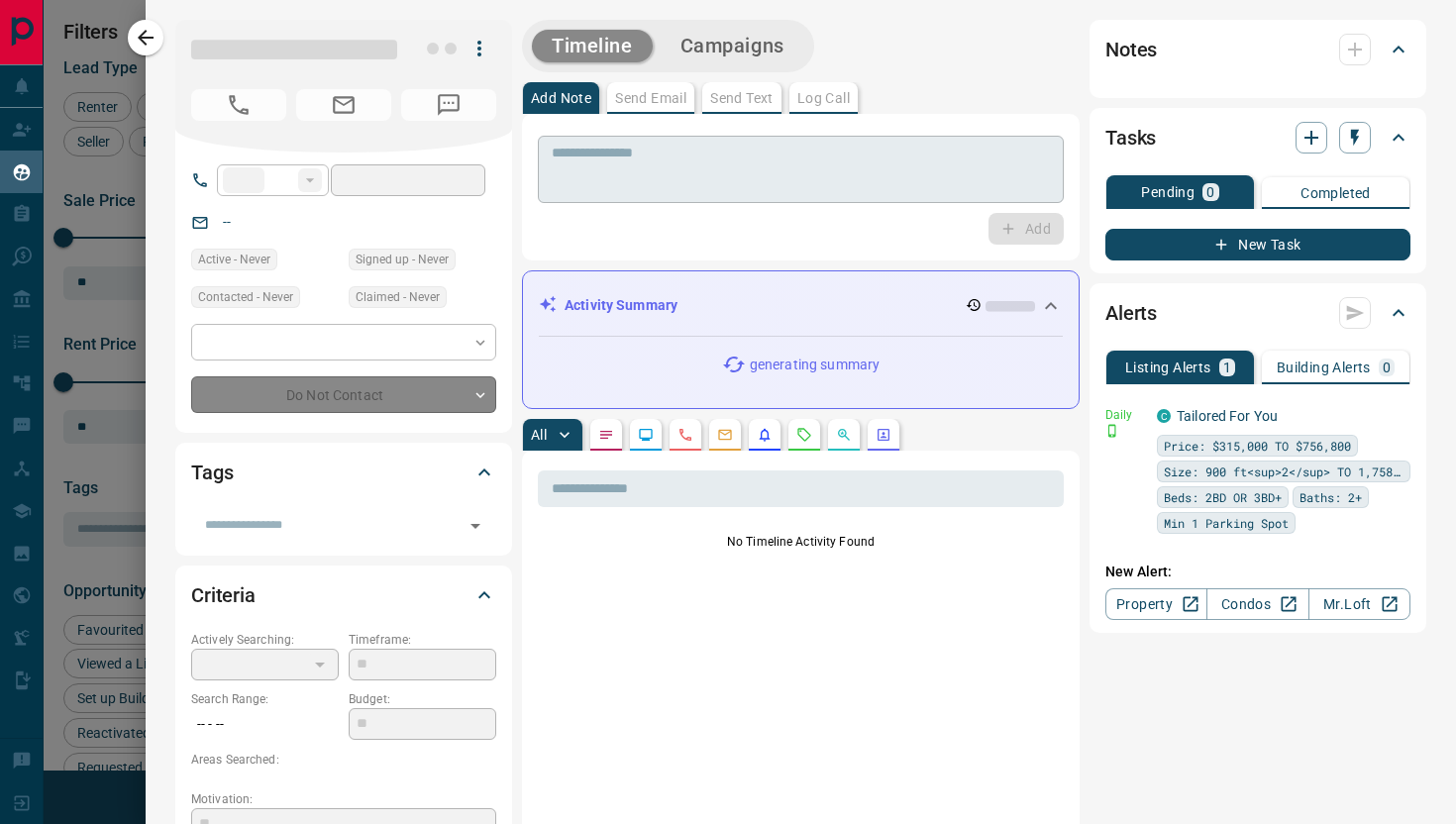 type on "**" 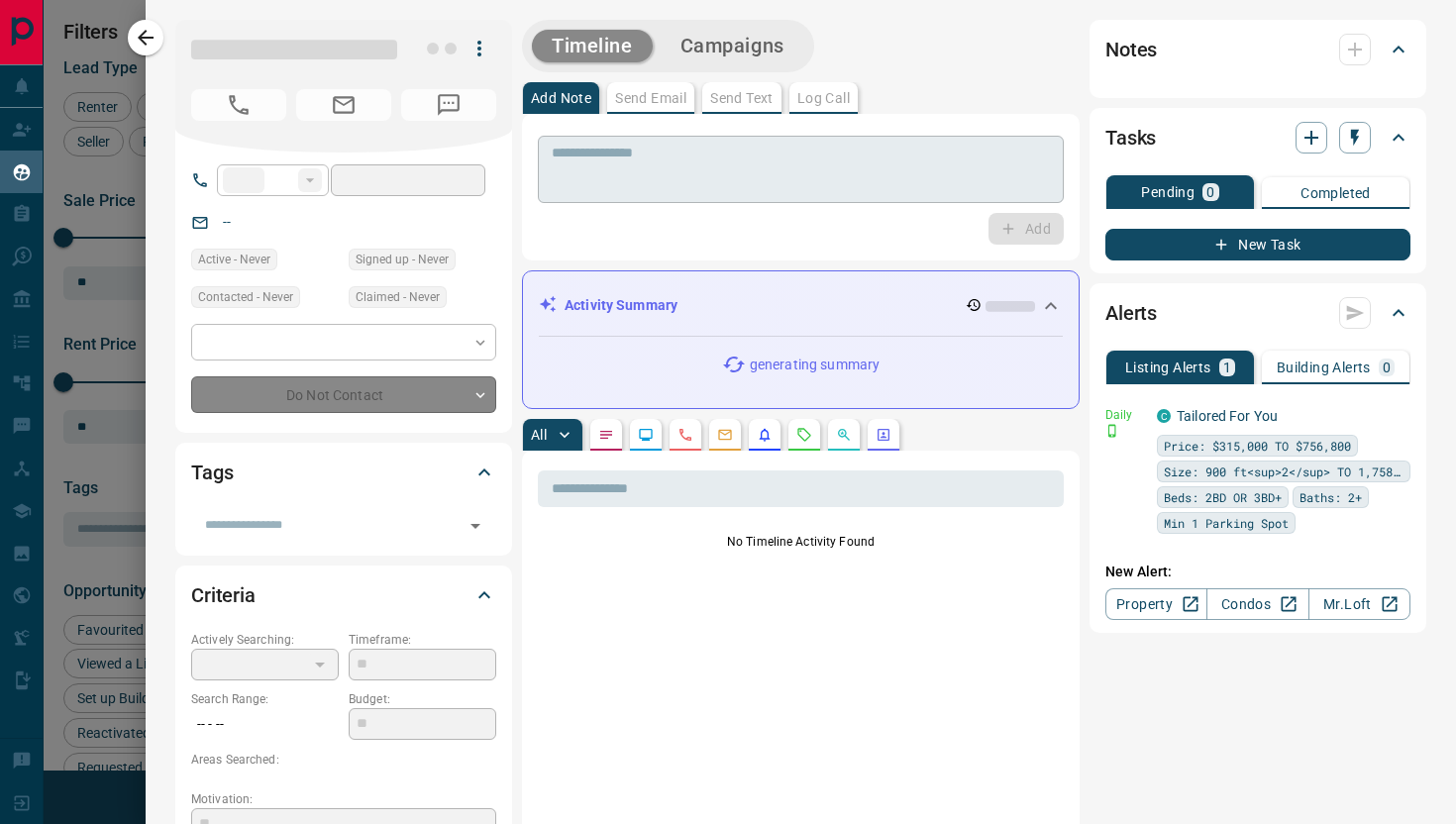 type on "**********" 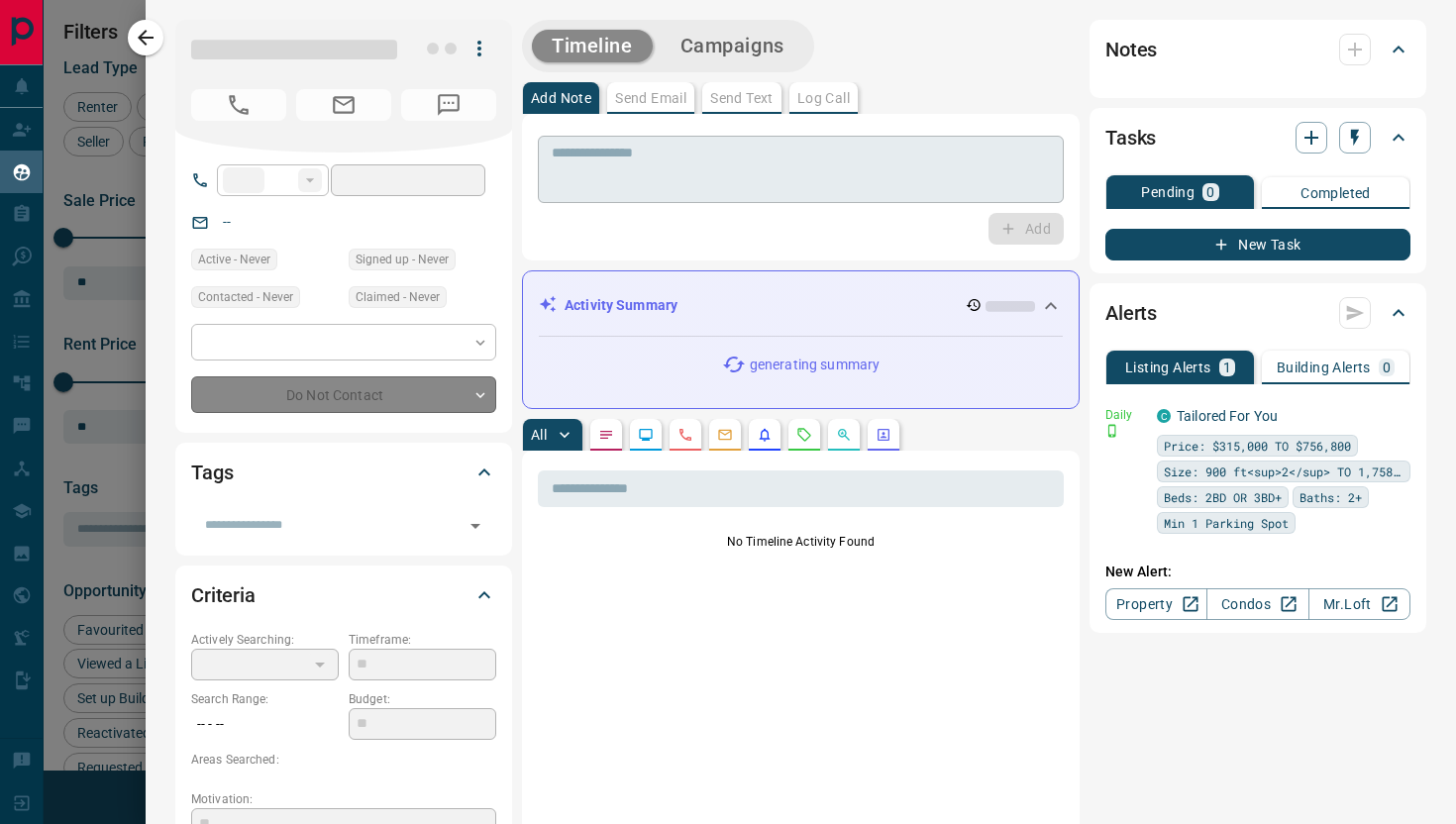 type on "**" 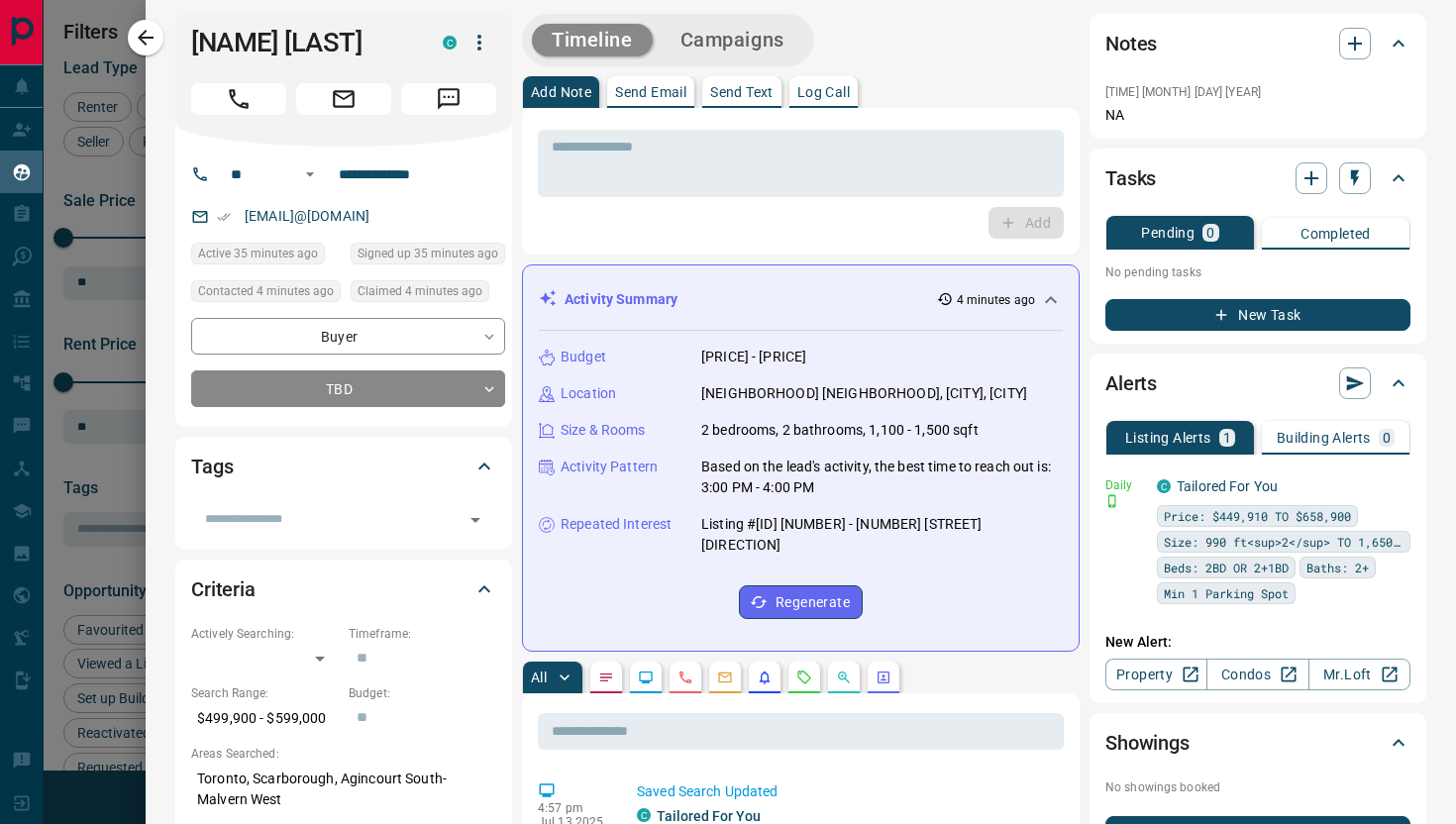 scroll, scrollTop: 0, scrollLeft: 0, axis: both 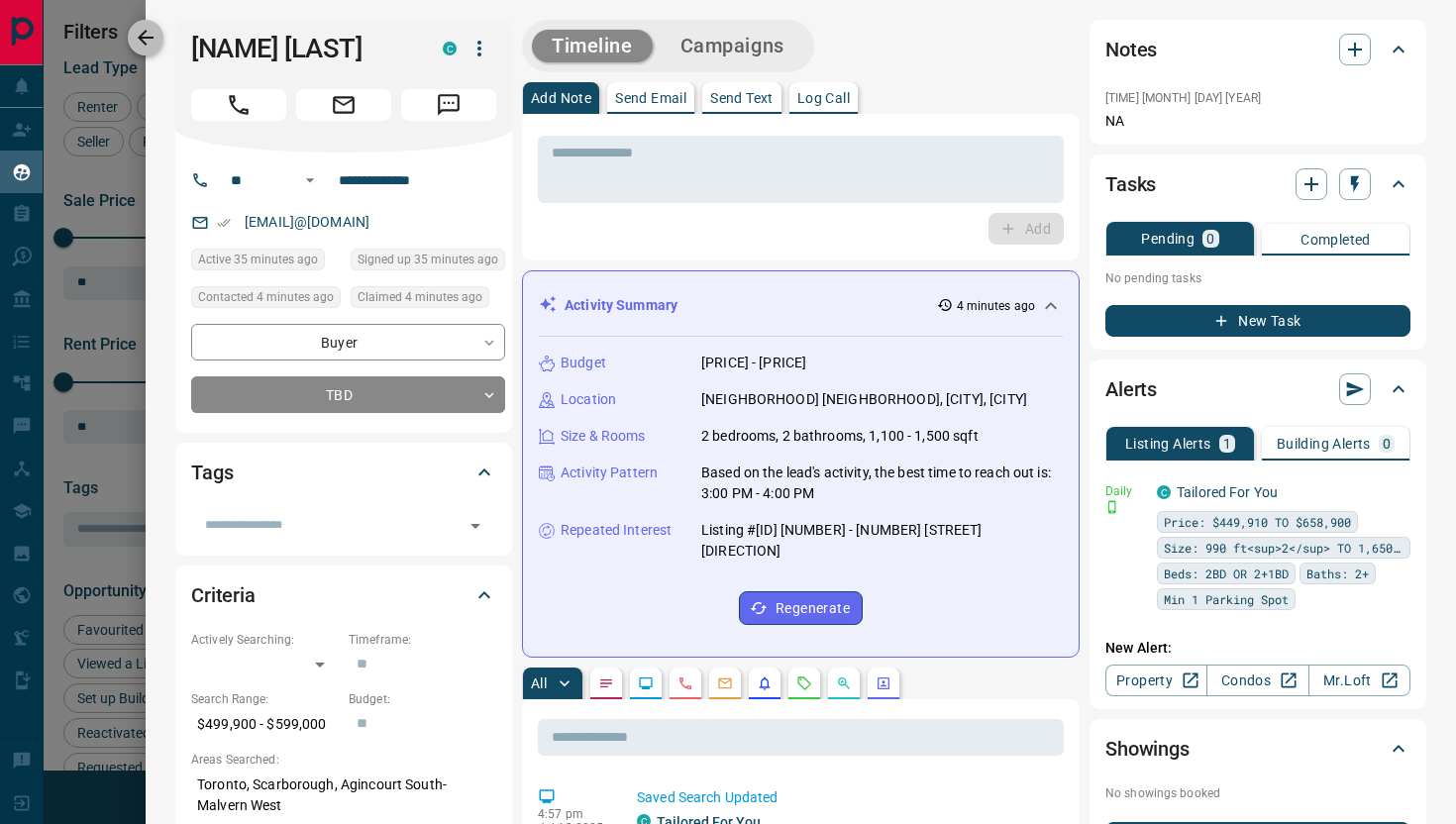 click at bounding box center (146, 38) 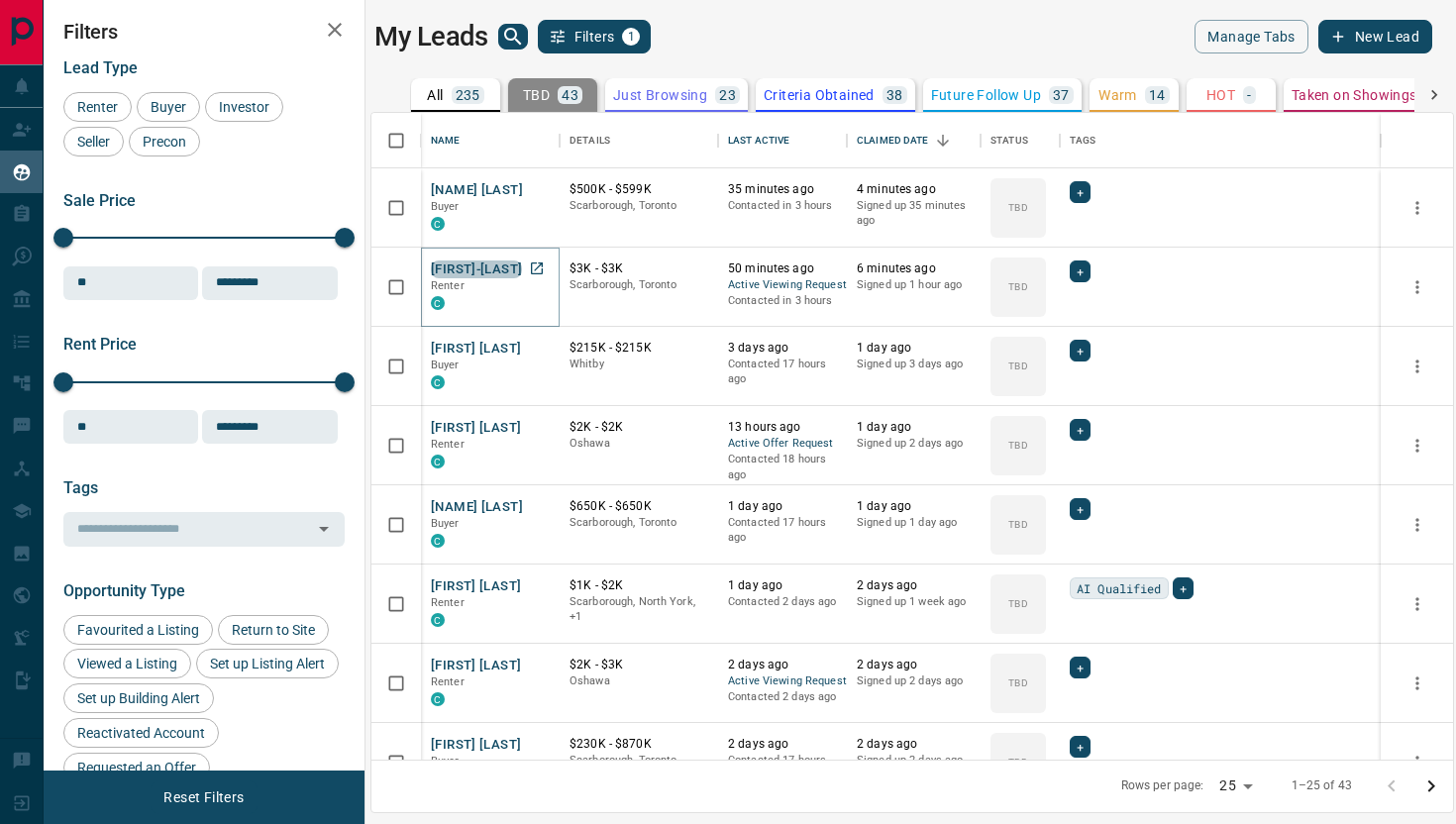 click on "[FIRST]-[LAST]" at bounding box center [476, 269] 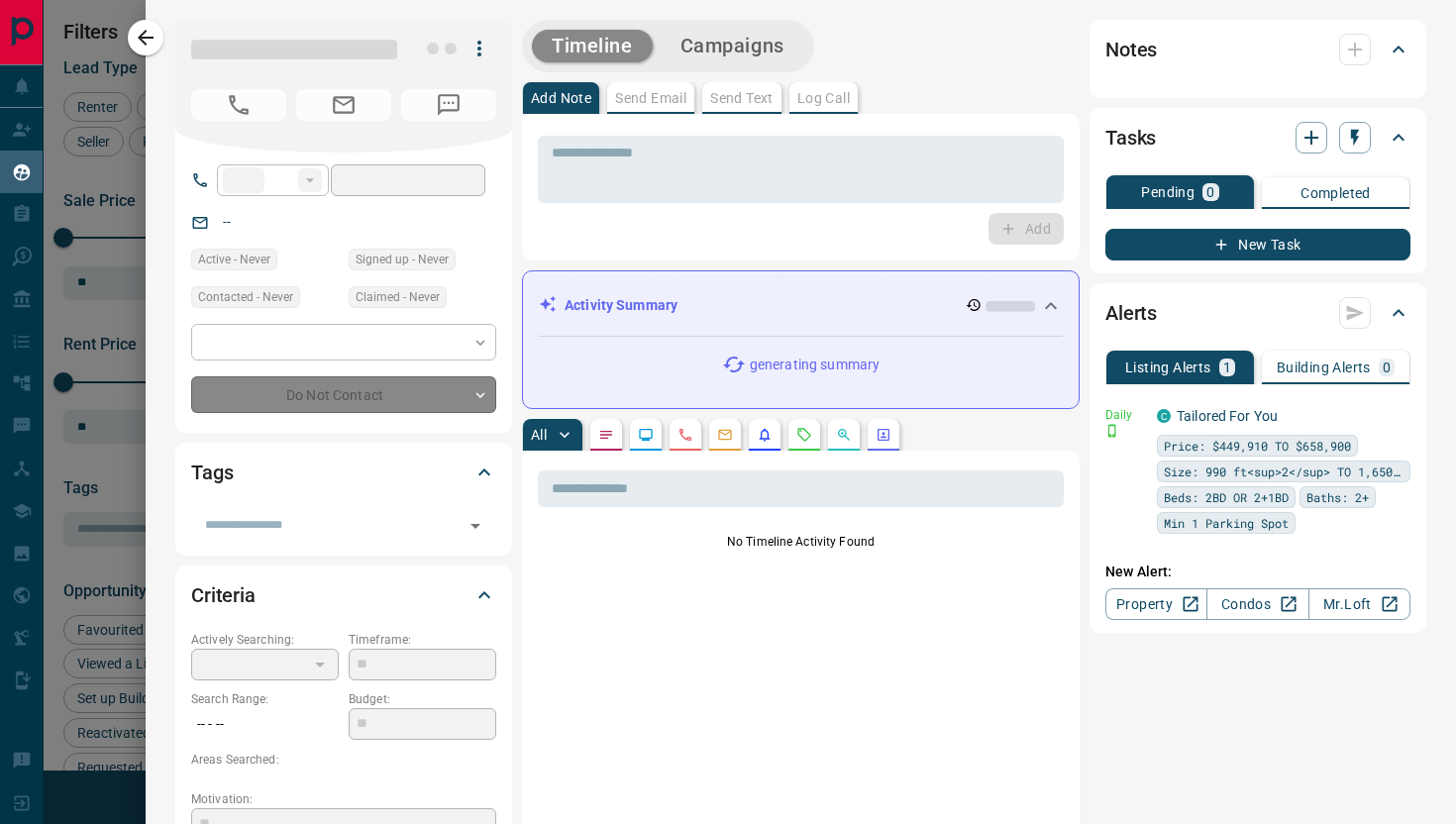 type on "**" 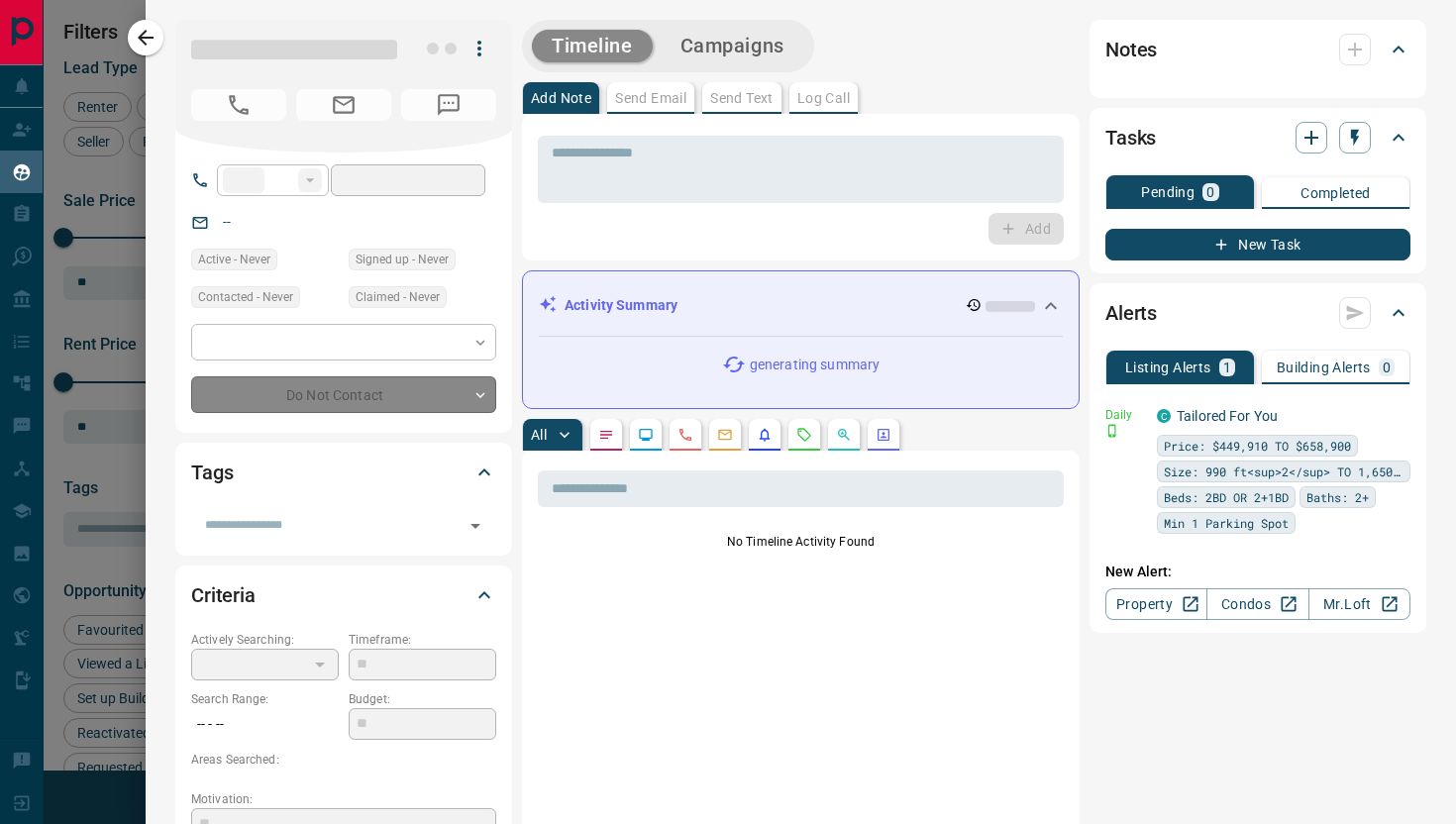 type on "**********" 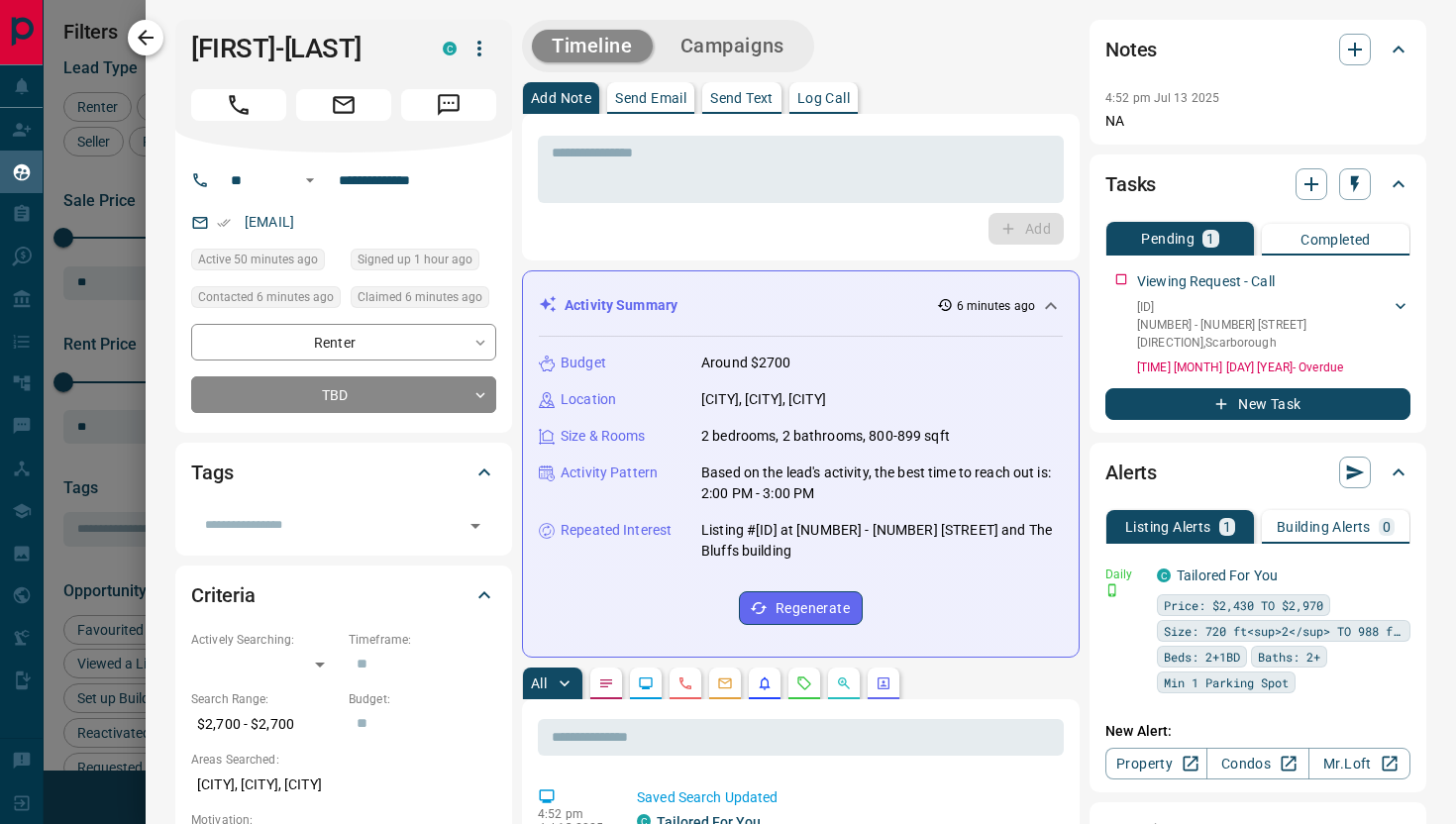 click at bounding box center [146, 38] 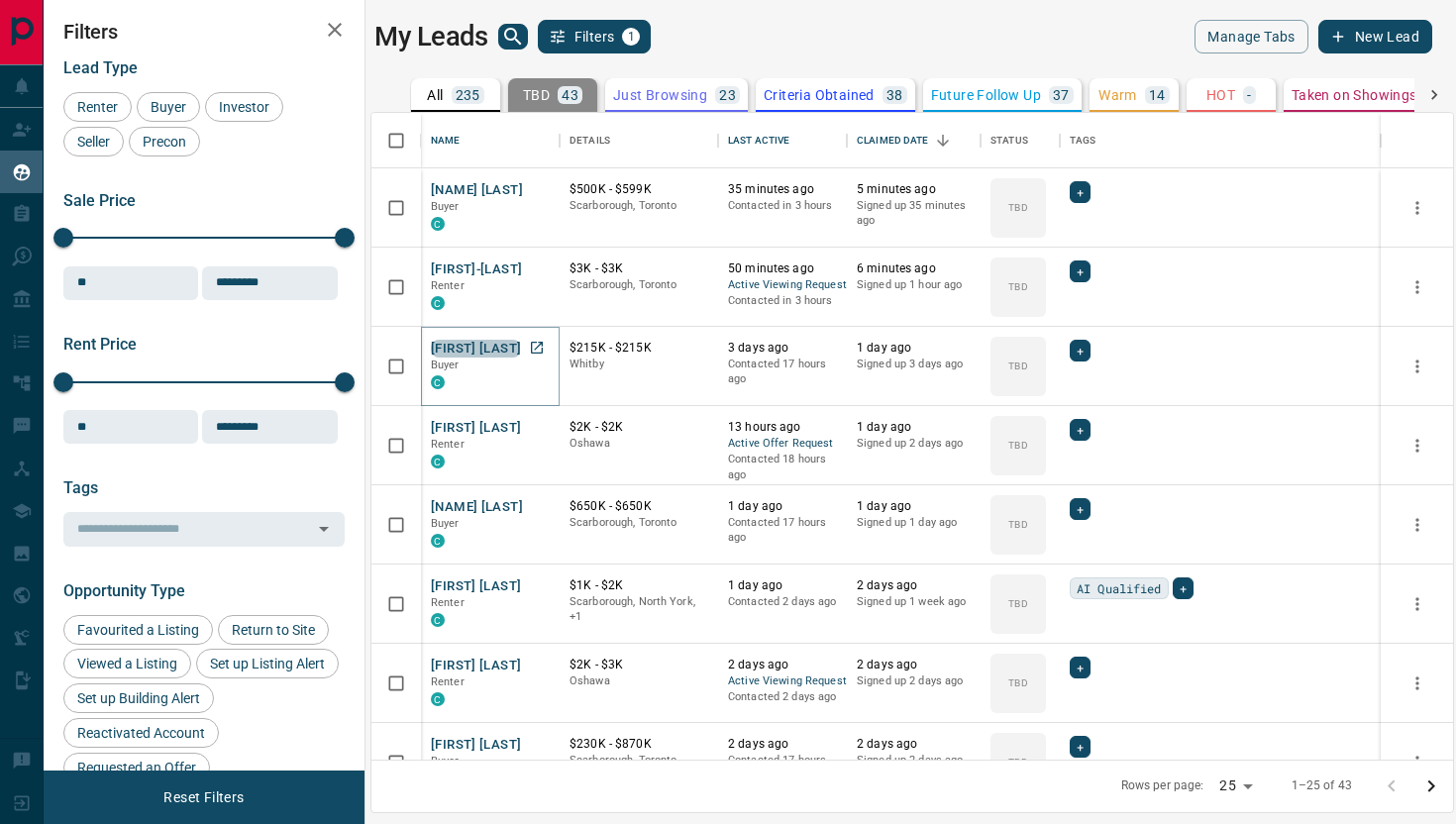 click on "[FIRST] [LAST]" at bounding box center (475, 349) 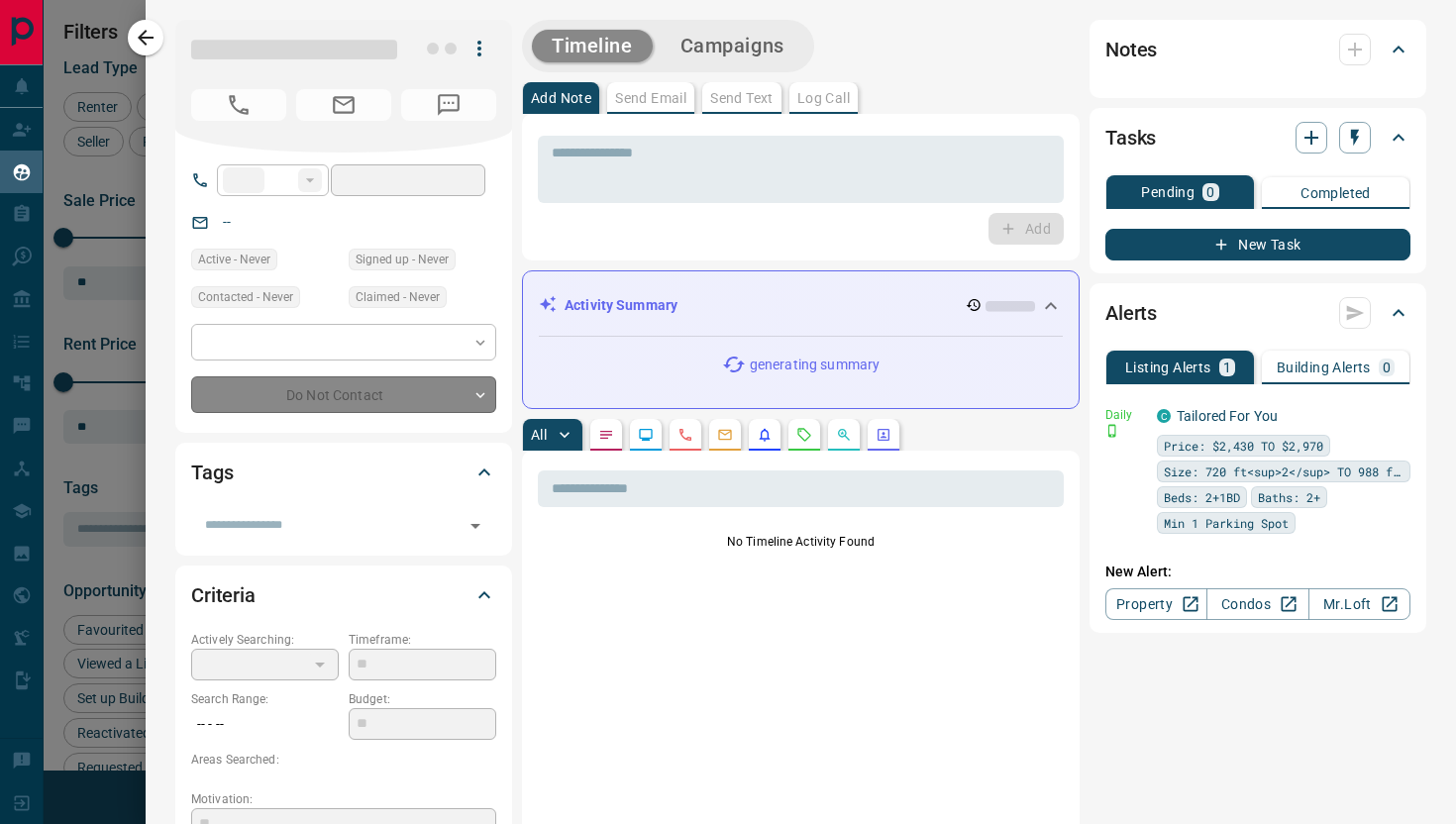 type on "**" 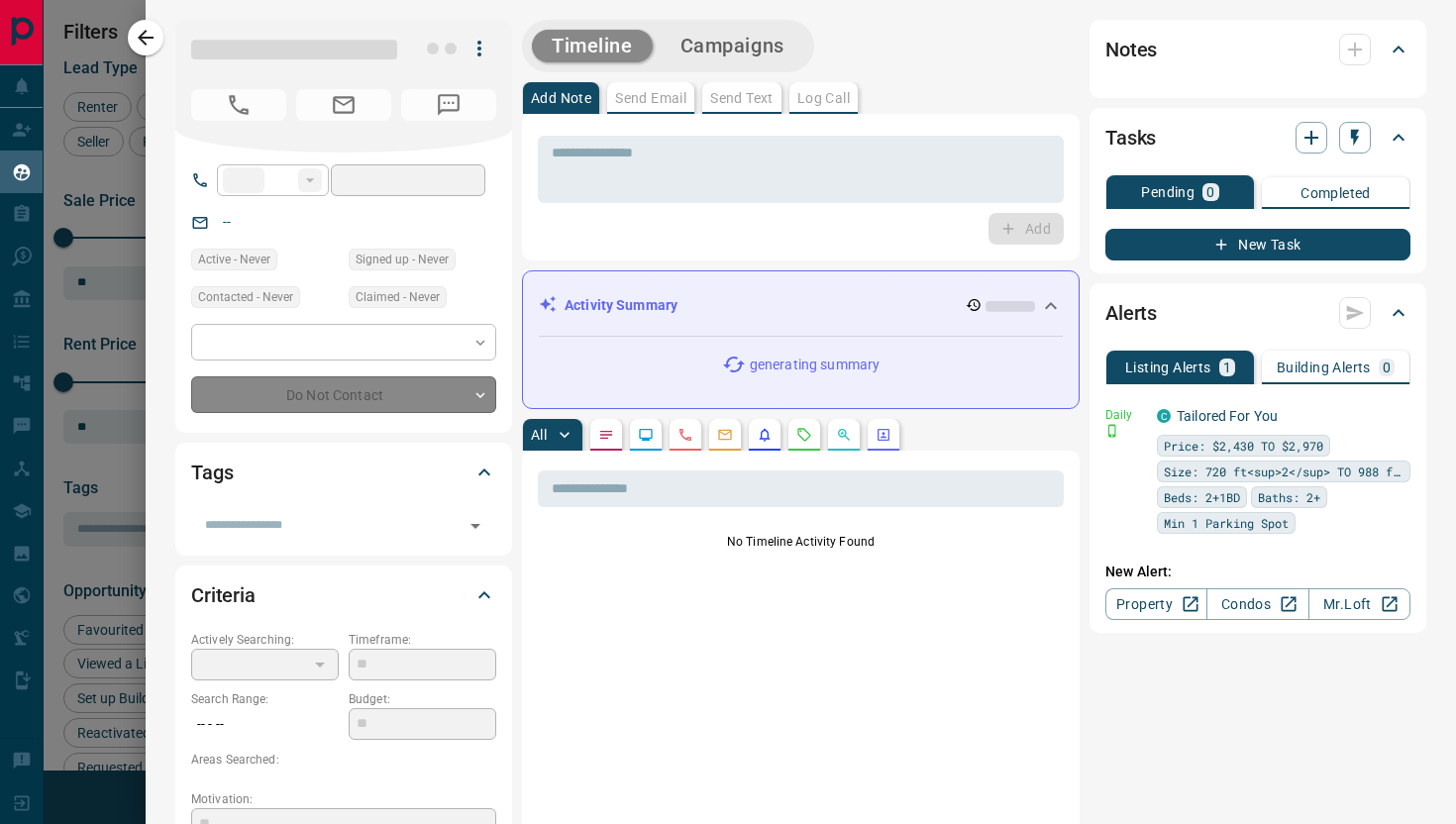 type on "**********" 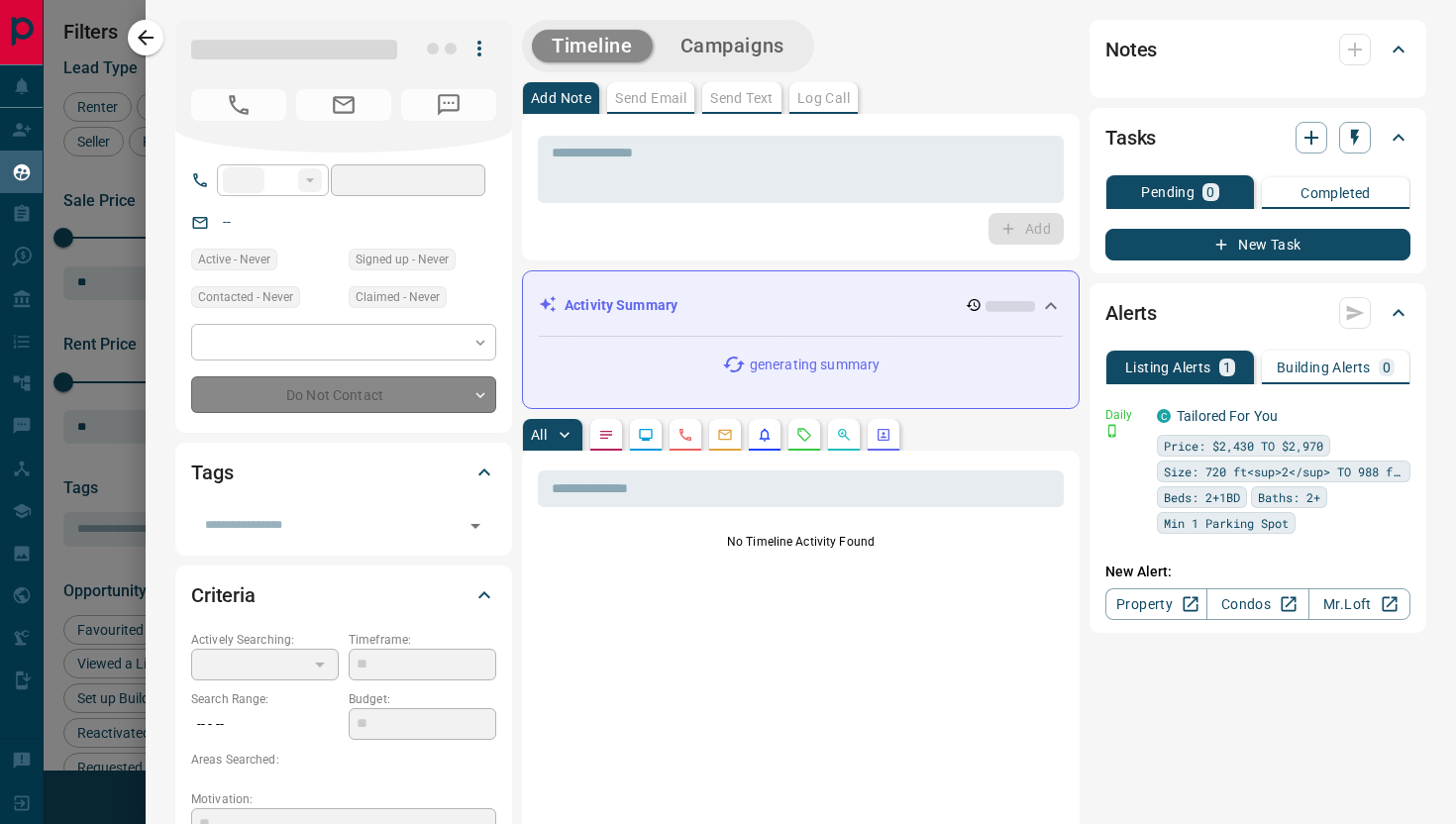 type on "**" 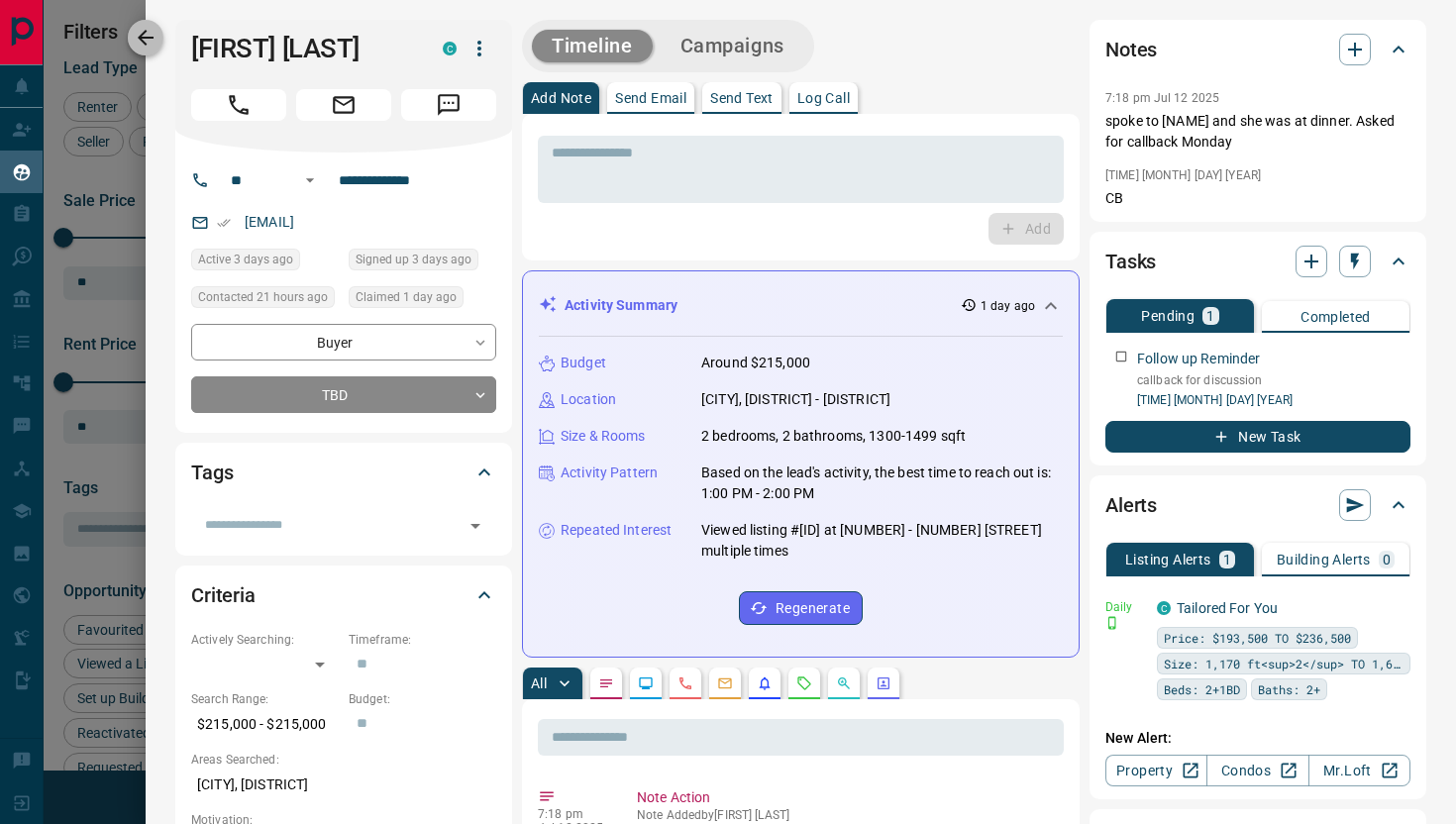 click 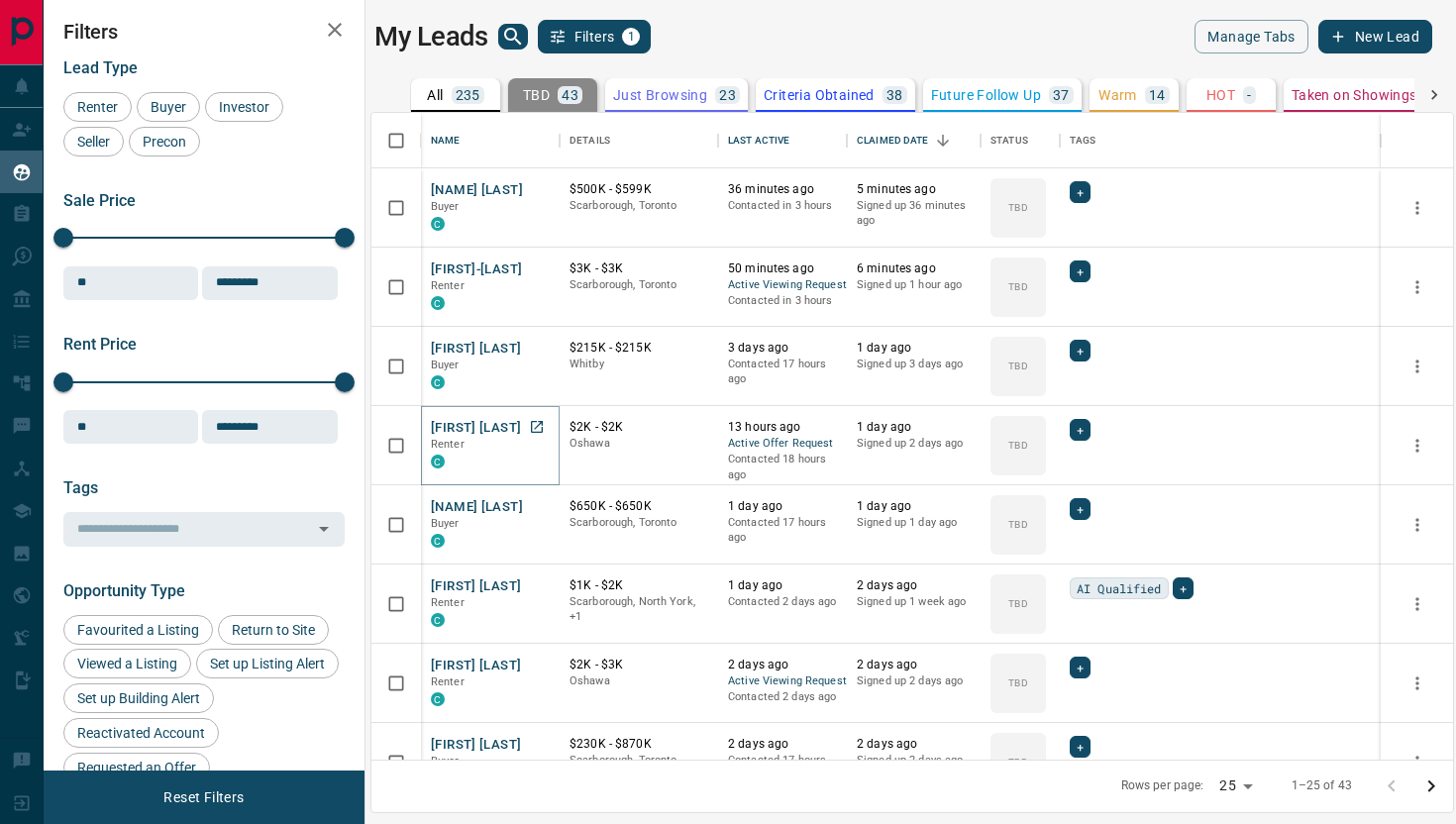 click on "[FIRST] [LAST]" at bounding box center [475, 428] 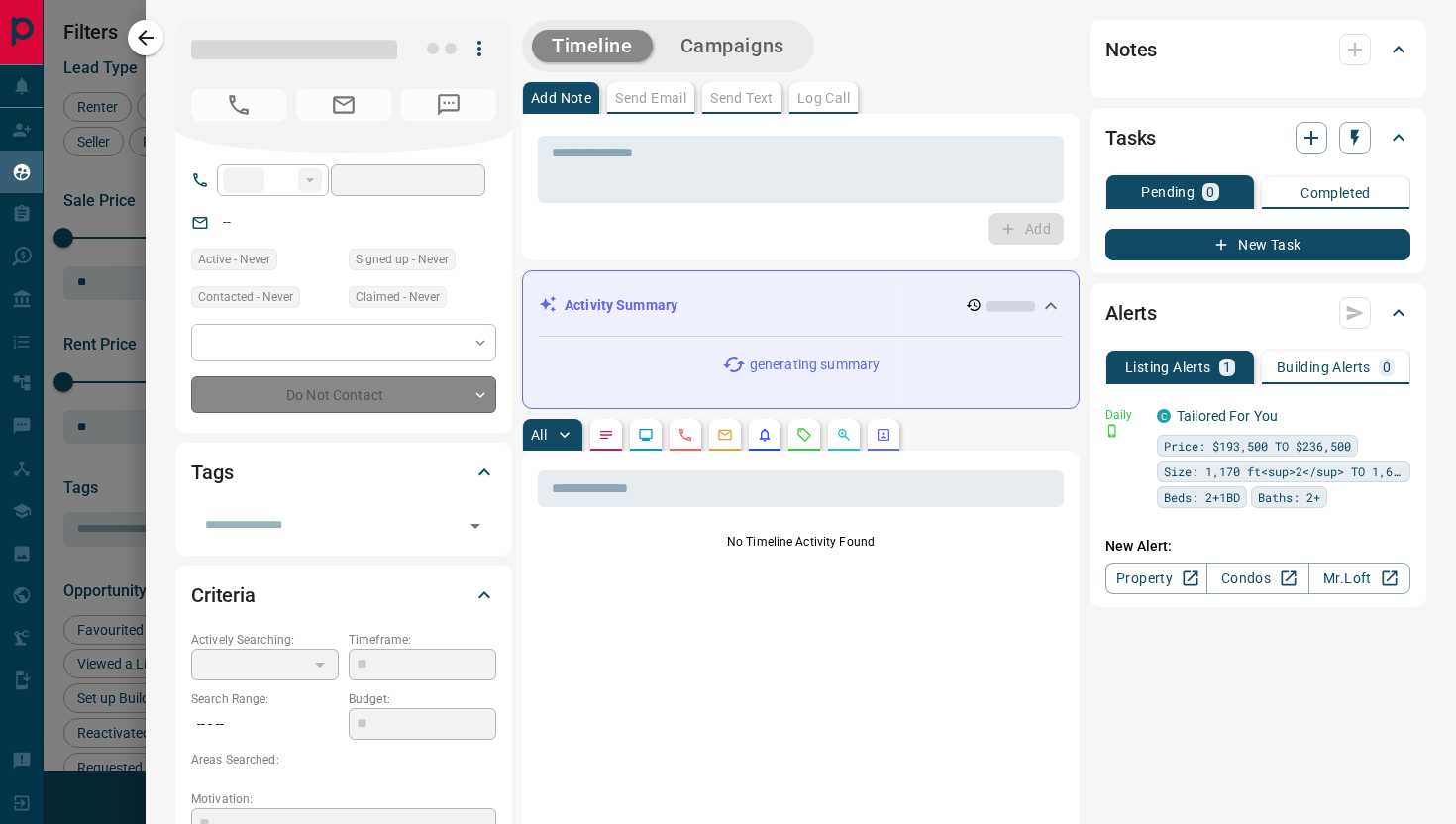 type on "**" 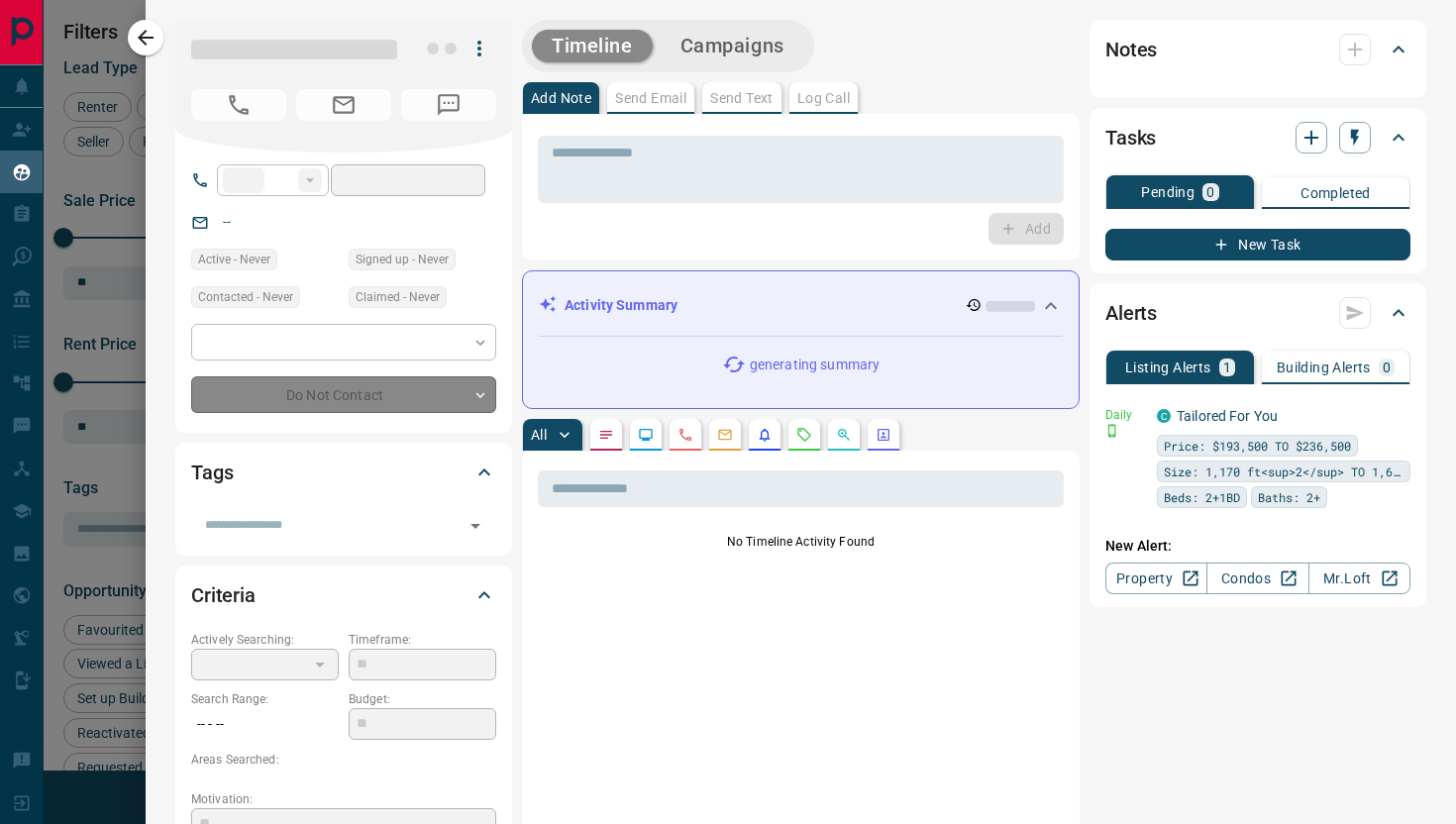 type on "**********" 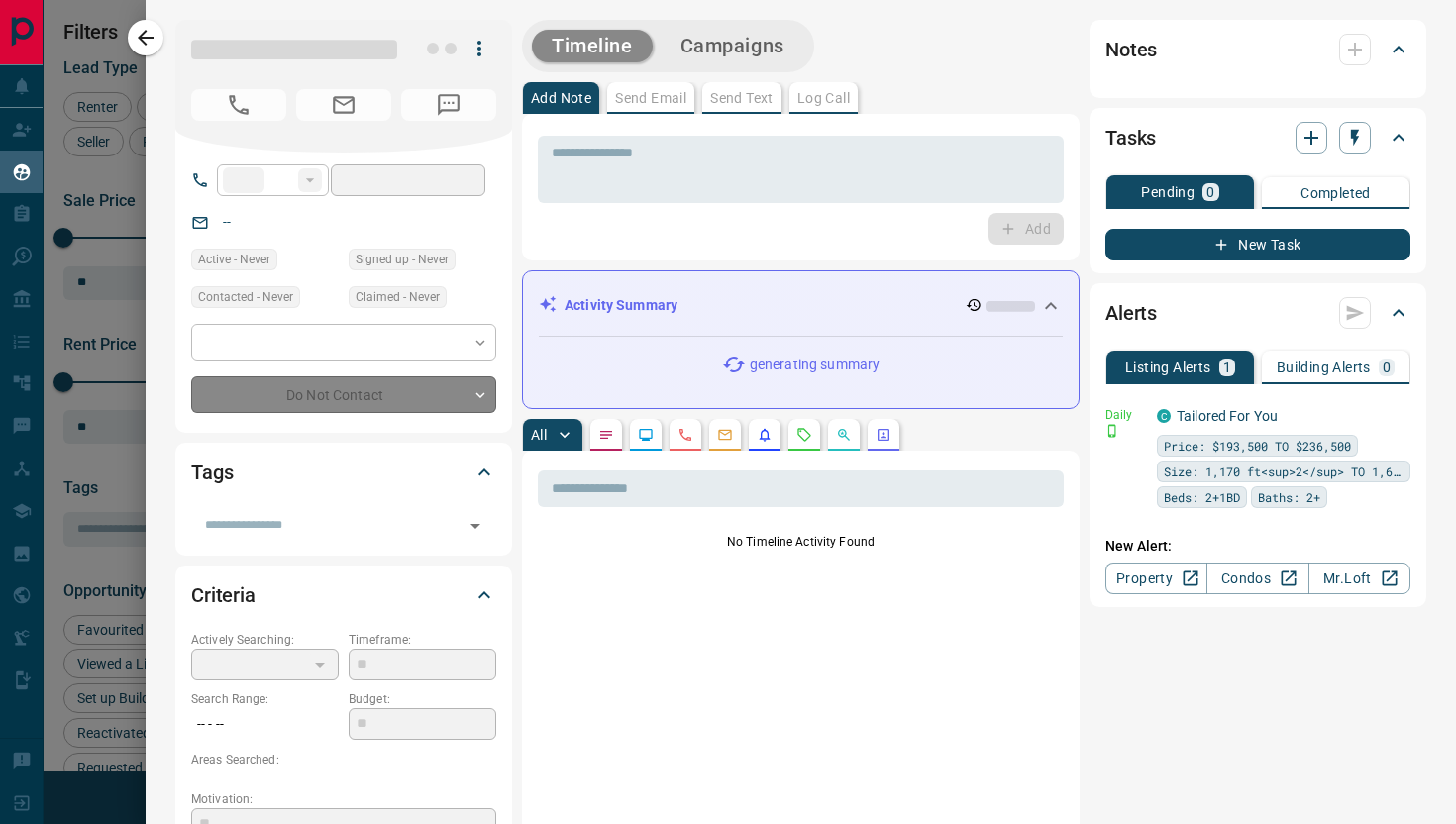 type on "**********" 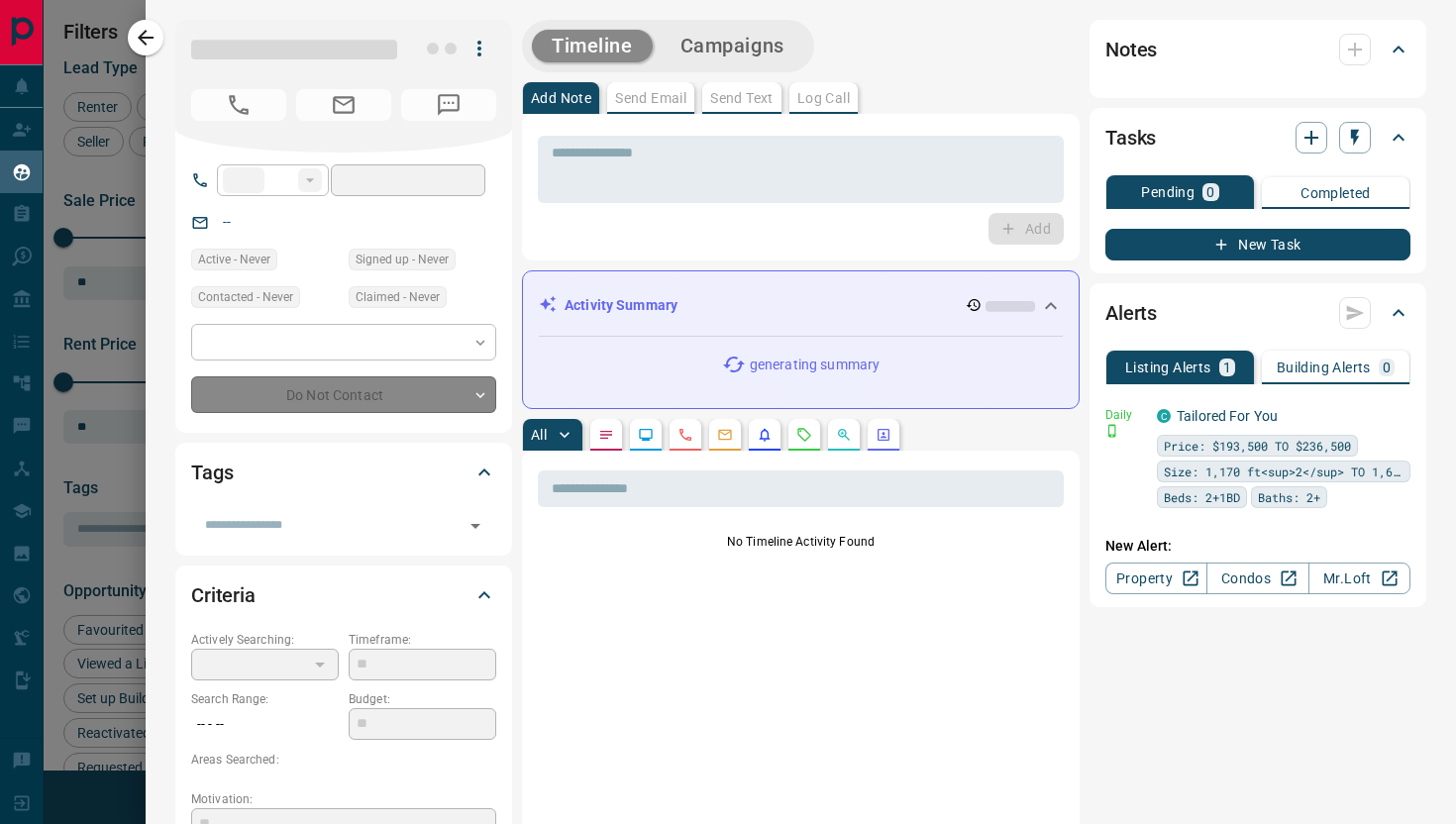 type on "**" 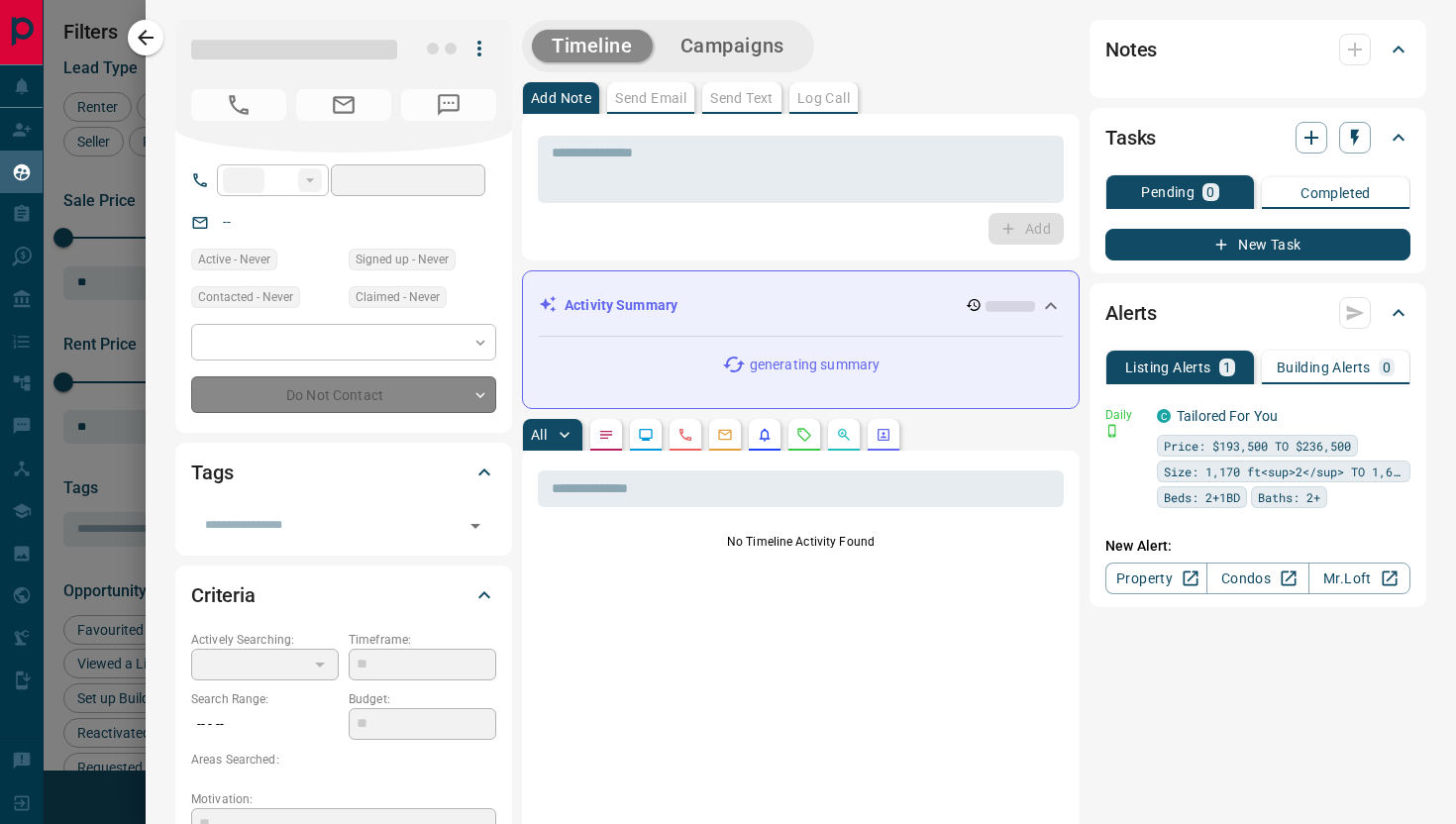 type on "**********" 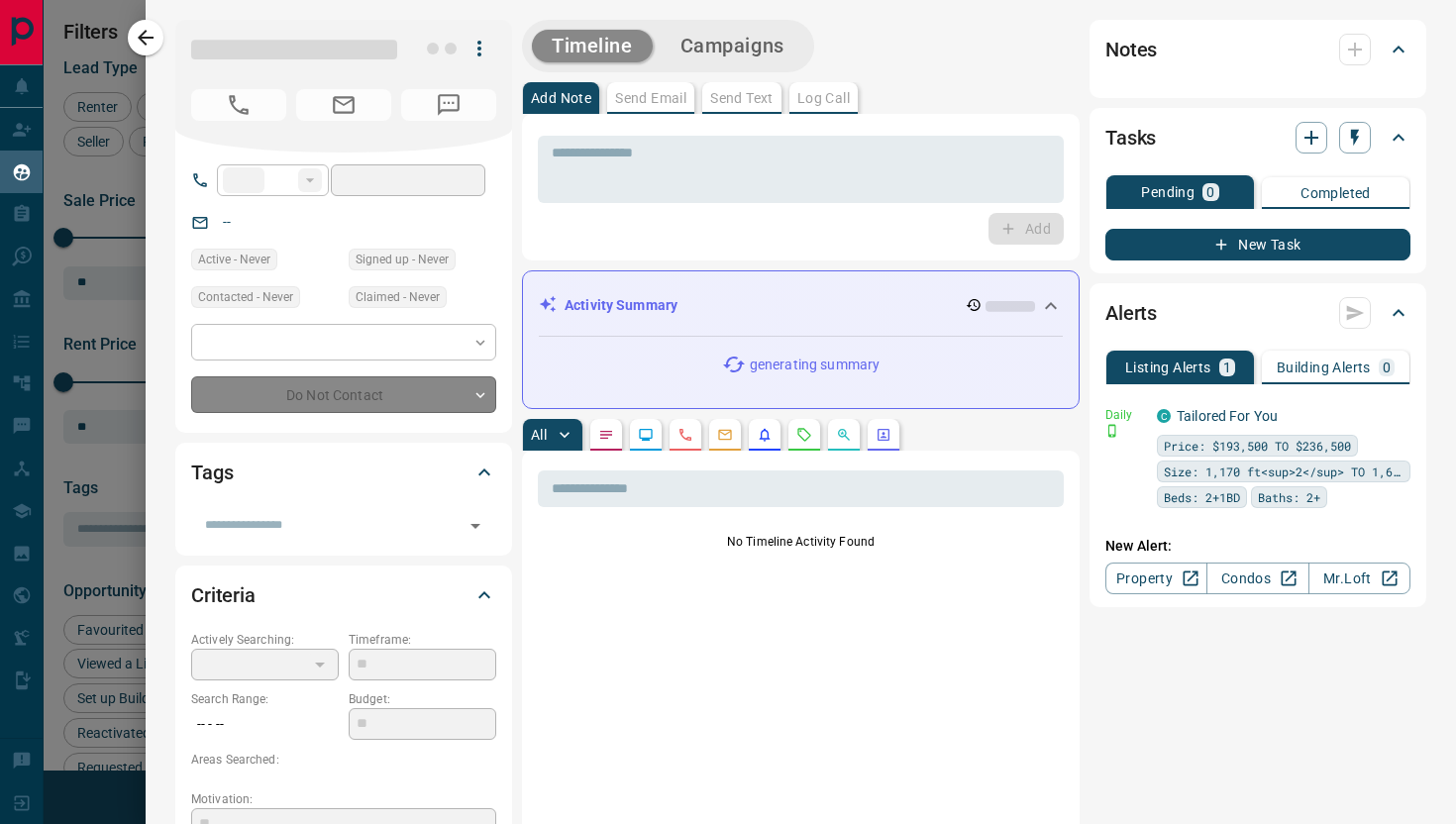type on "*******" 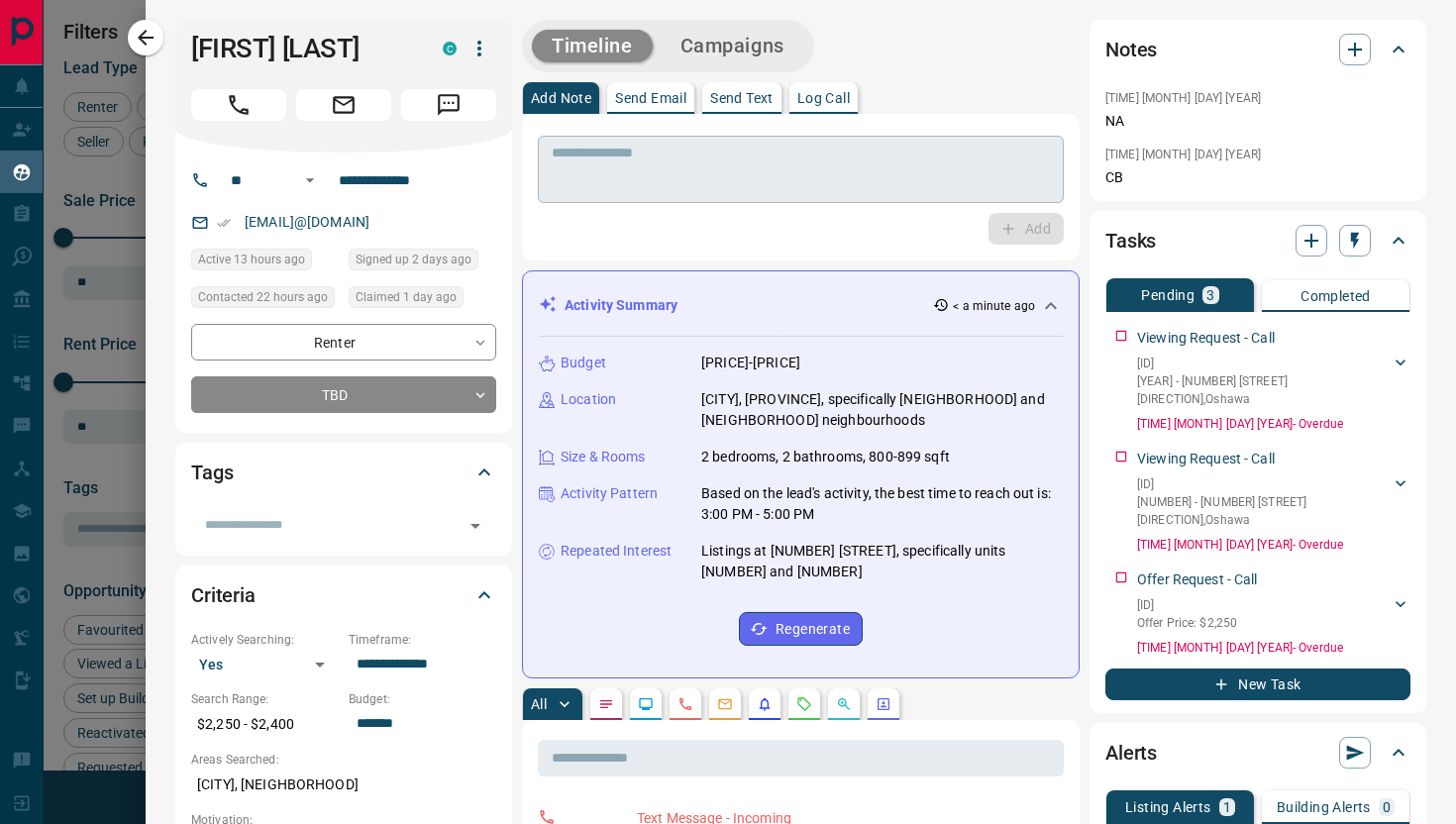 click at bounding box center (800, 169) 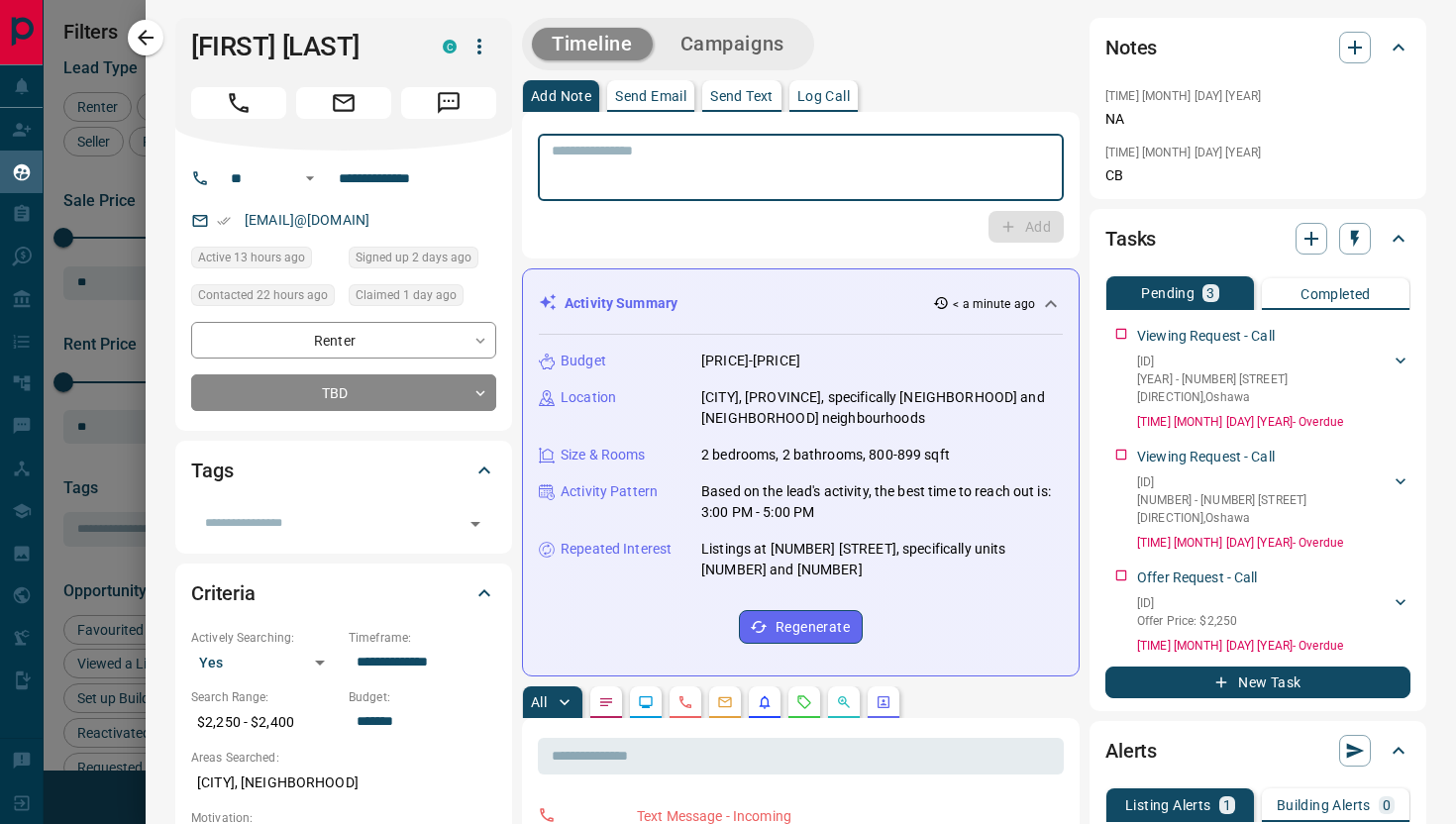 scroll, scrollTop: 0, scrollLeft: 0, axis: both 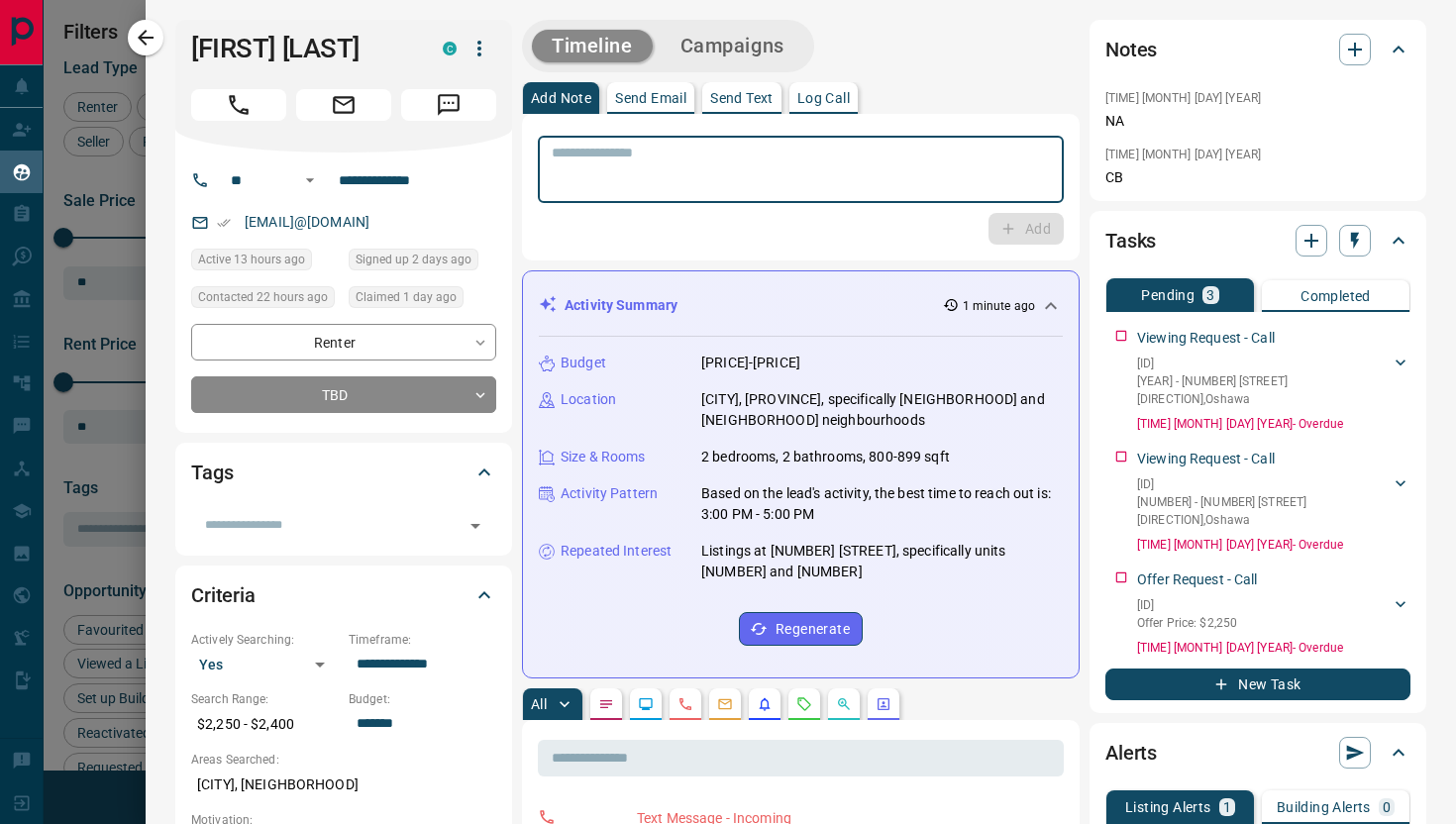 click at bounding box center (800, 169) 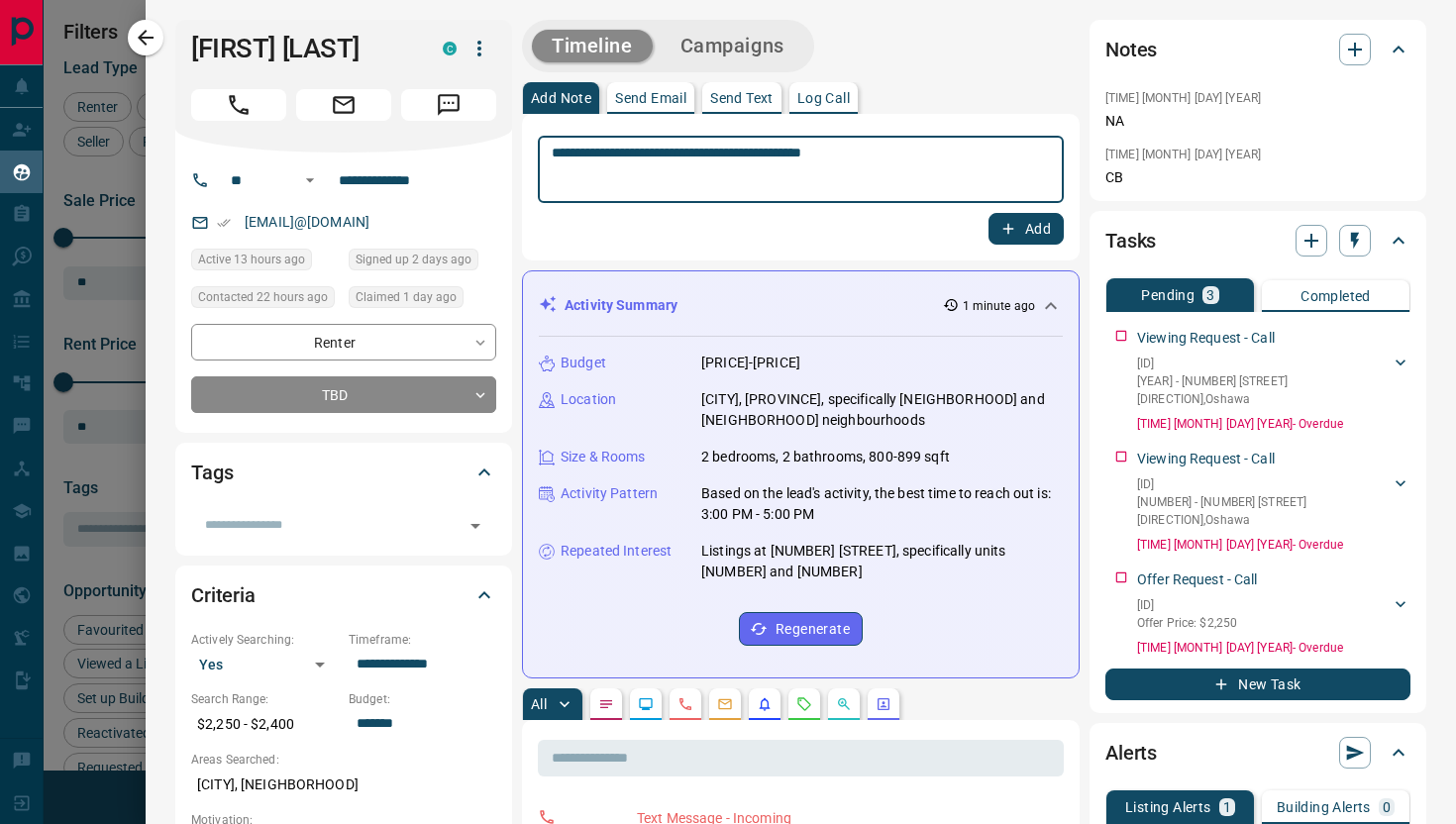 type on "**********" 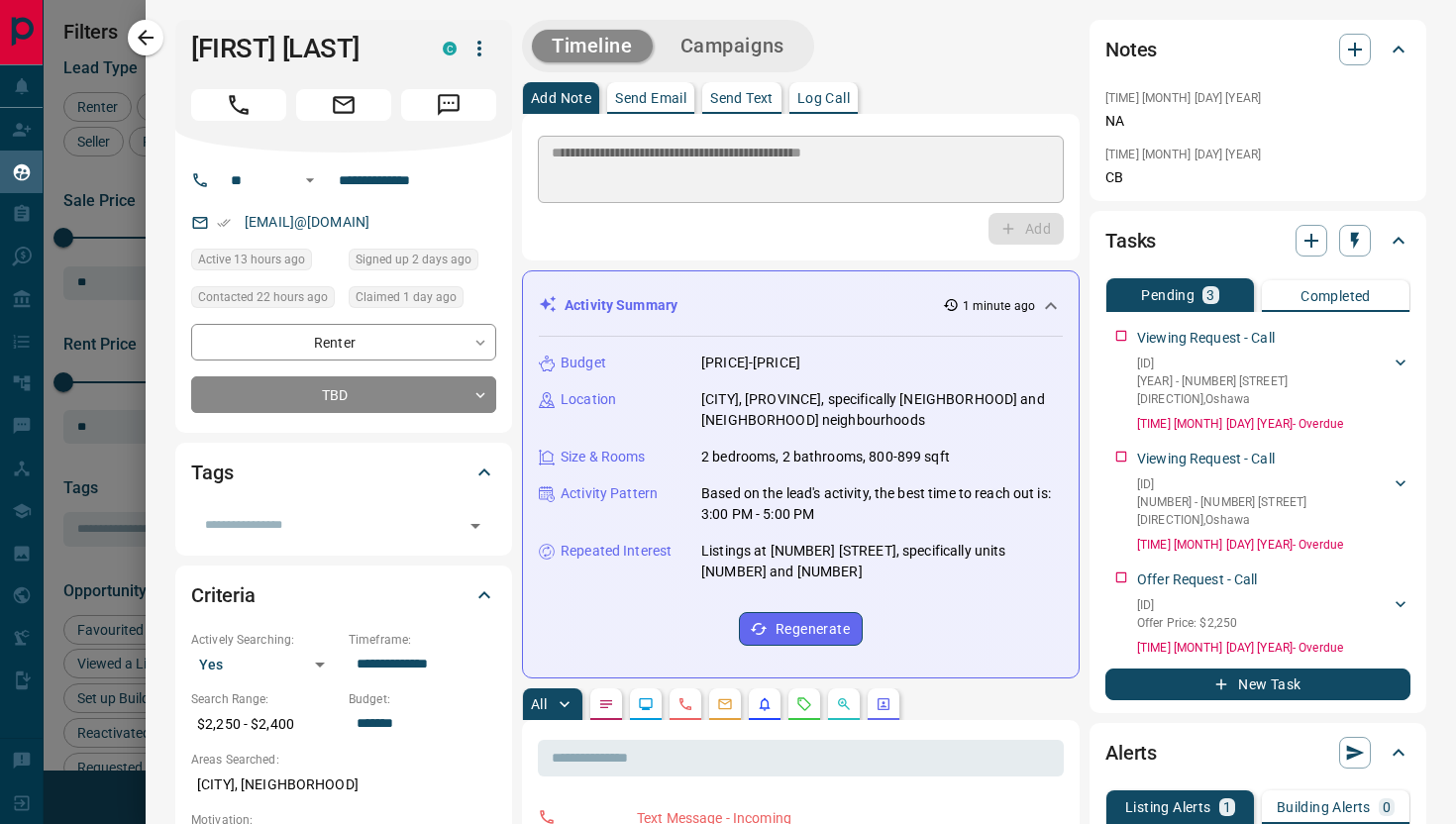 type 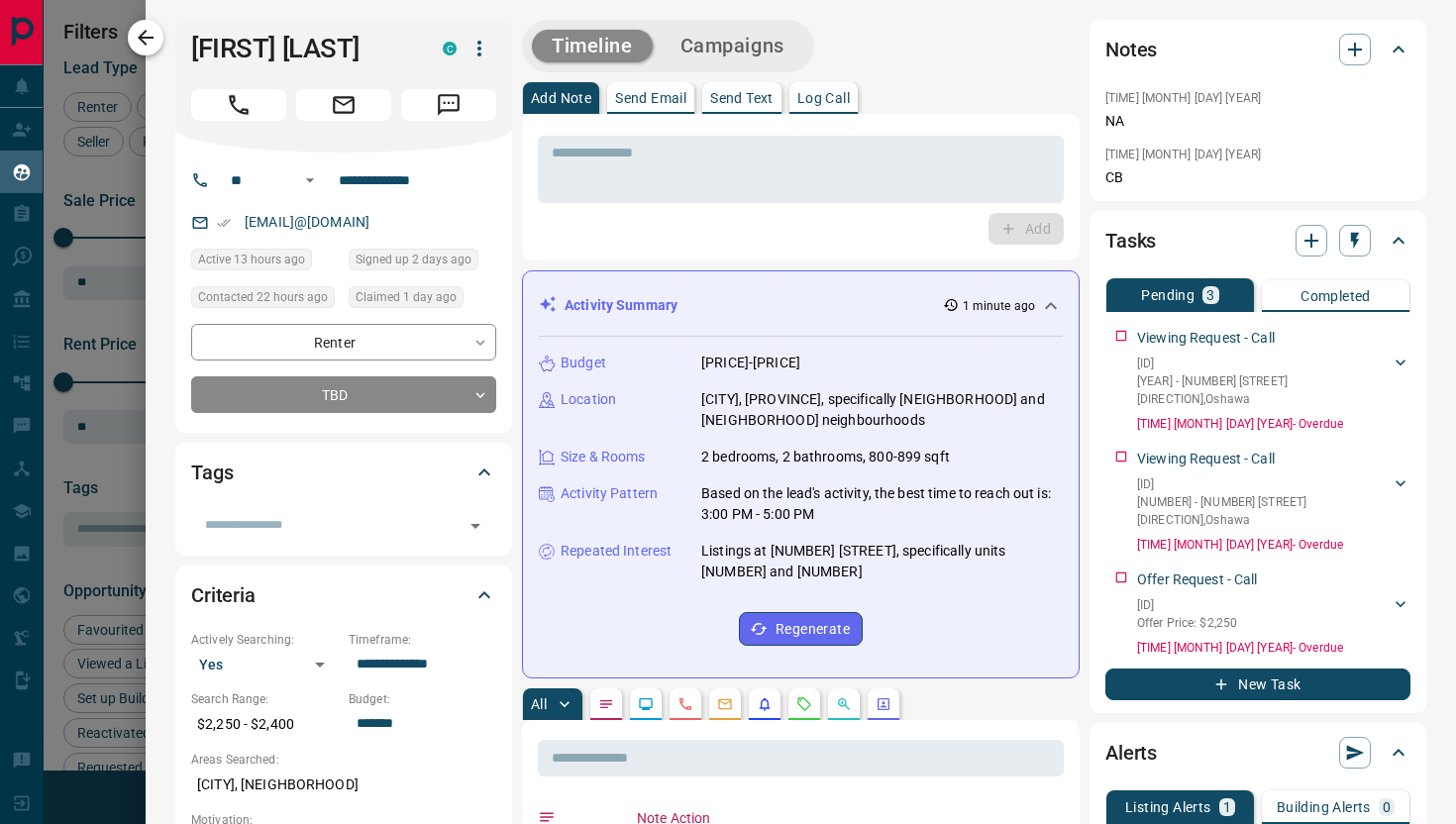 click 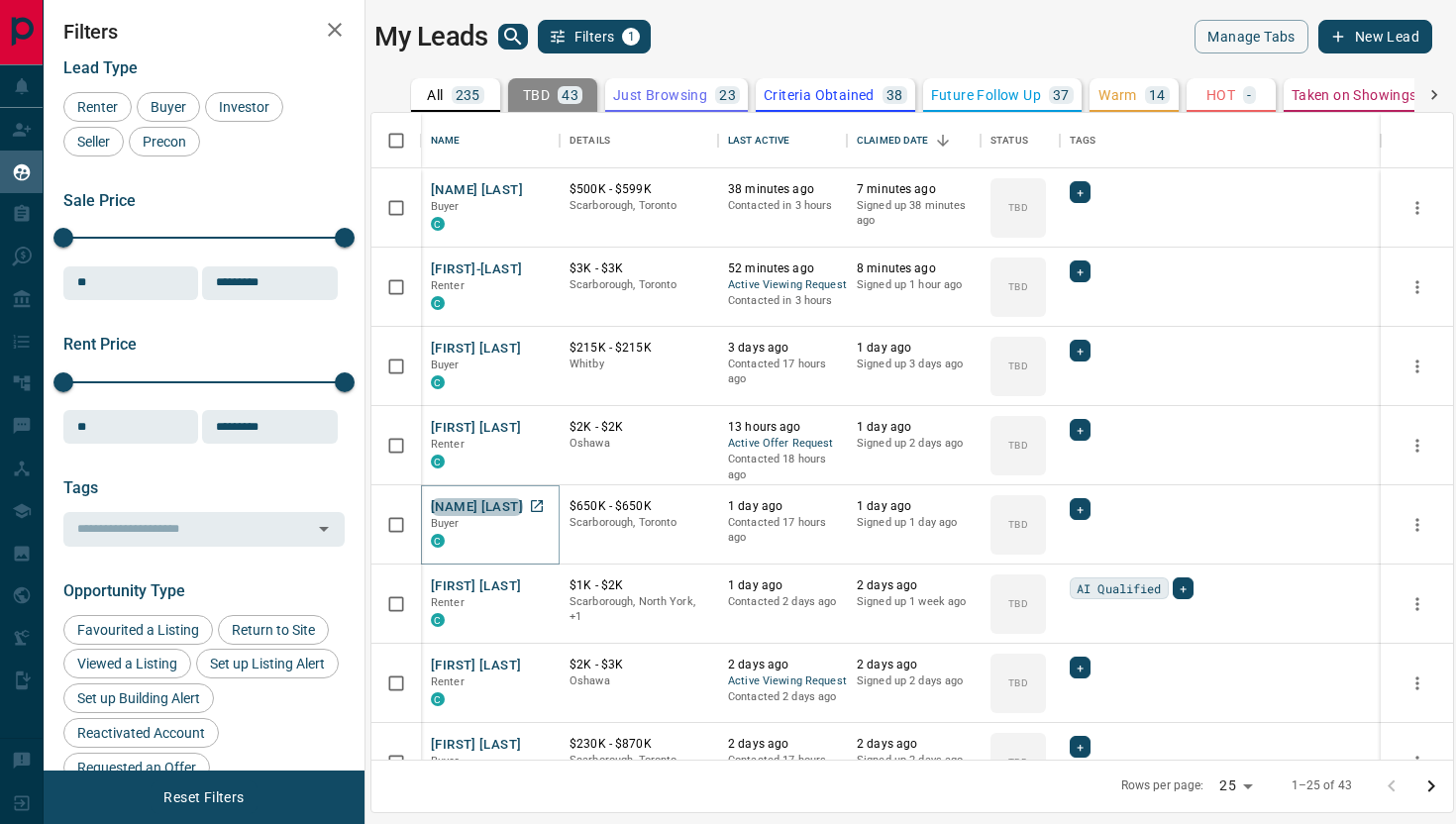 click on "[NAME] [LAST]" at bounding box center [476, 507] 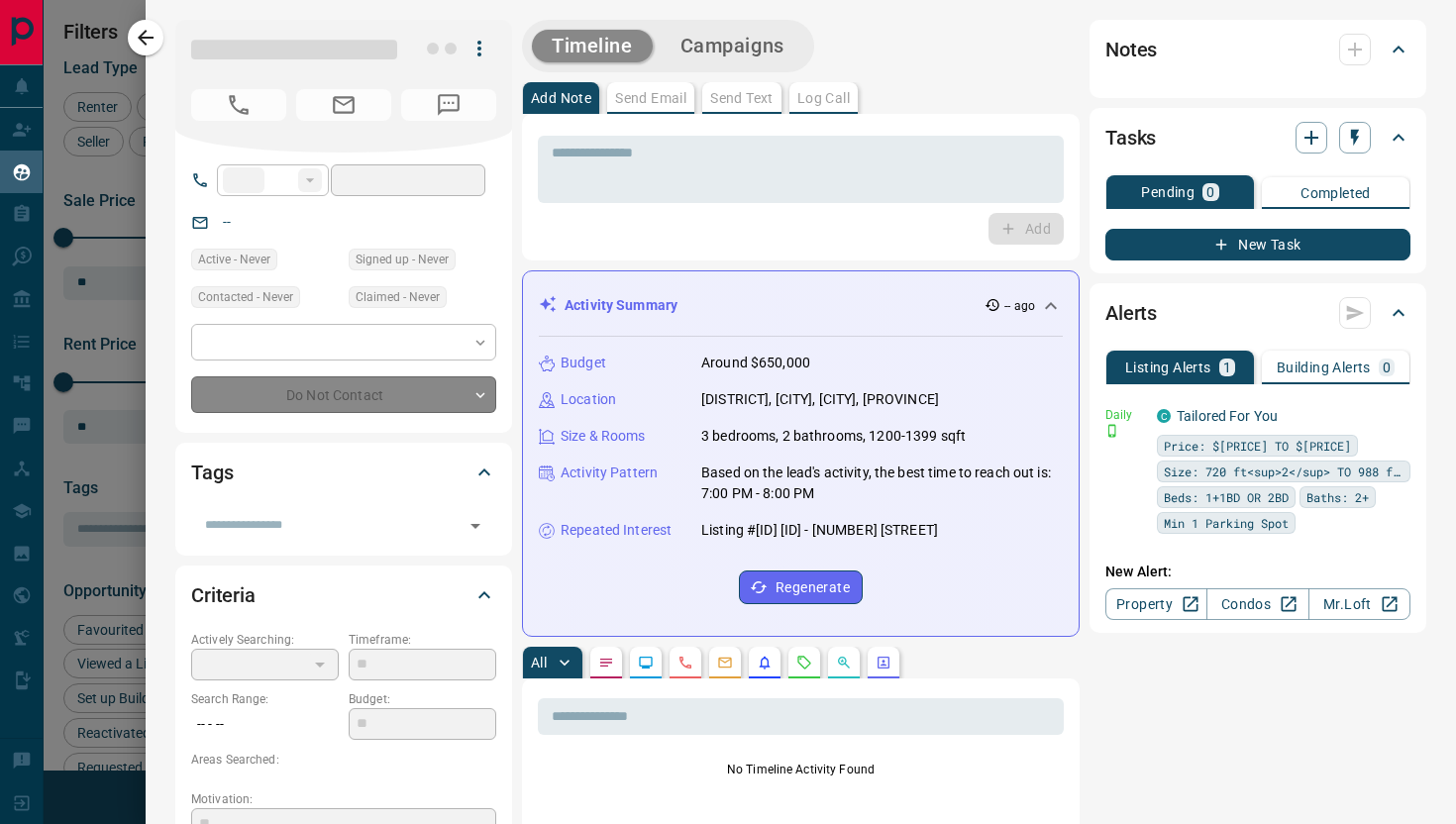type on "**" 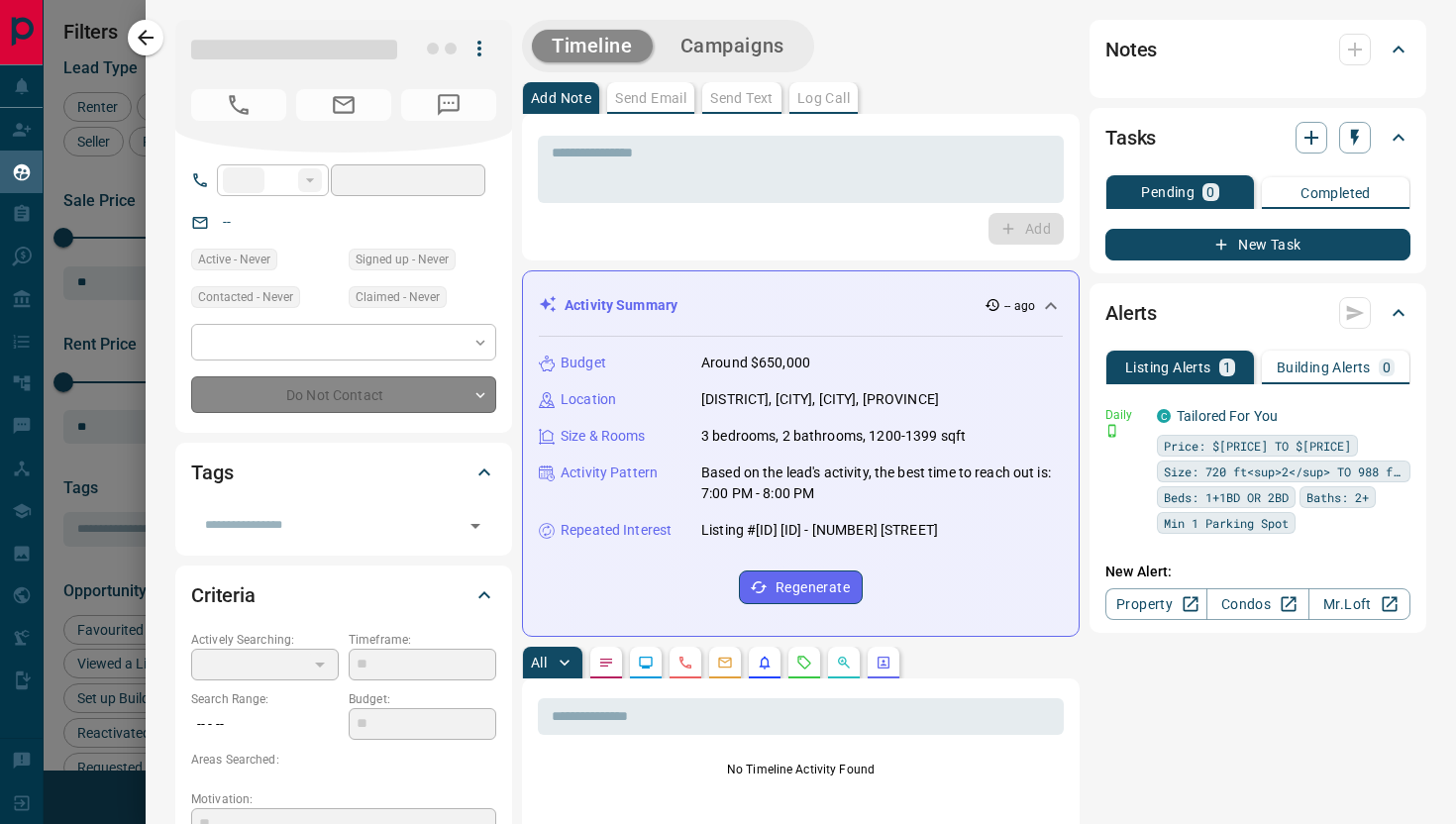 type on "**********" 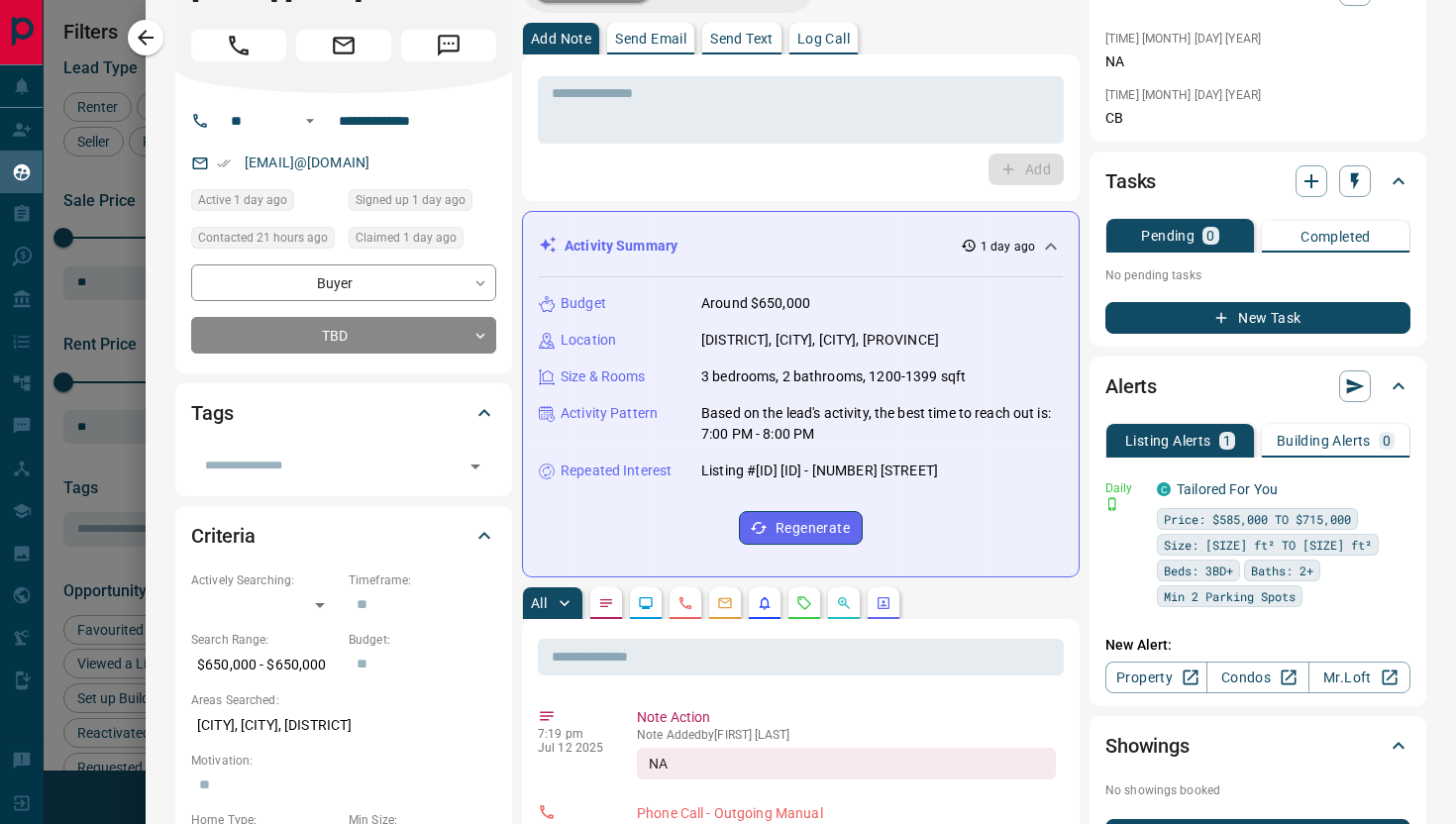 scroll, scrollTop: 0, scrollLeft: 0, axis: both 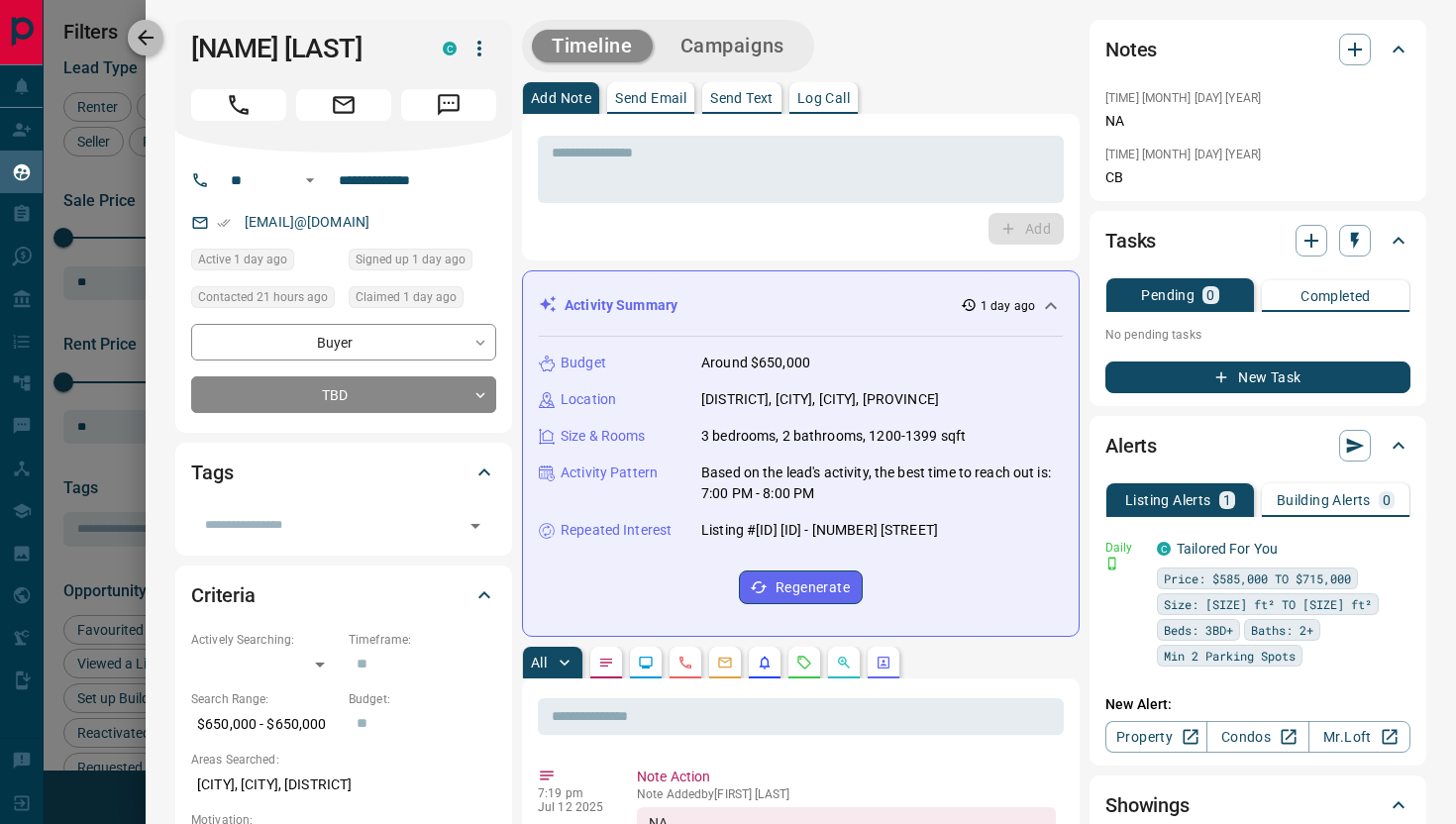 click 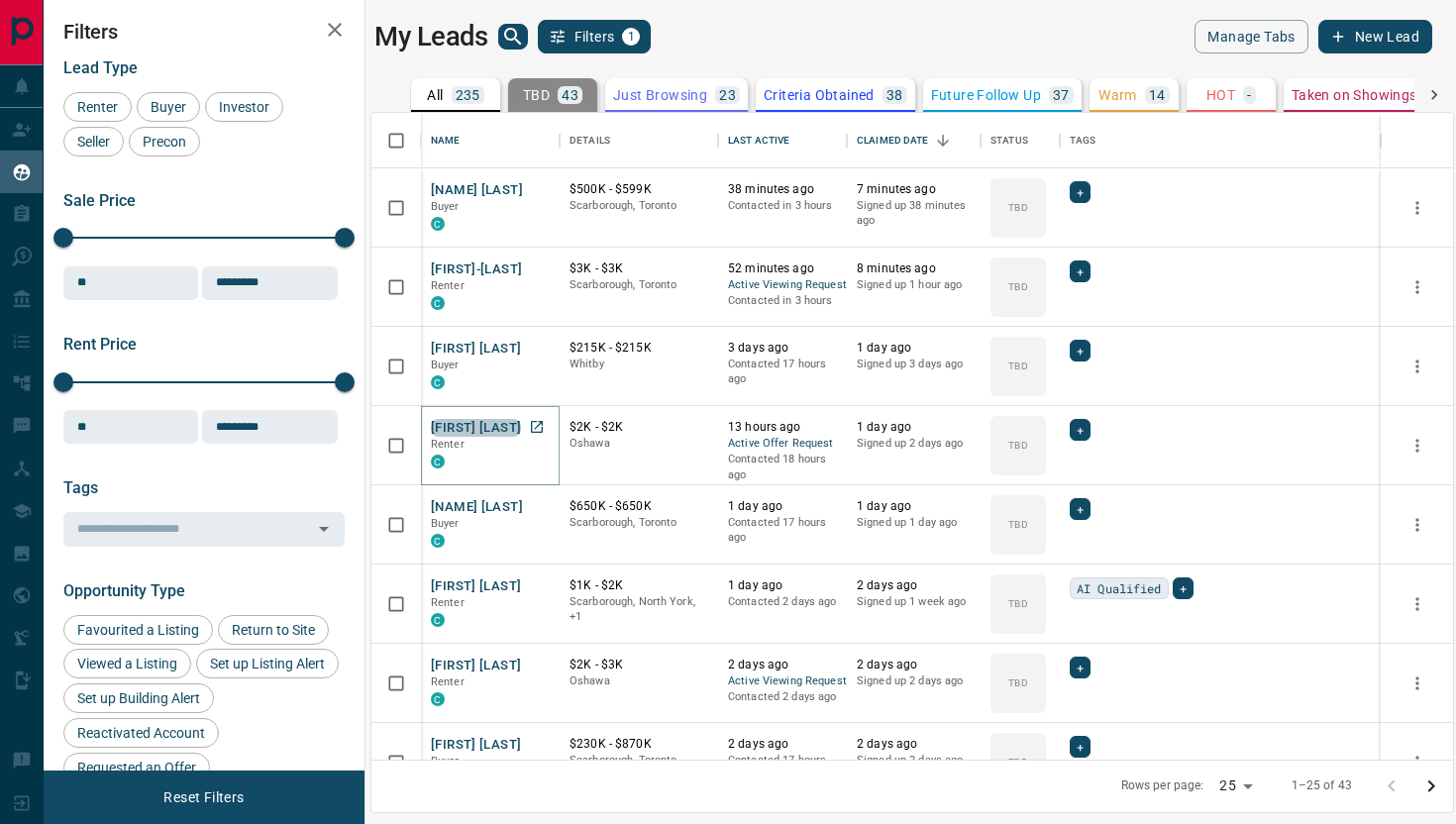 click on "[FIRST] [LAST]" at bounding box center [475, 428] 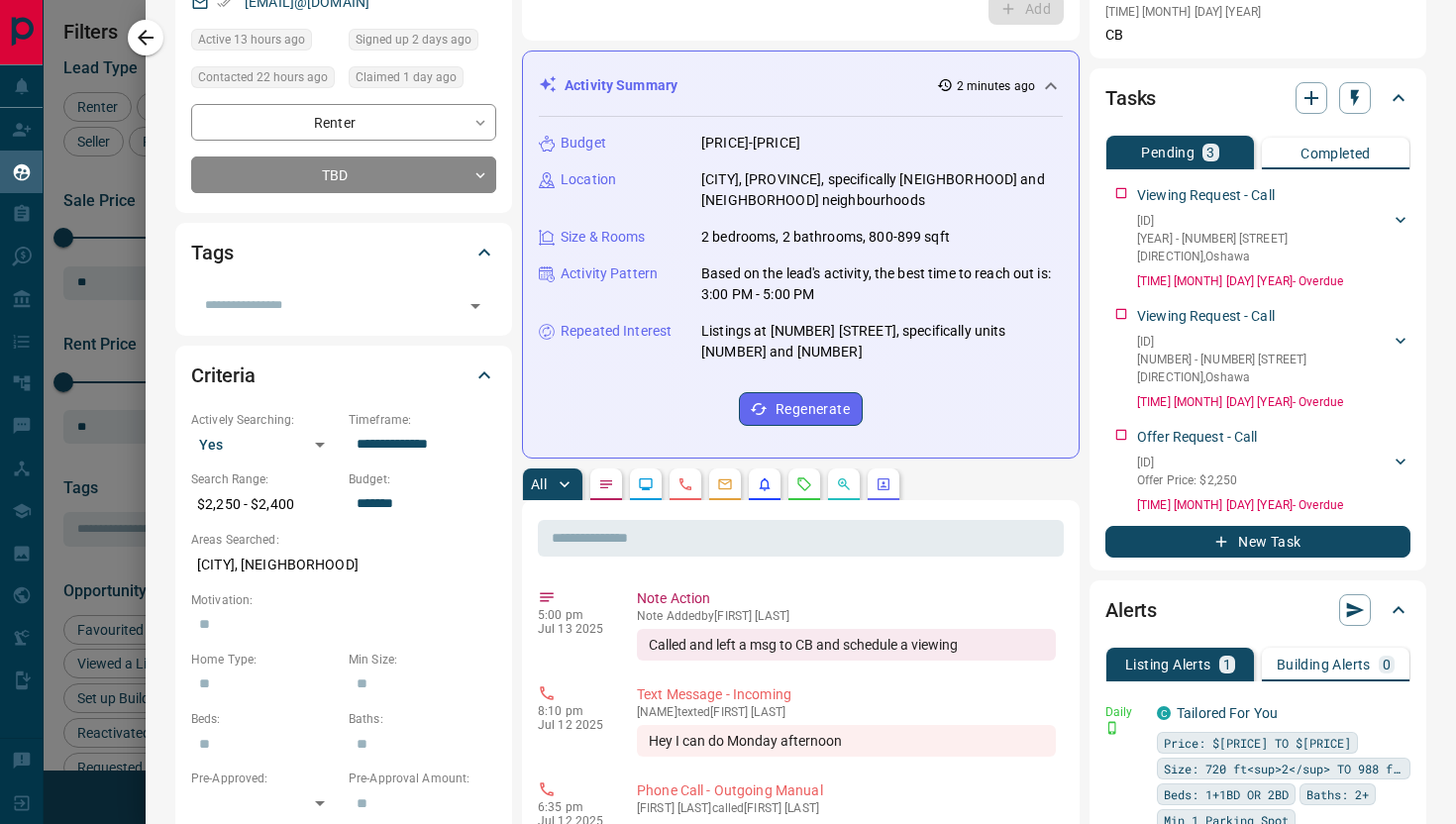 scroll, scrollTop: 232, scrollLeft: 0, axis: vertical 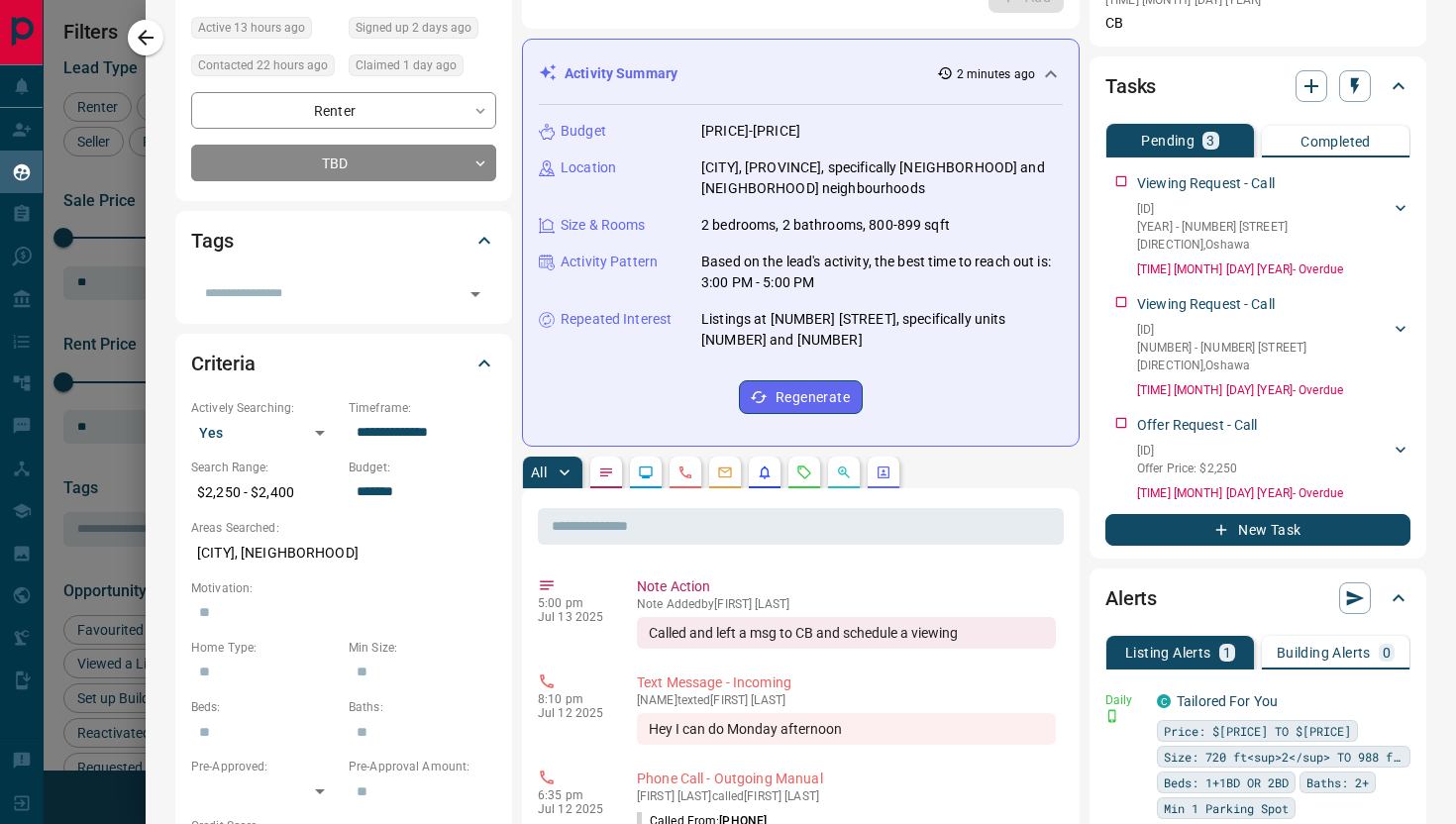 click 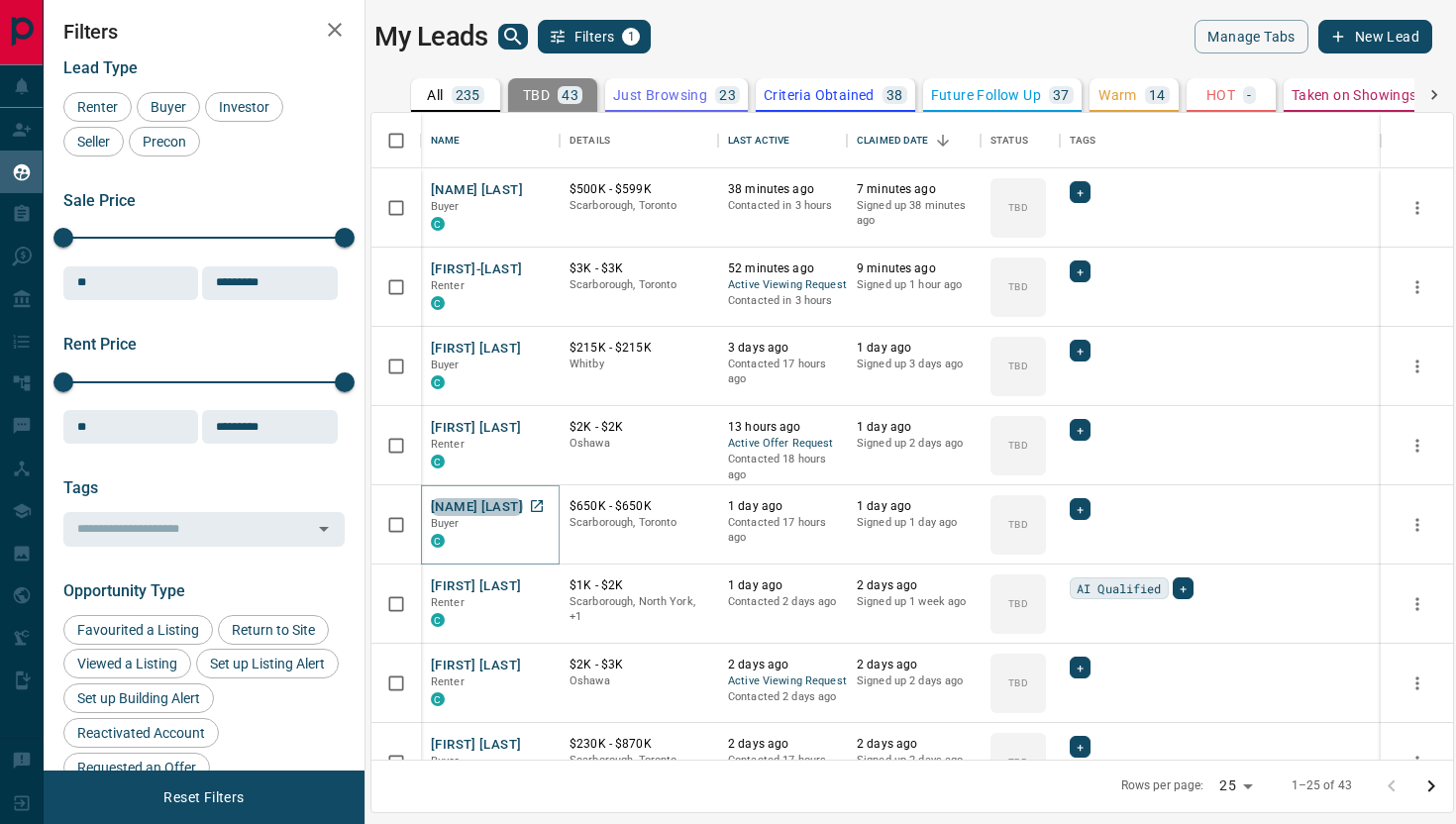 click on "[NAME] [LAST]" at bounding box center (476, 507) 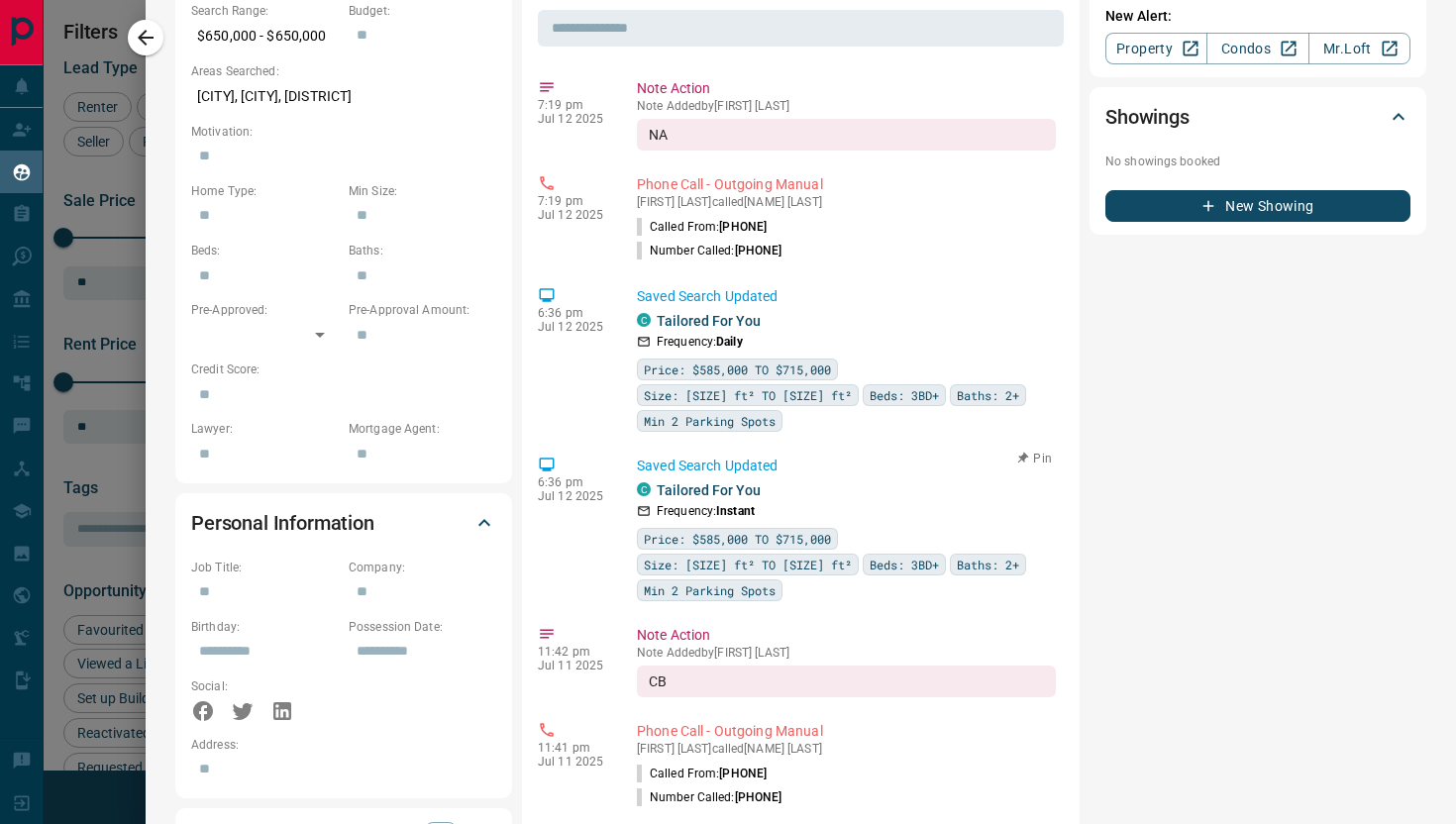 scroll, scrollTop: 0, scrollLeft: 0, axis: both 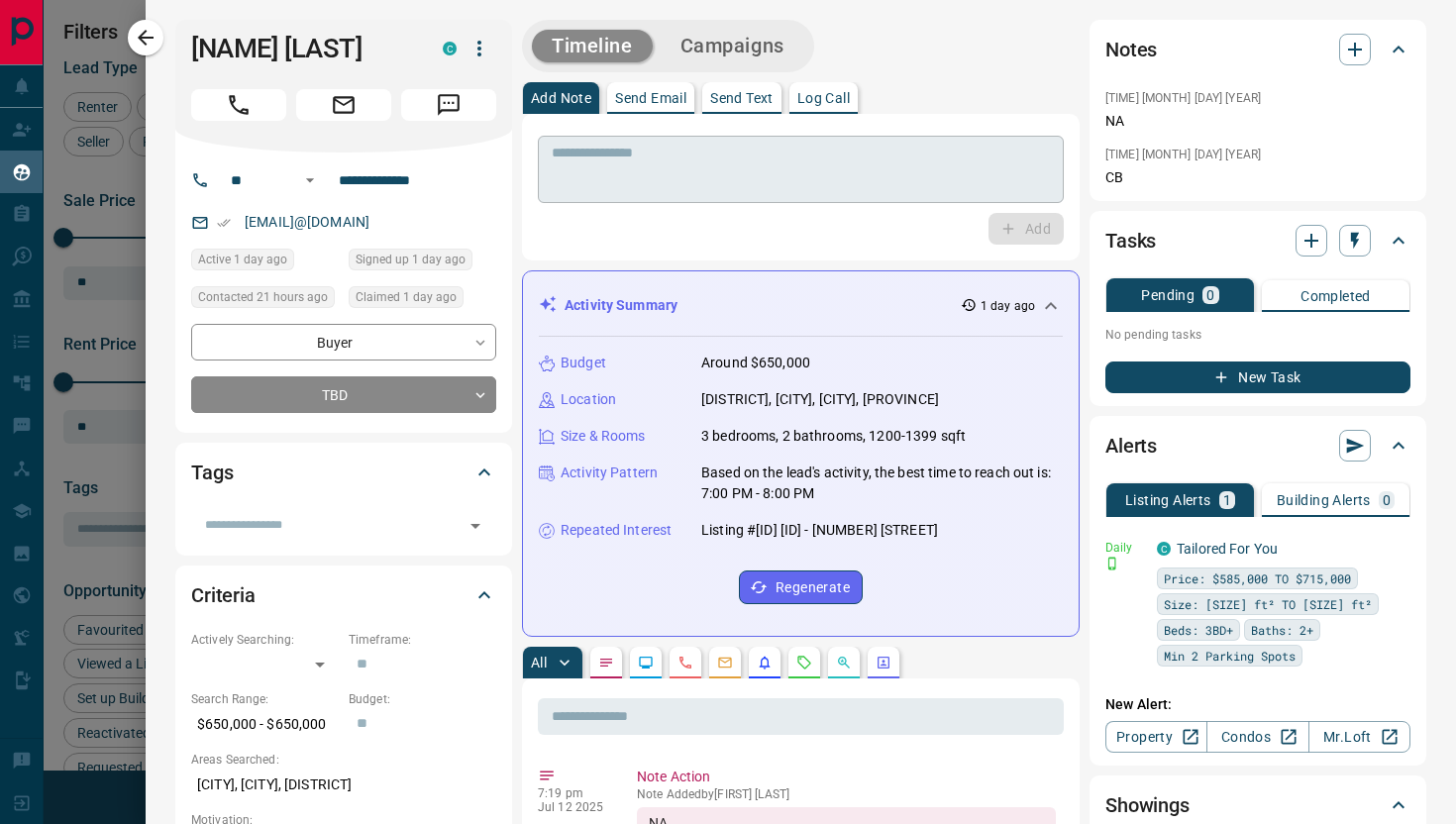 click at bounding box center (800, 169) 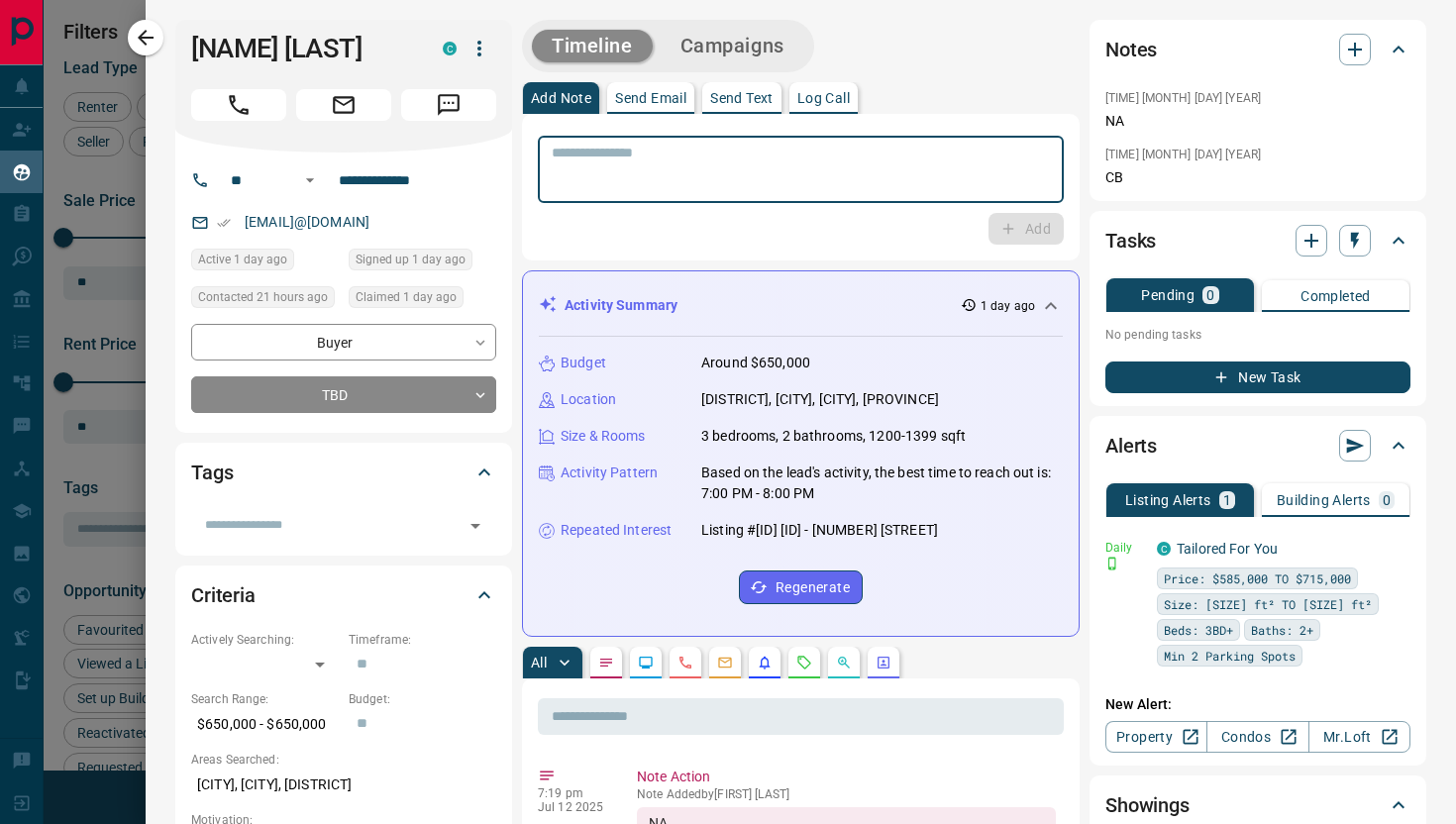 click on "Log Call" at bounding box center (823, 98) 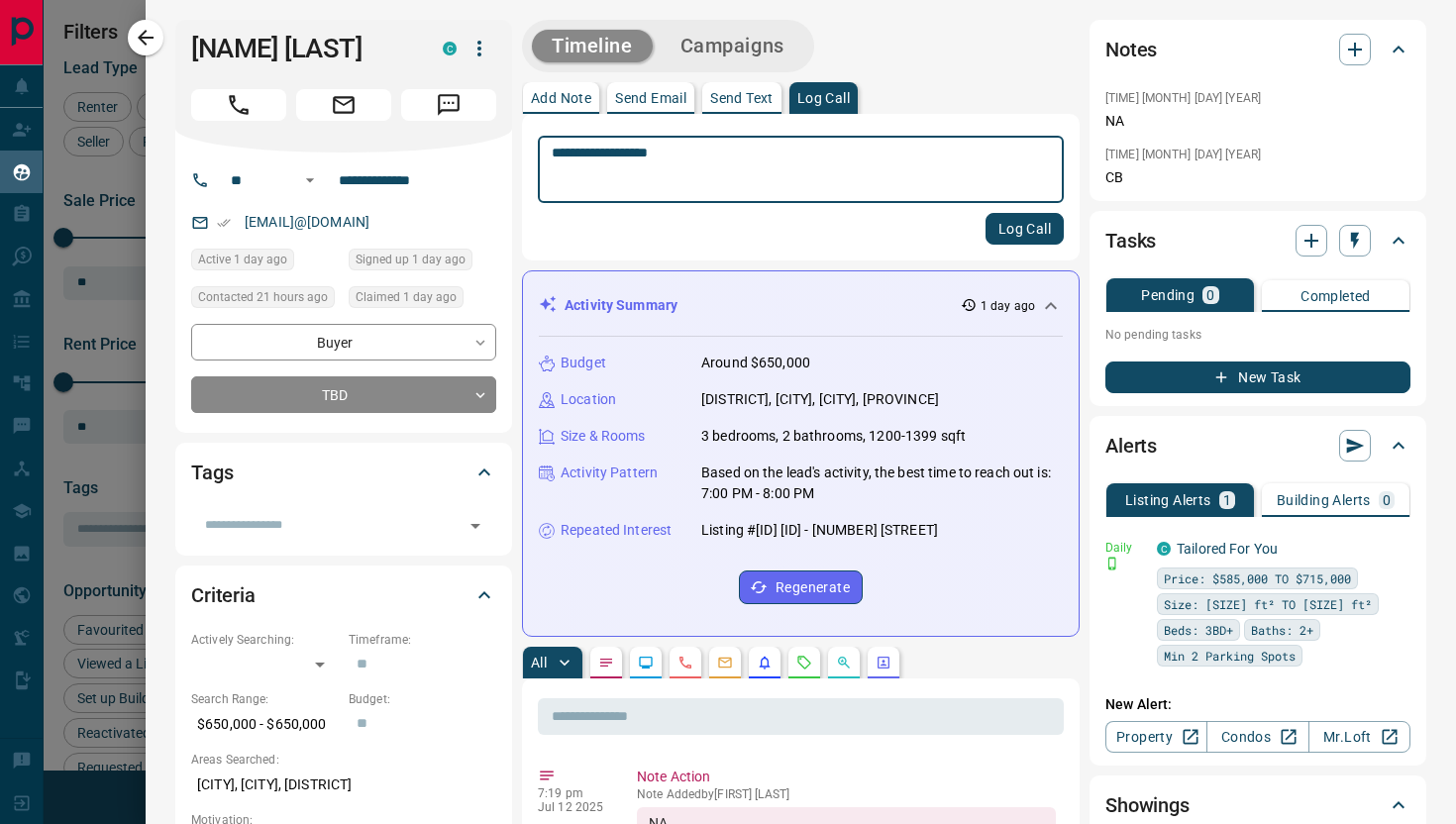 type on "**********" 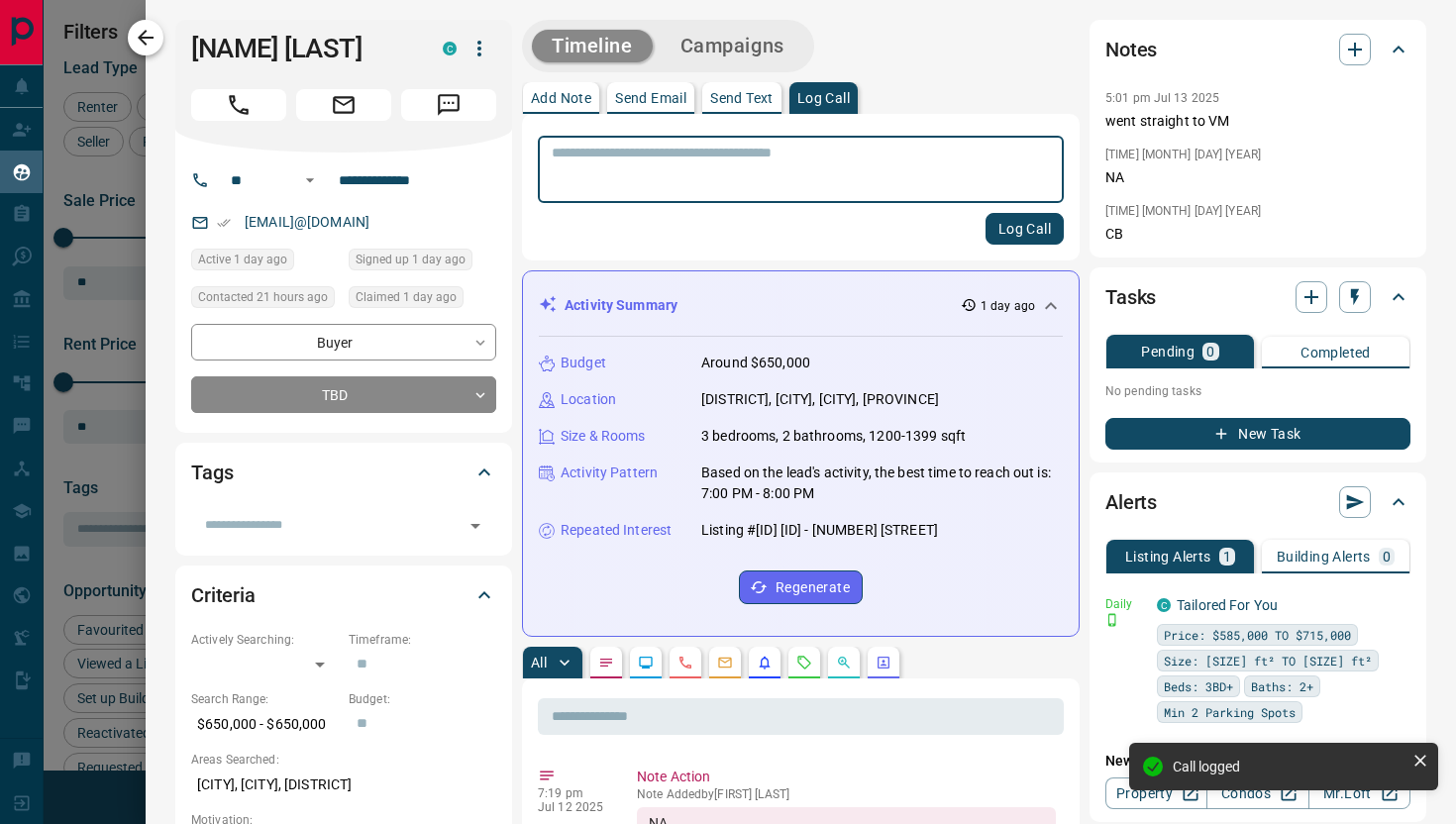 click 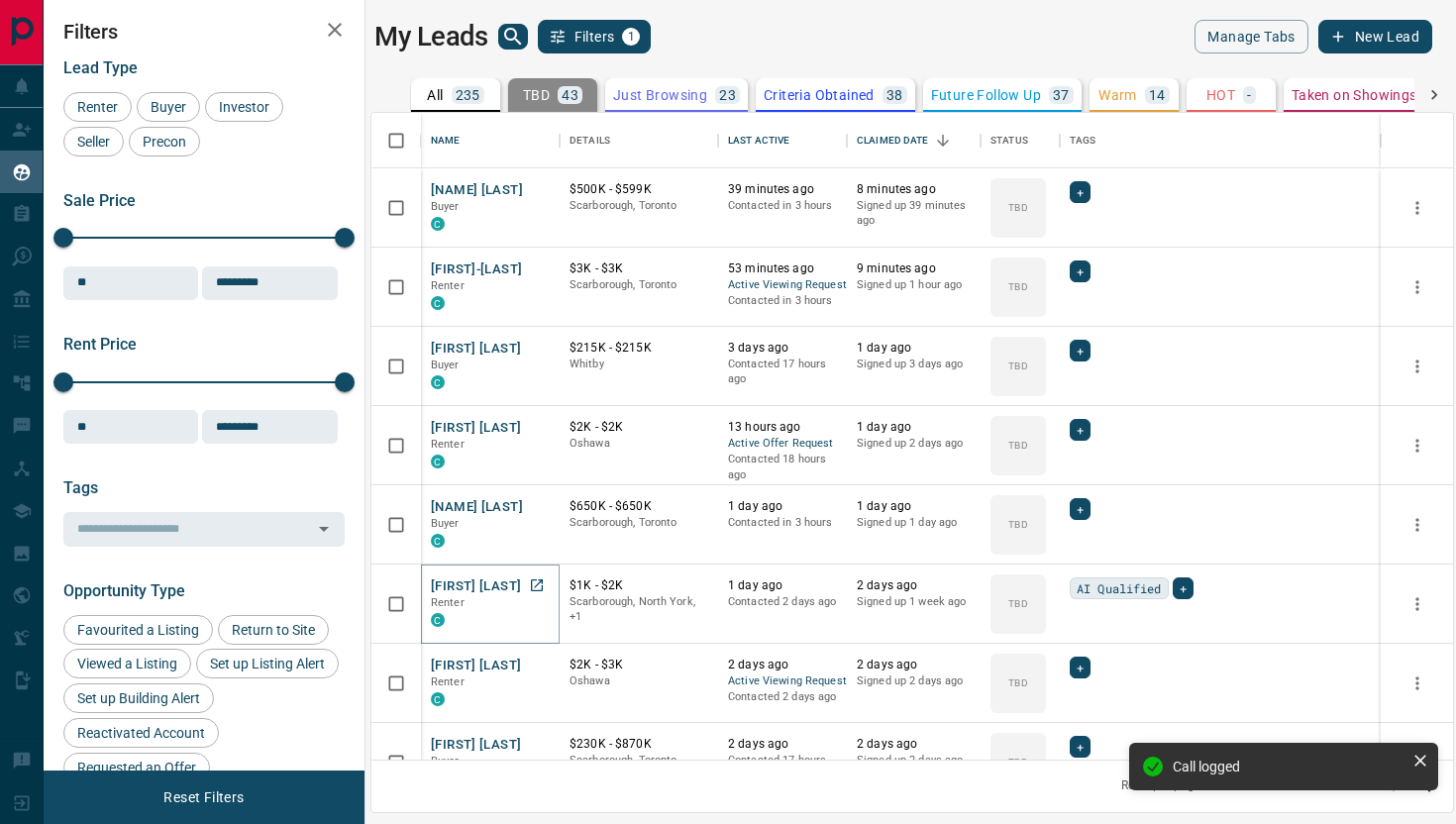 click on "[FIRST] [LAST]" at bounding box center (475, 586) 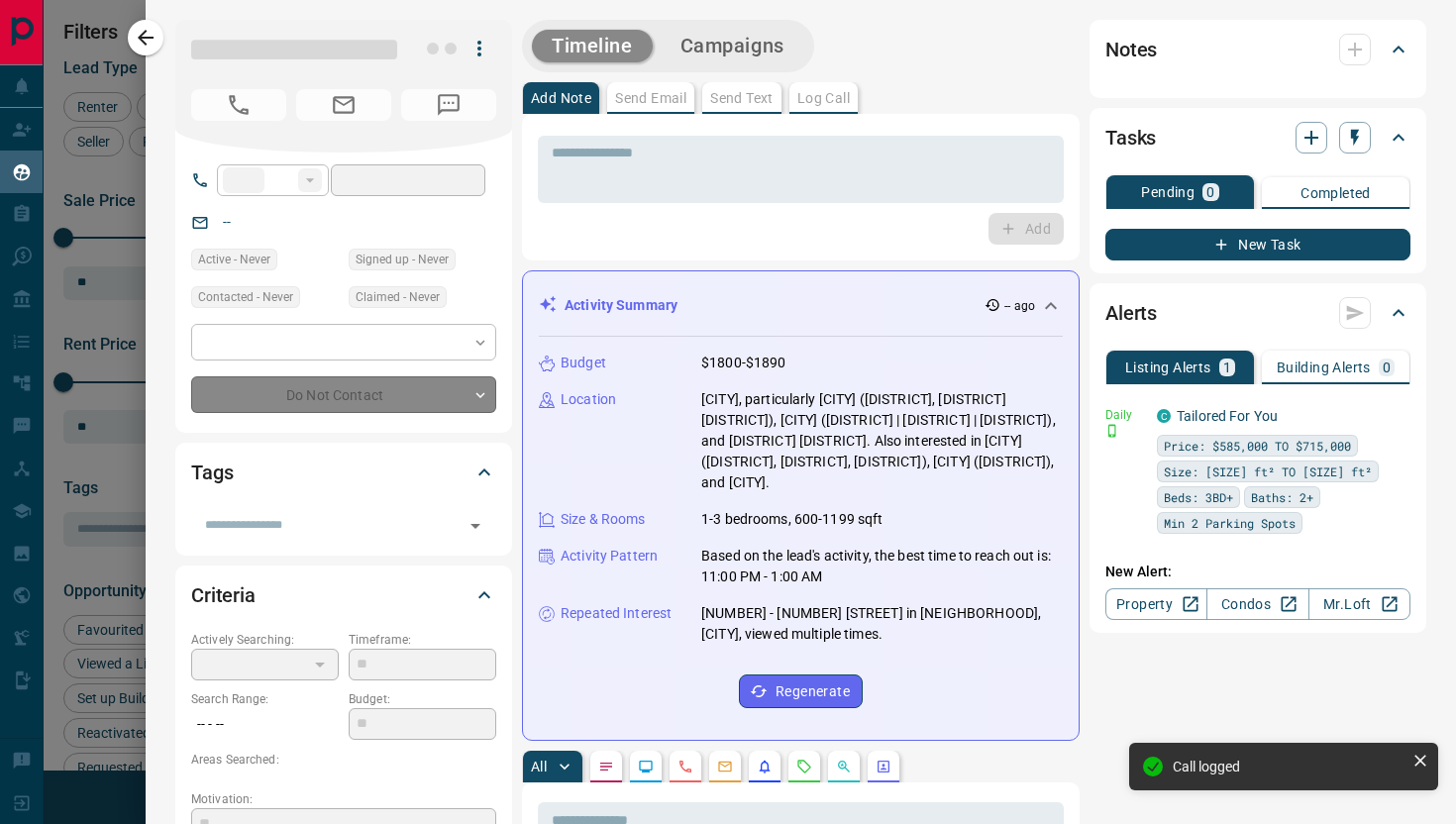 type on "**" 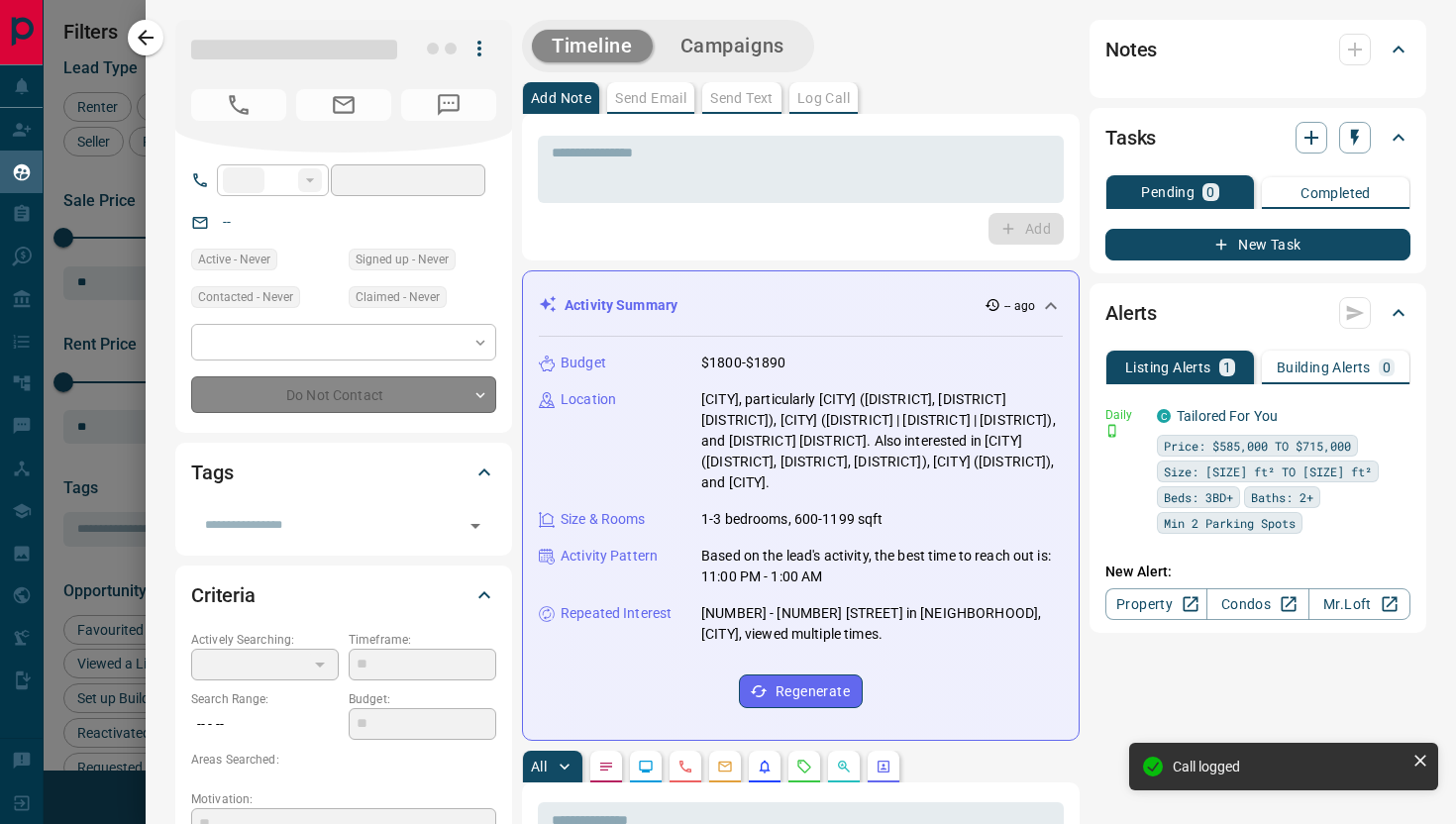 type on "**********" 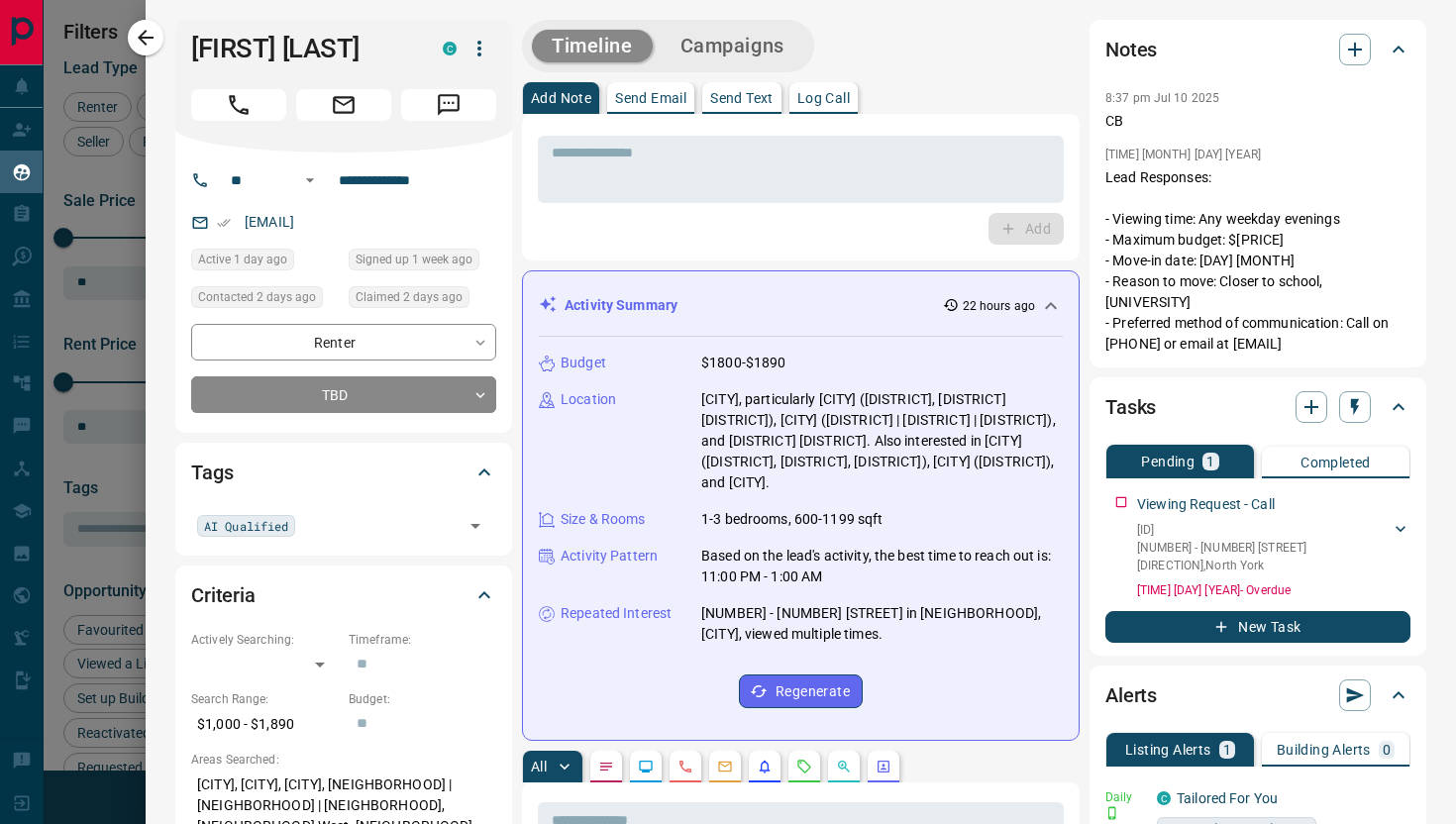 scroll, scrollTop: 1, scrollLeft: 0, axis: vertical 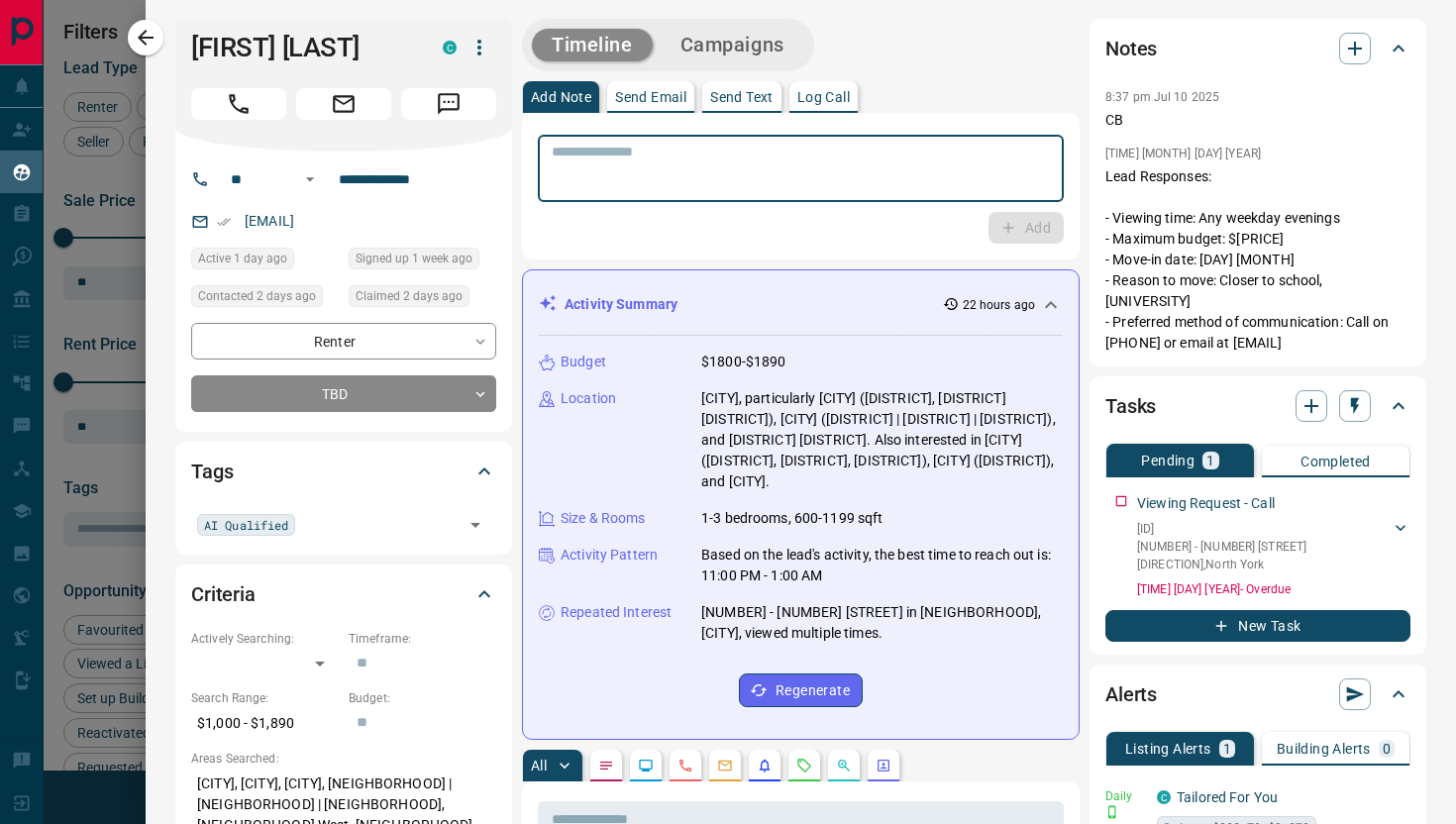 click at bounding box center [800, 168] 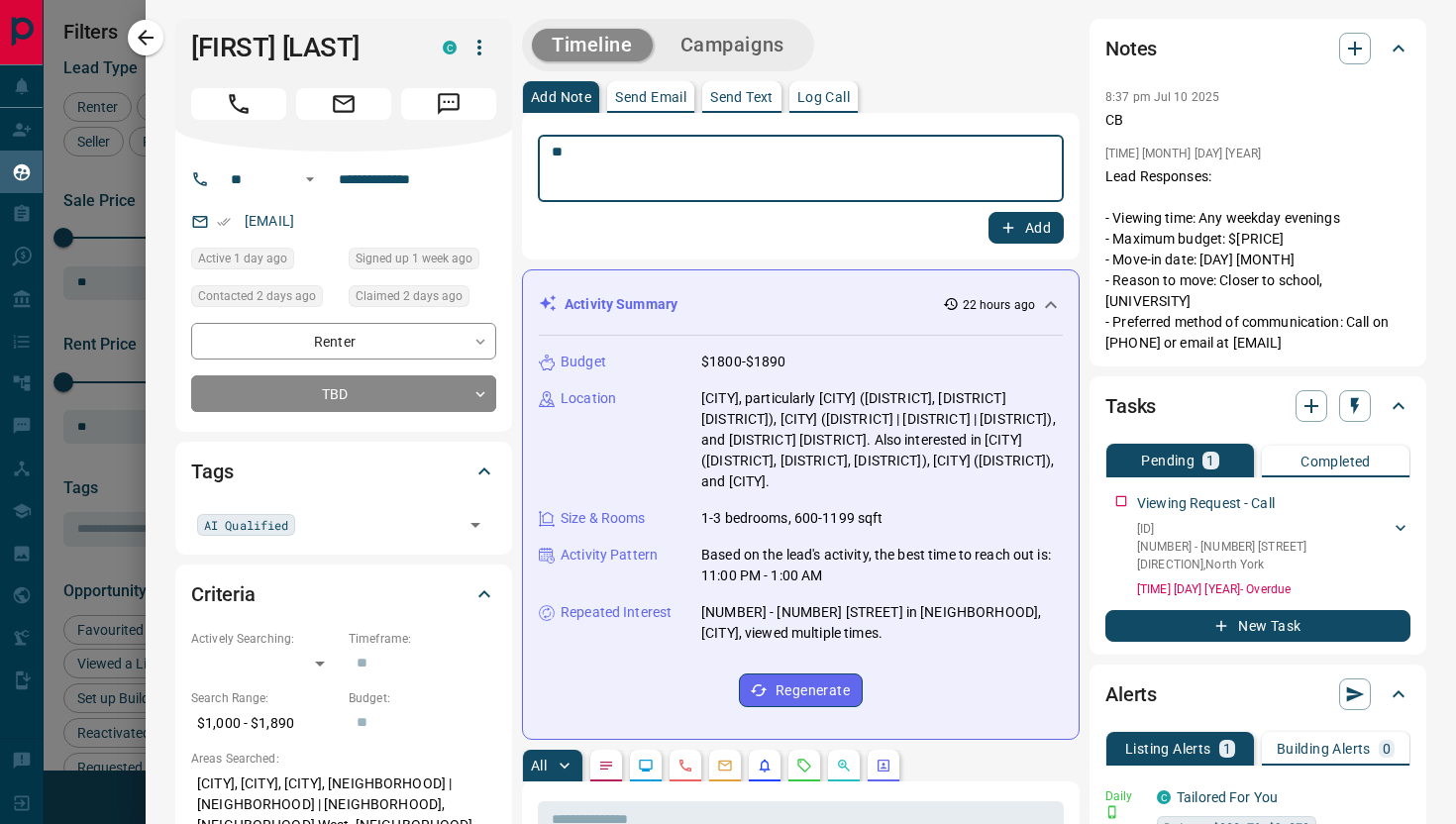 type on "**" 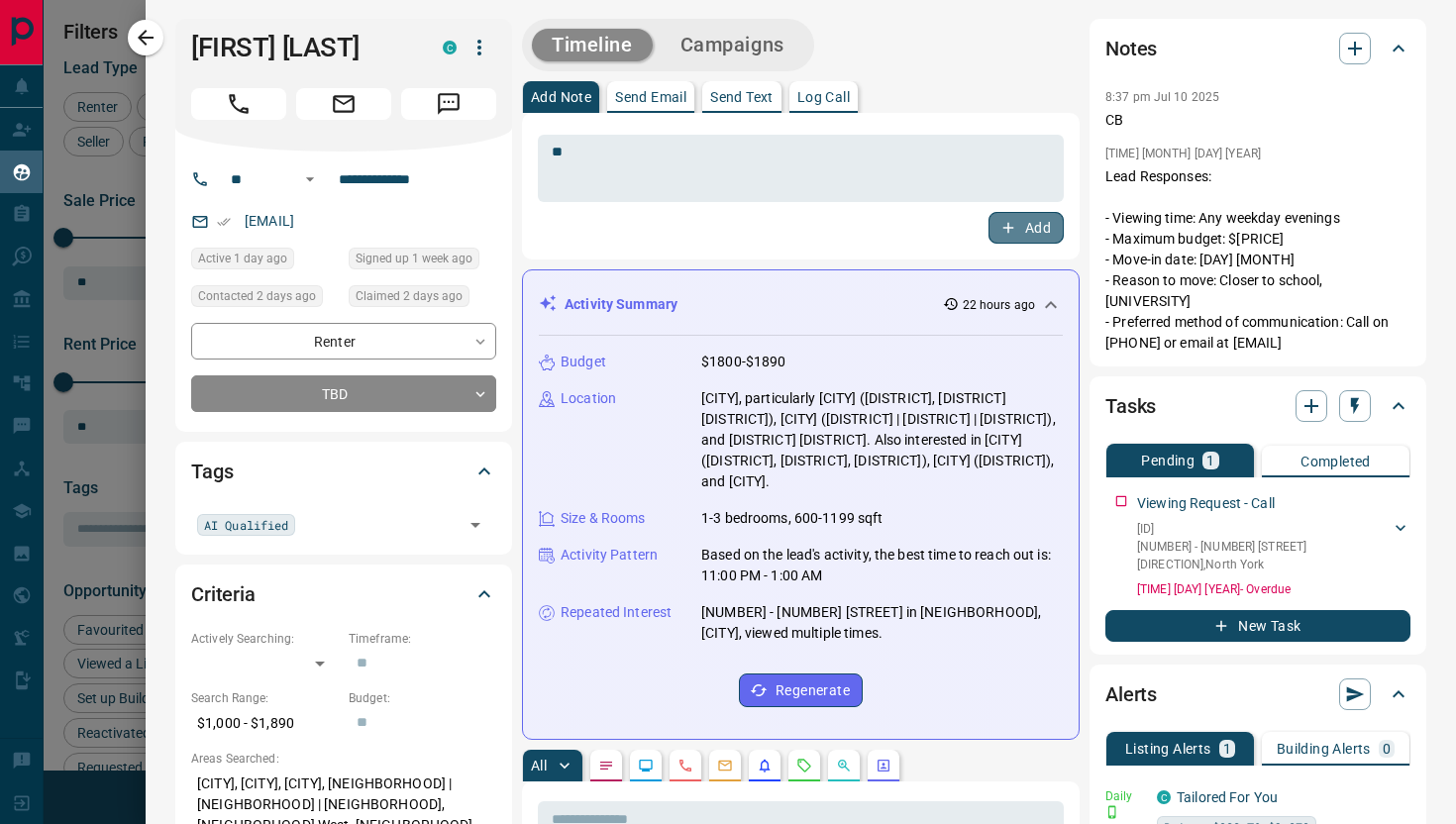 click on "Add" at bounding box center [1026, 228] 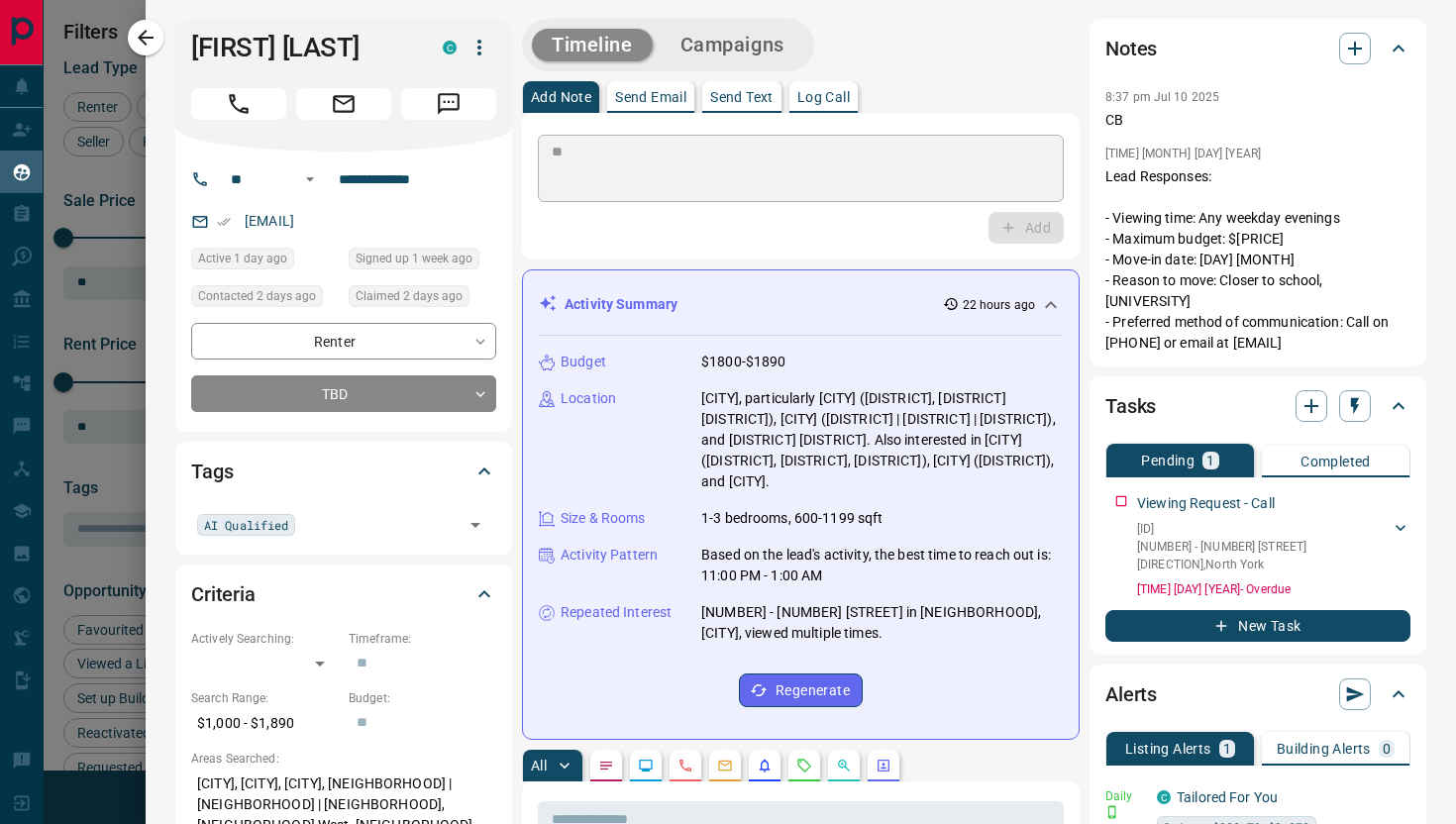type 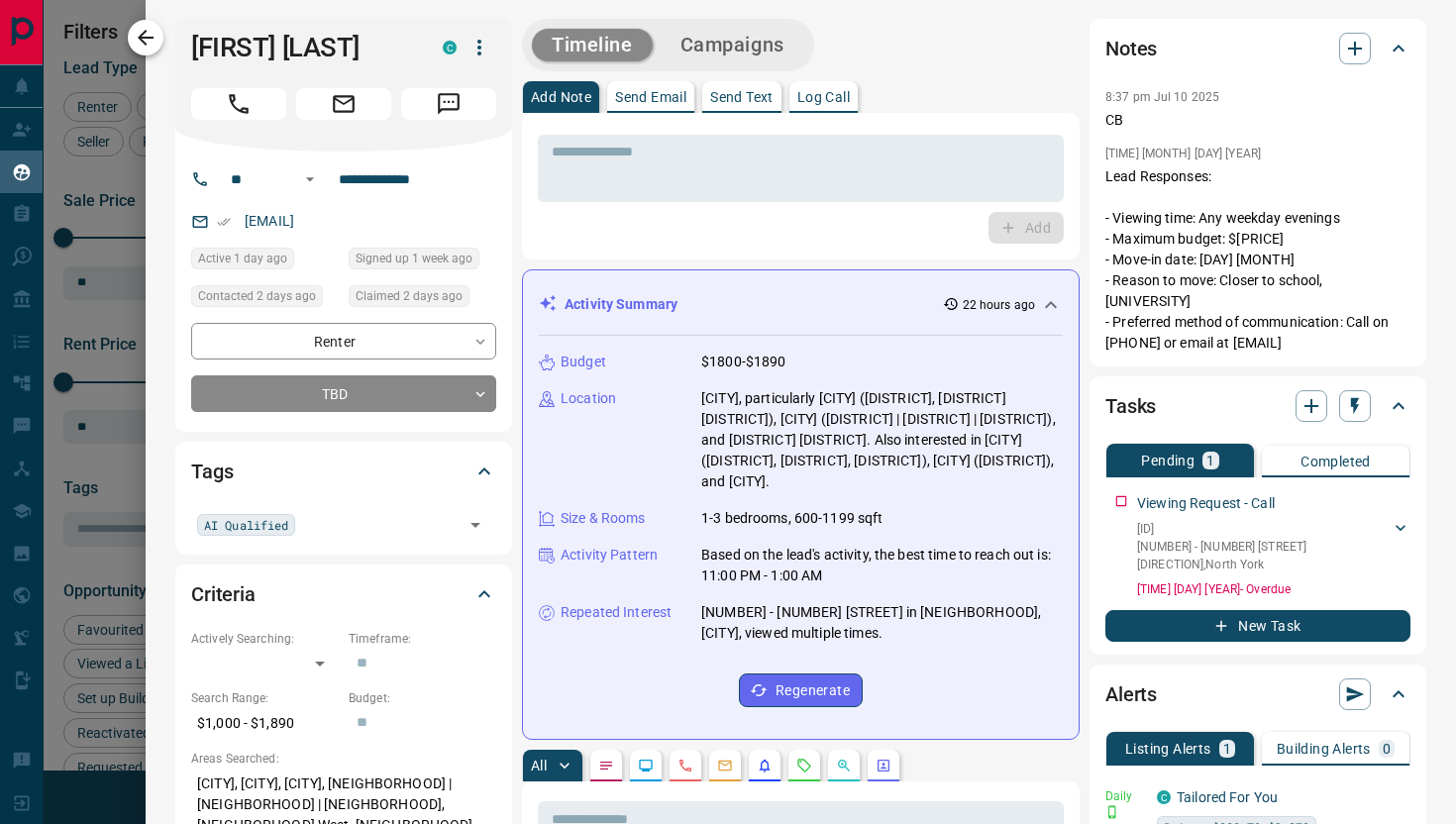 click at bounding box center (146, 38) 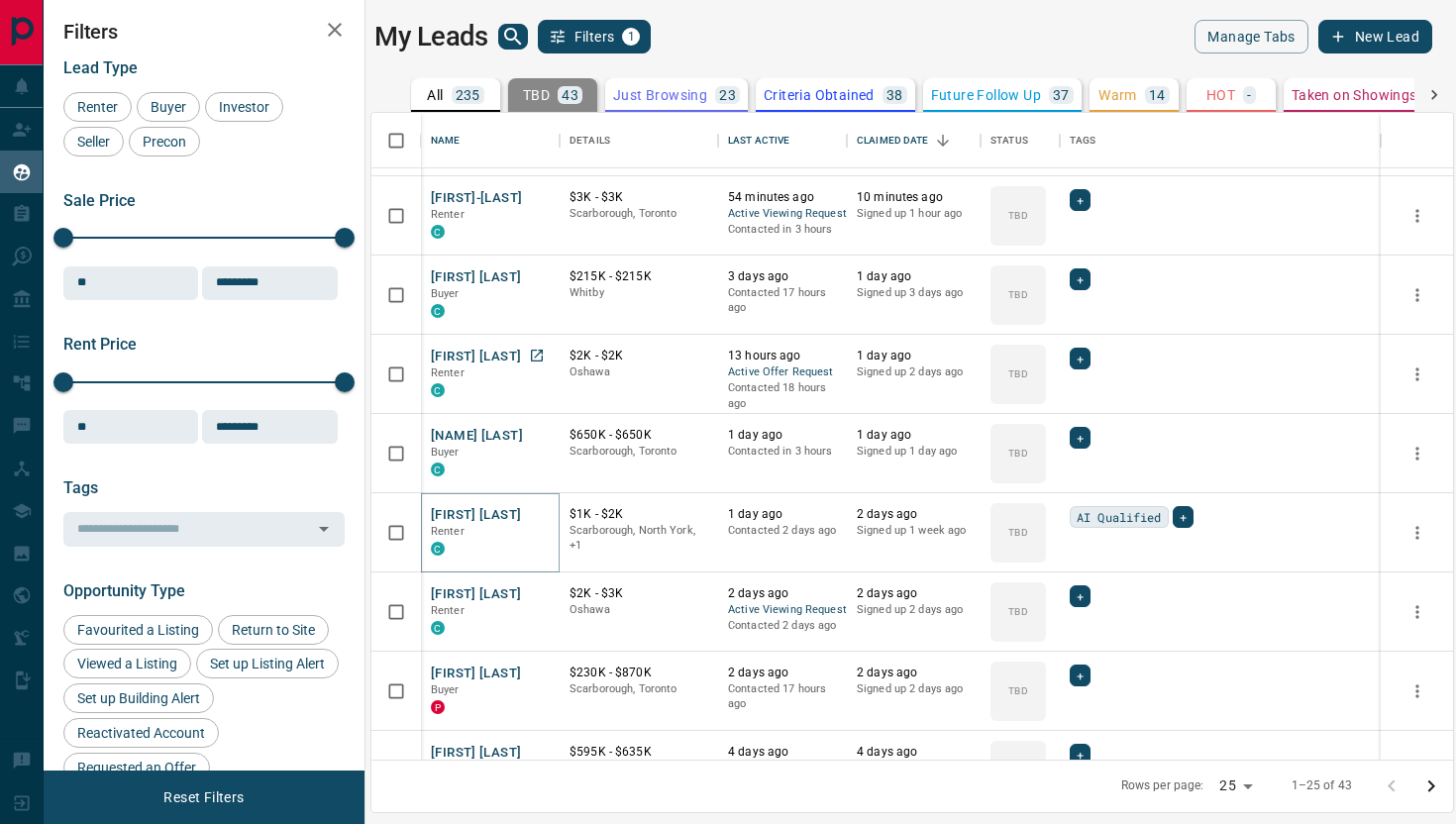 scroll, scrollTop: 98, scrollLeft: 0, axis: vertical 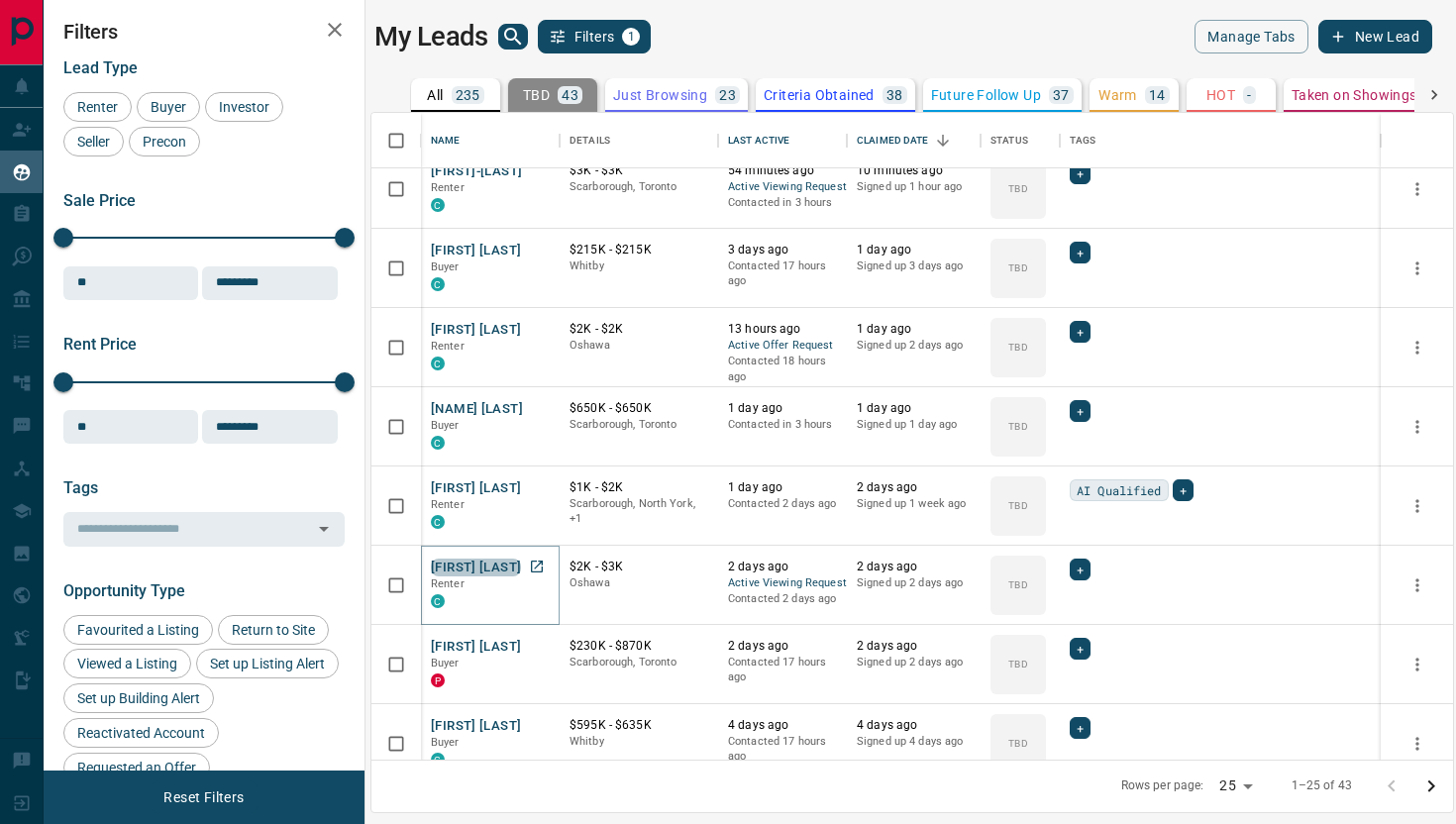 click on "[FIRST] [LAST]" at bounding box center [475, 567] 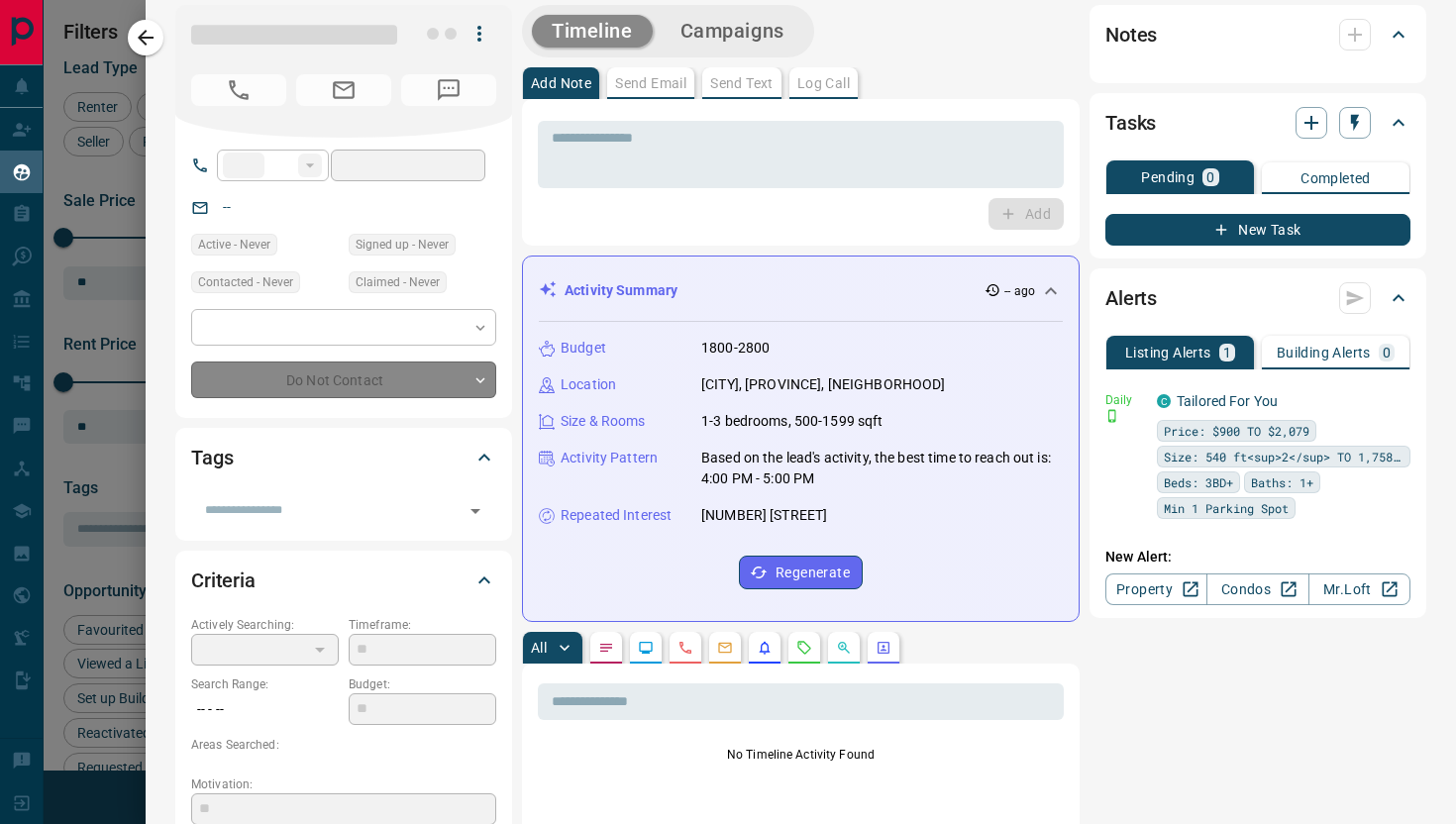 type on "**" 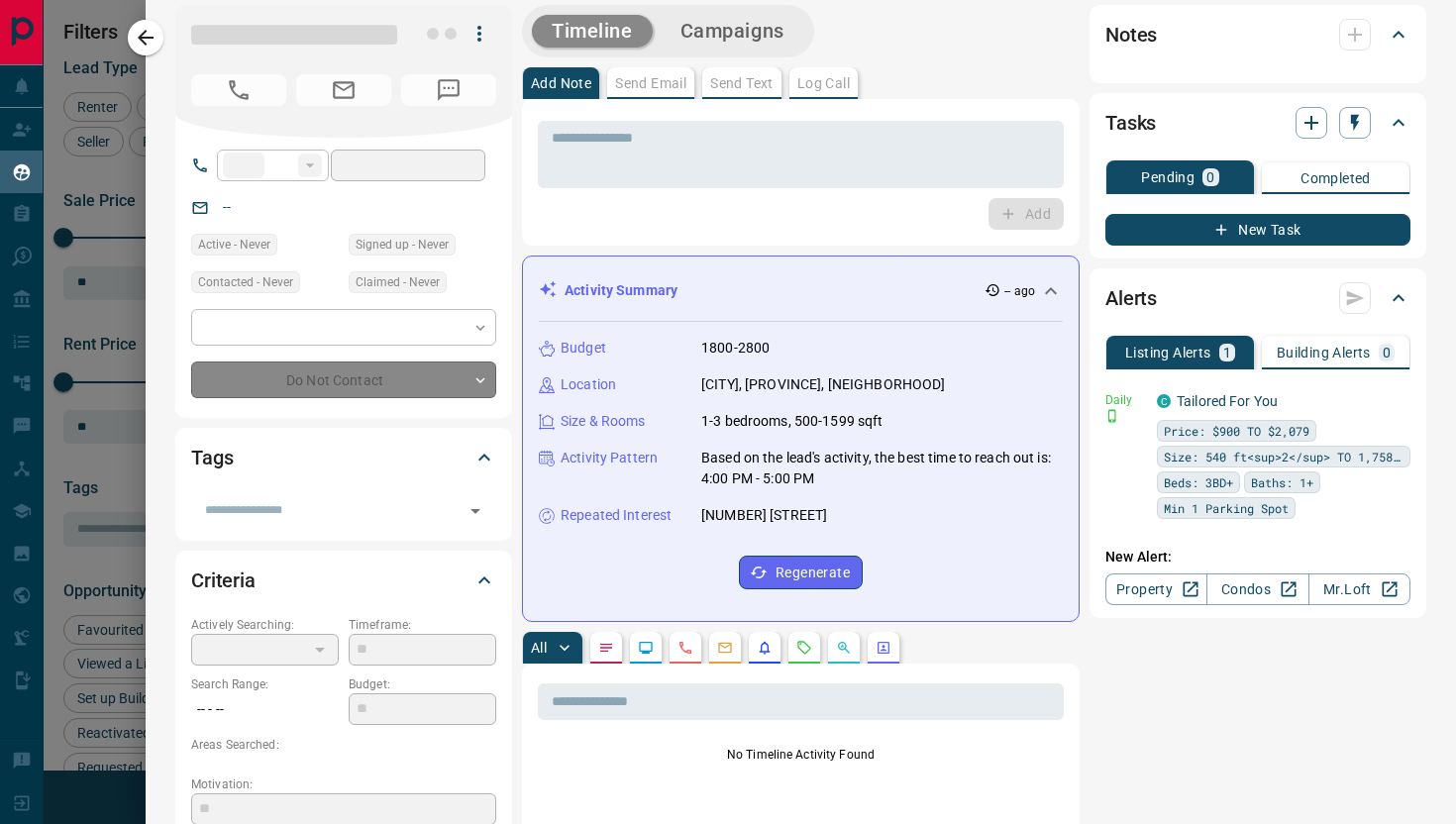type on "**********" 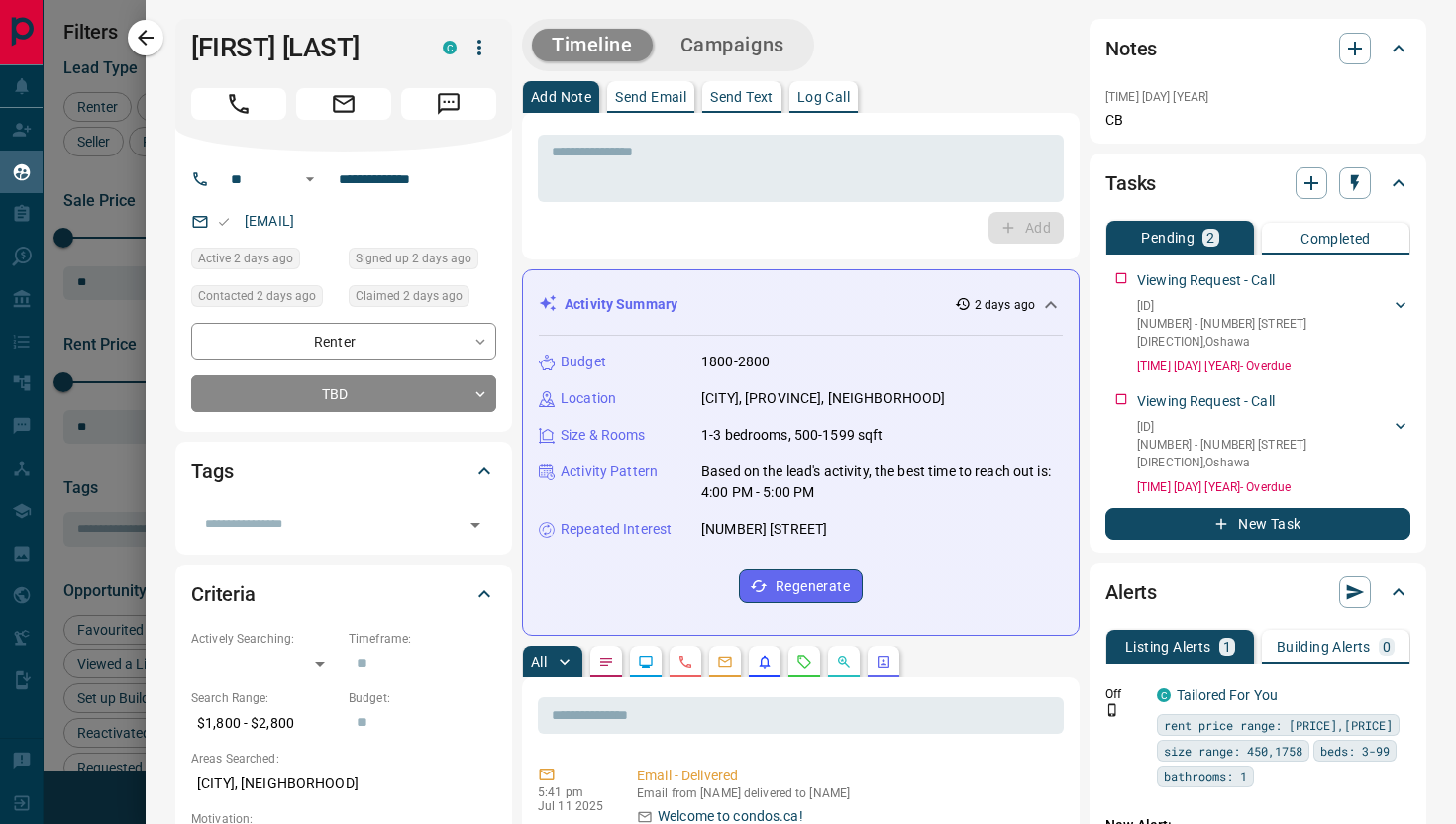 scroll, scrollTop: 3, scrollLeft: 0, axis: vertical 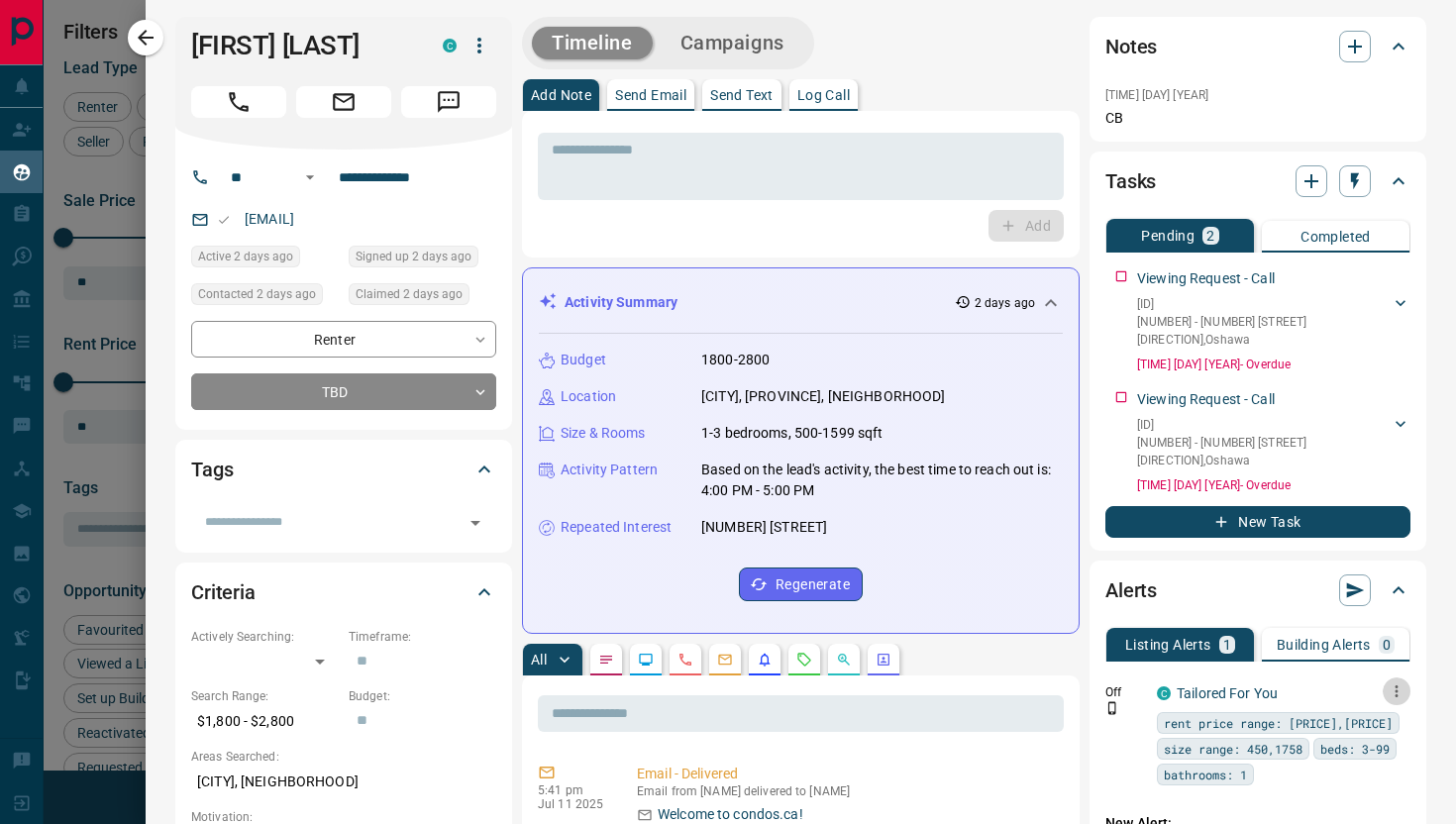 click 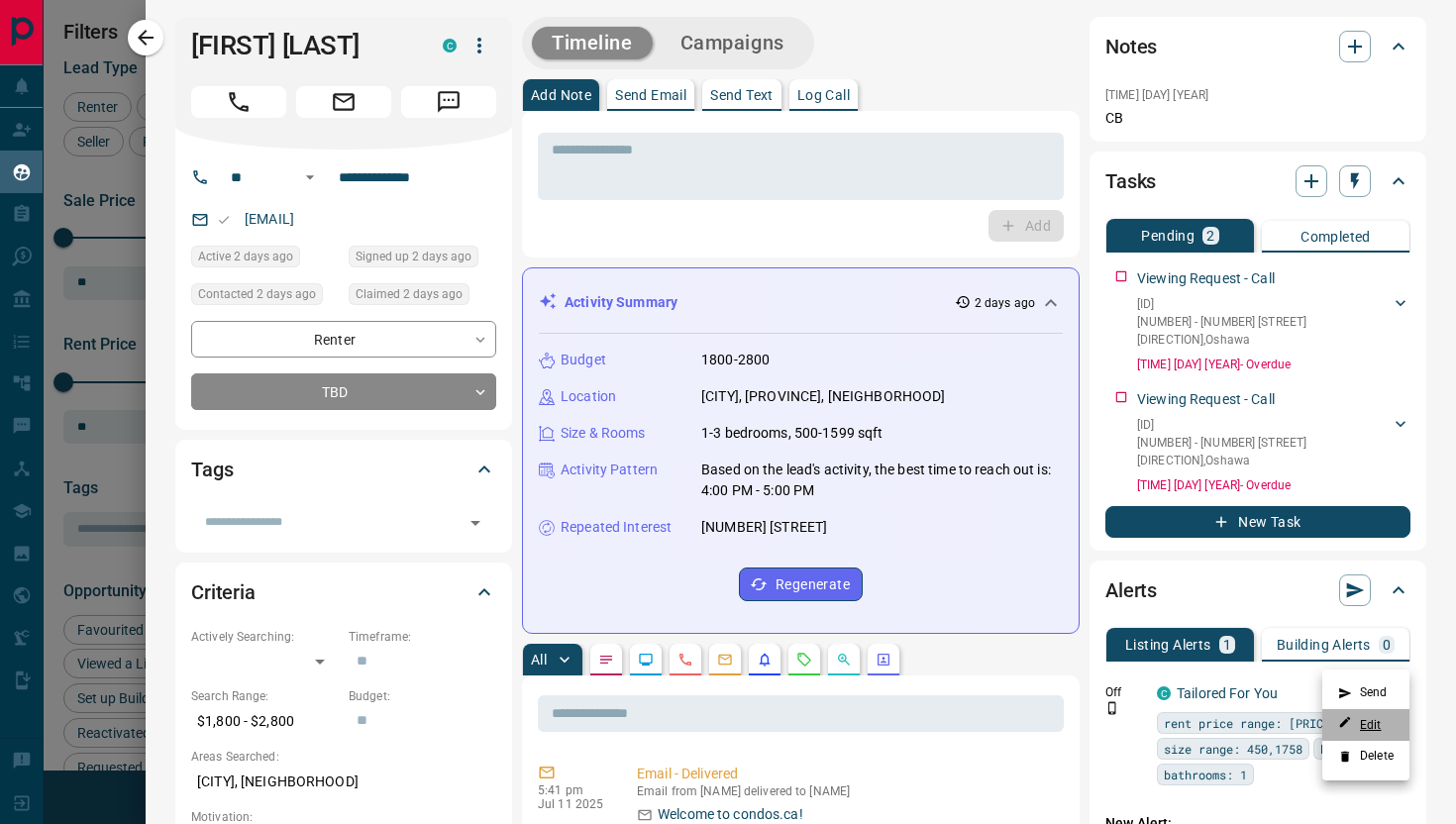 click on "Edit" at bounding box center [1360, 724] 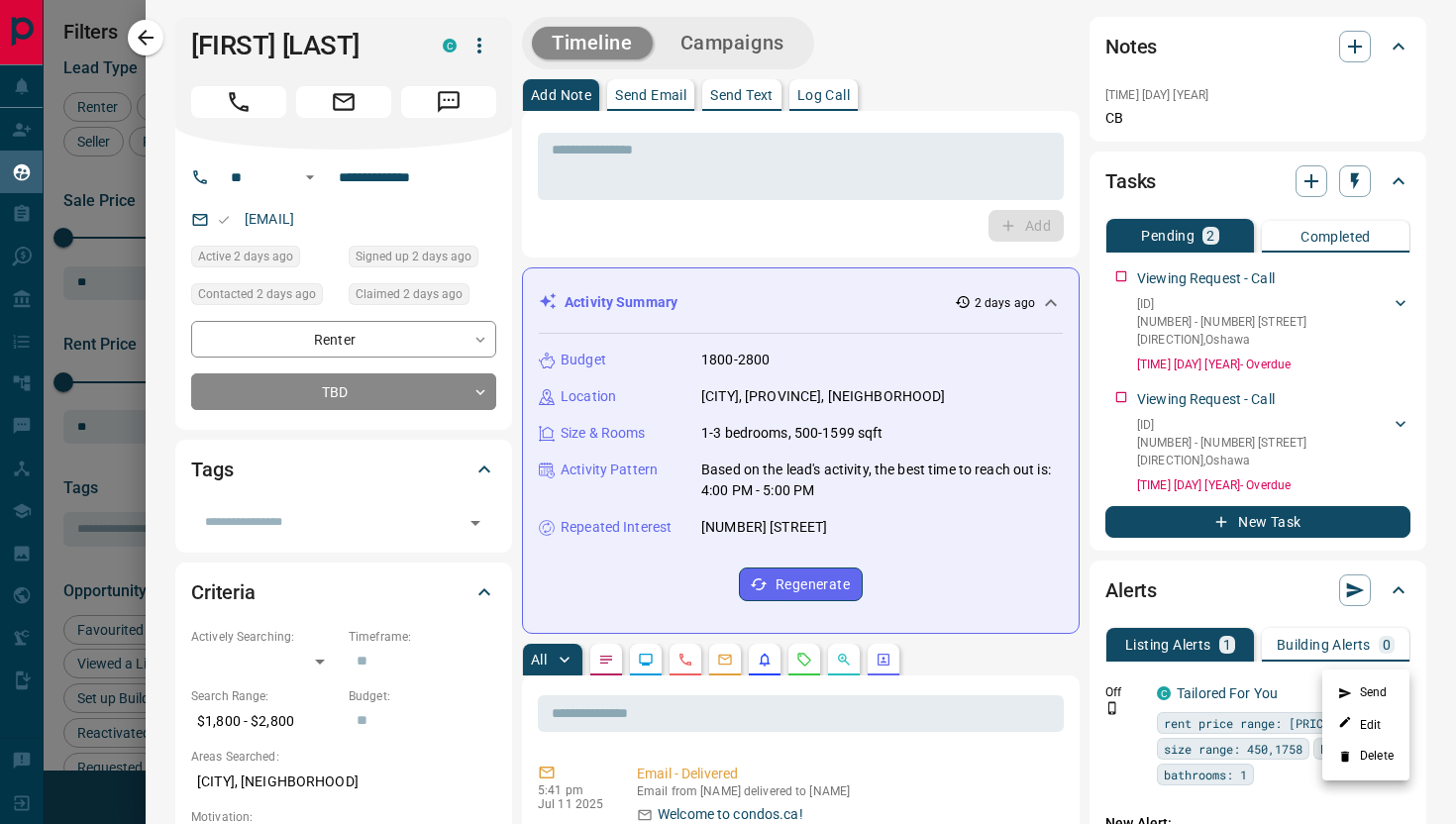 click at bounding box center (728, 412) 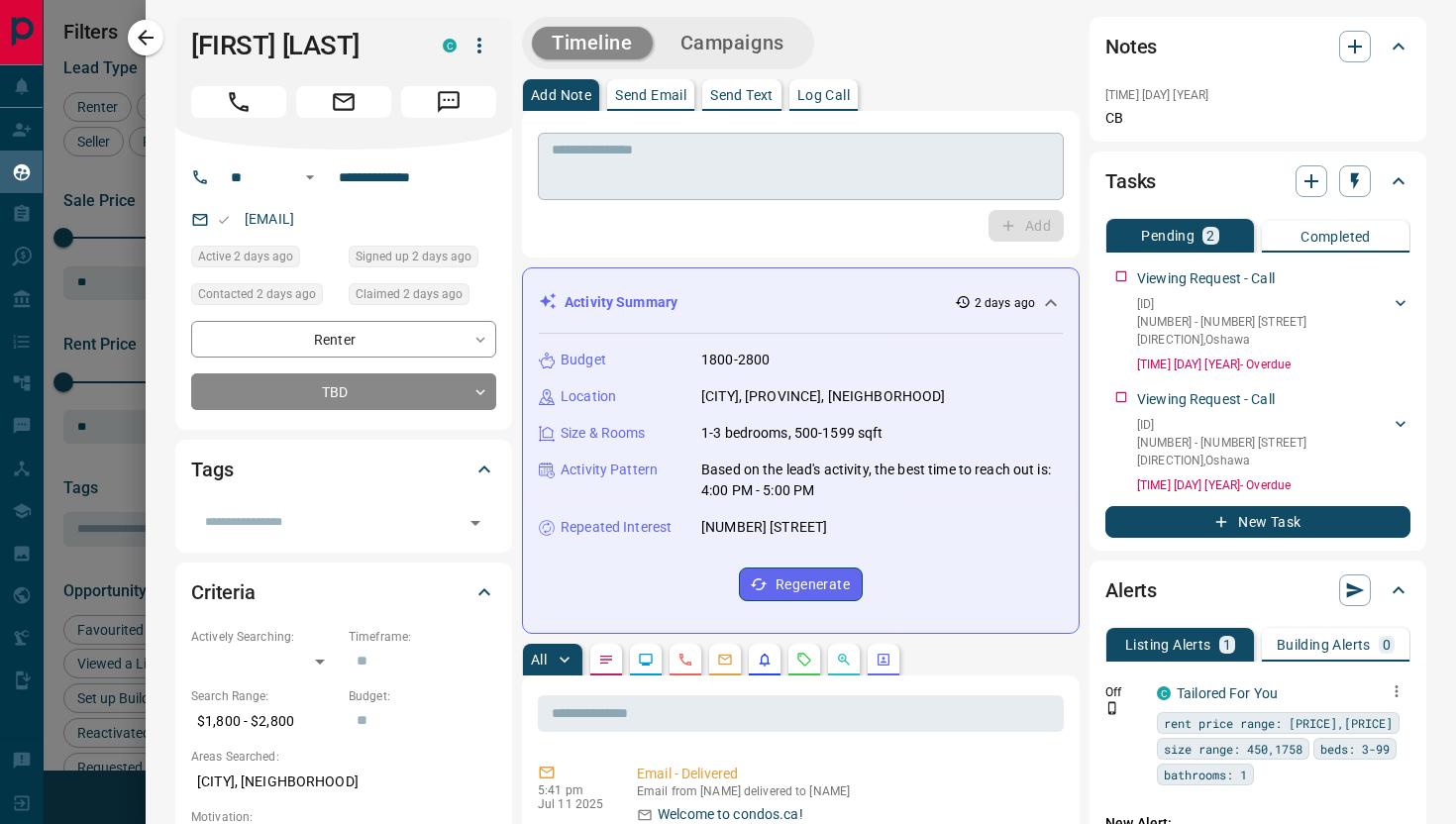click at bounding box center [800, 166] 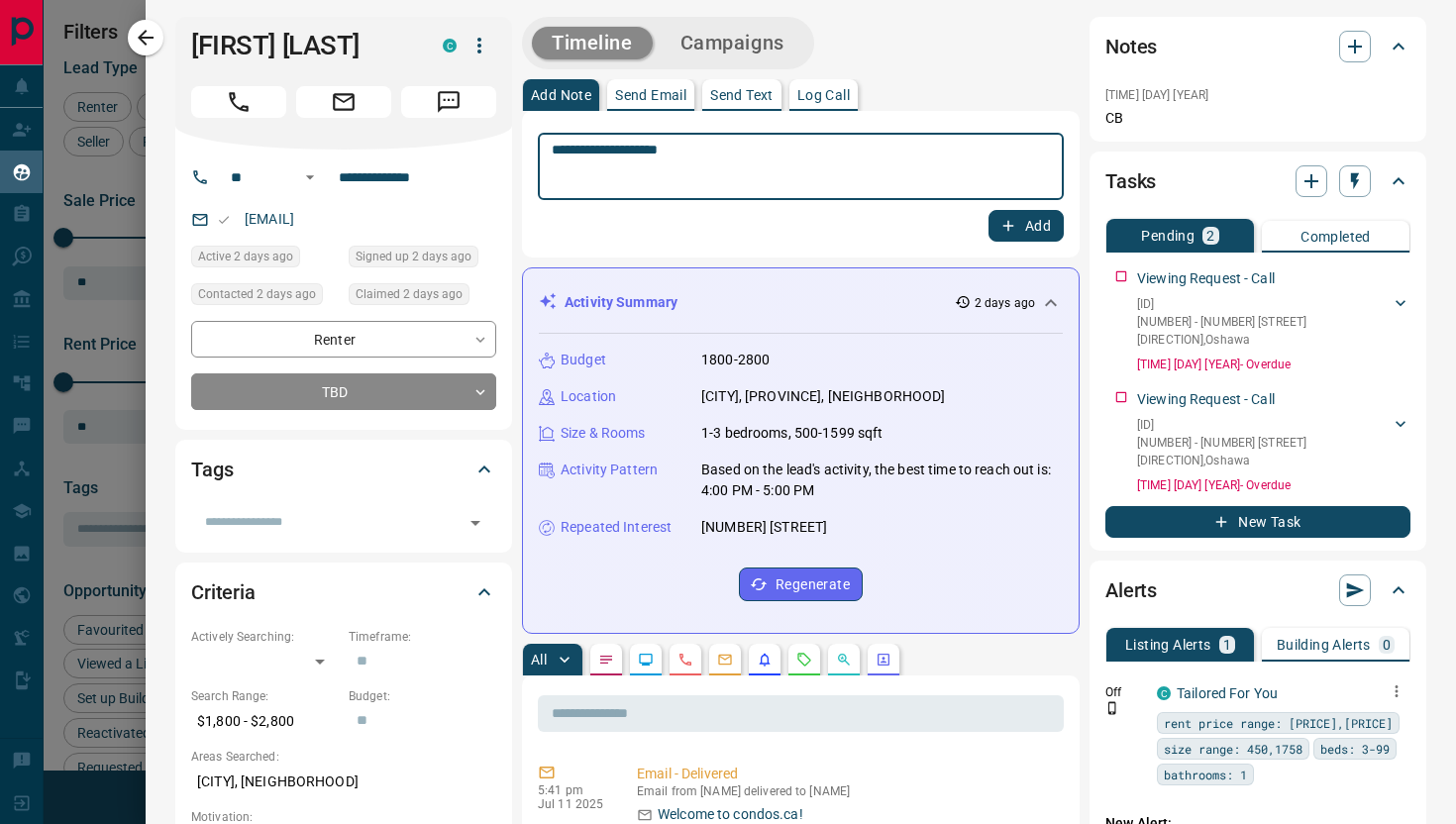 type on "**********" 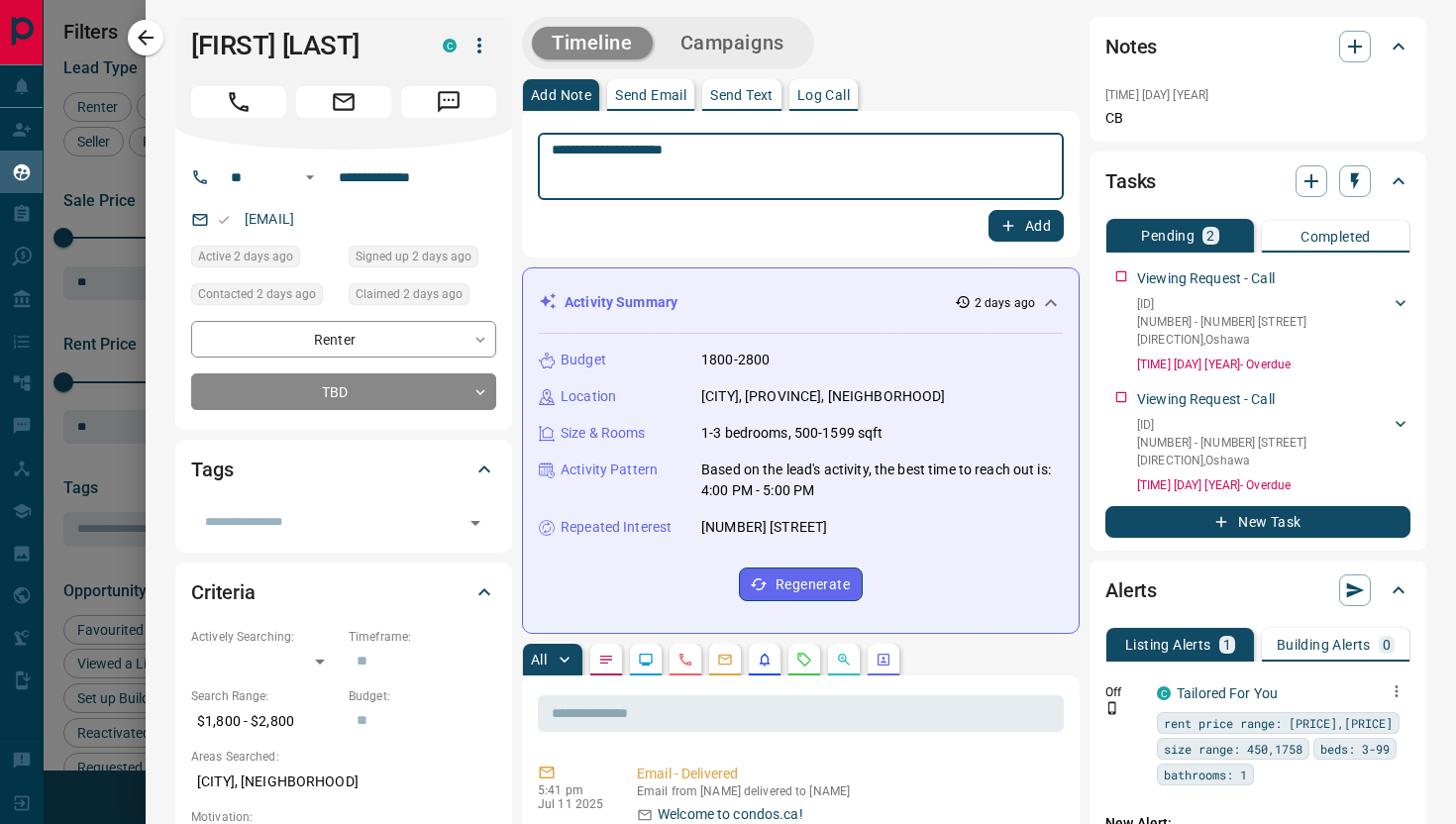 drag, startPoint x: 769, startPoint y: 153, endPoint x: 546, endPoint y: 135, distance: 223.72528 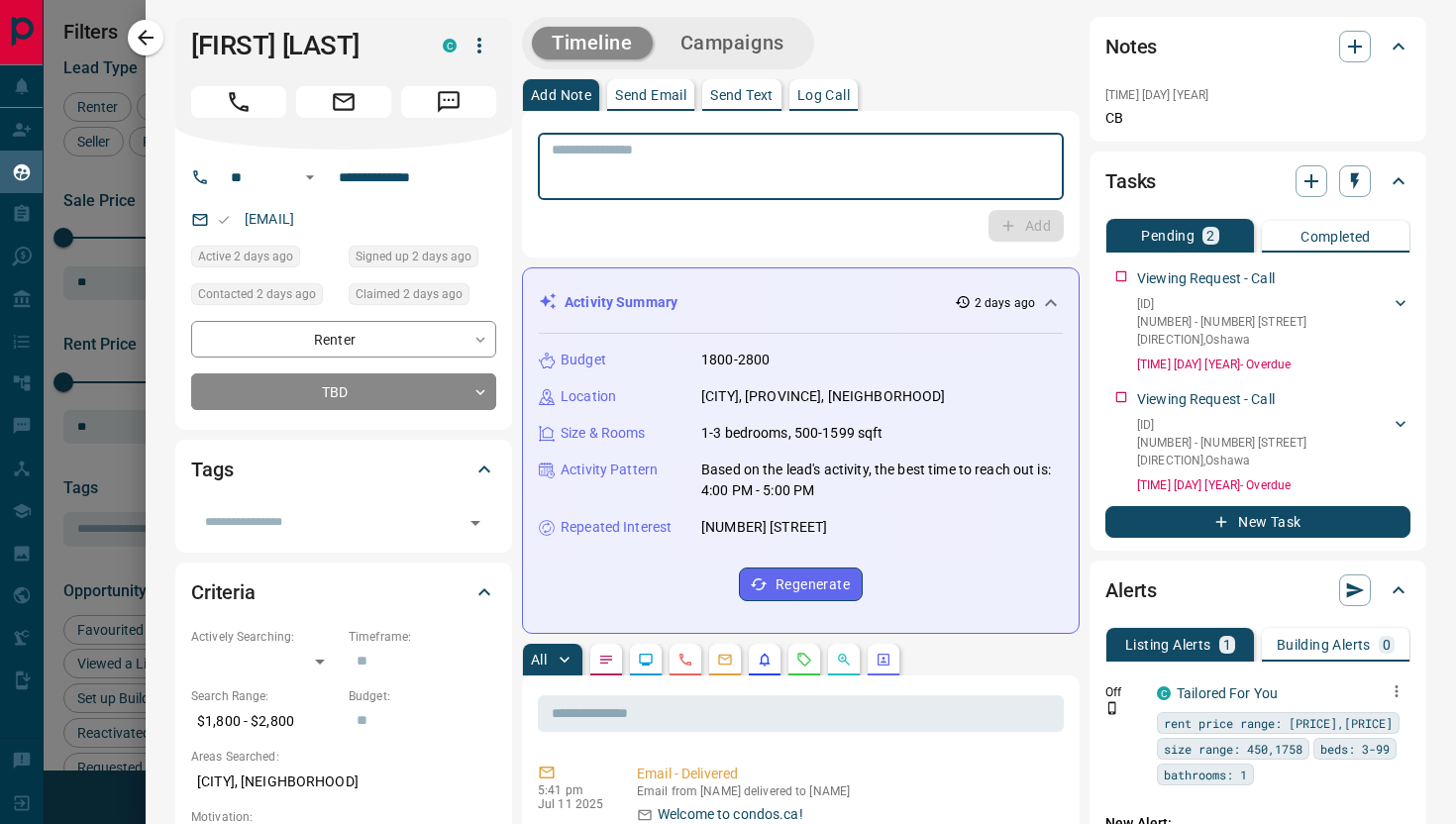 click on "Log Call" at bounding box center [823, 95] 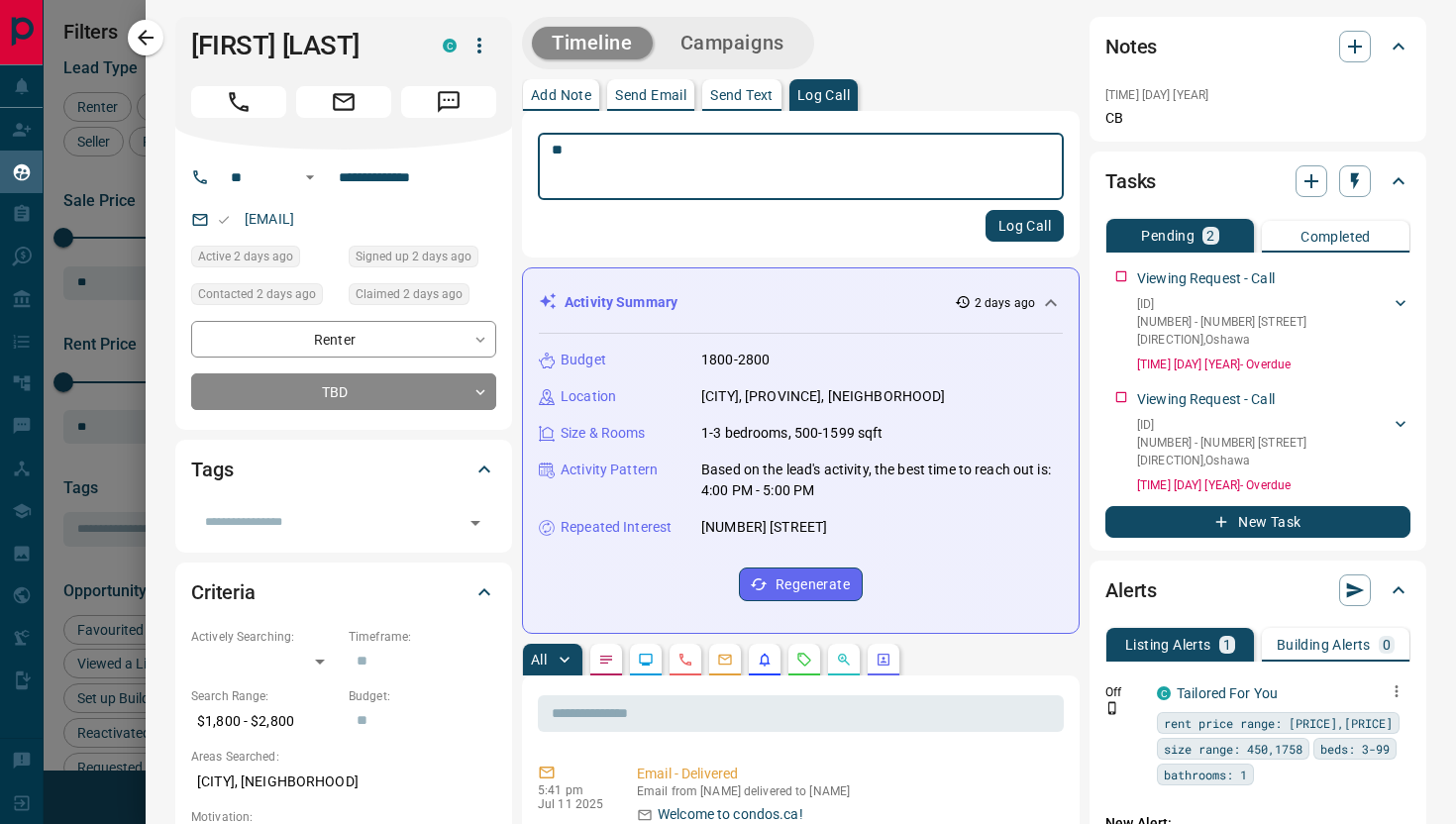 type on "**" 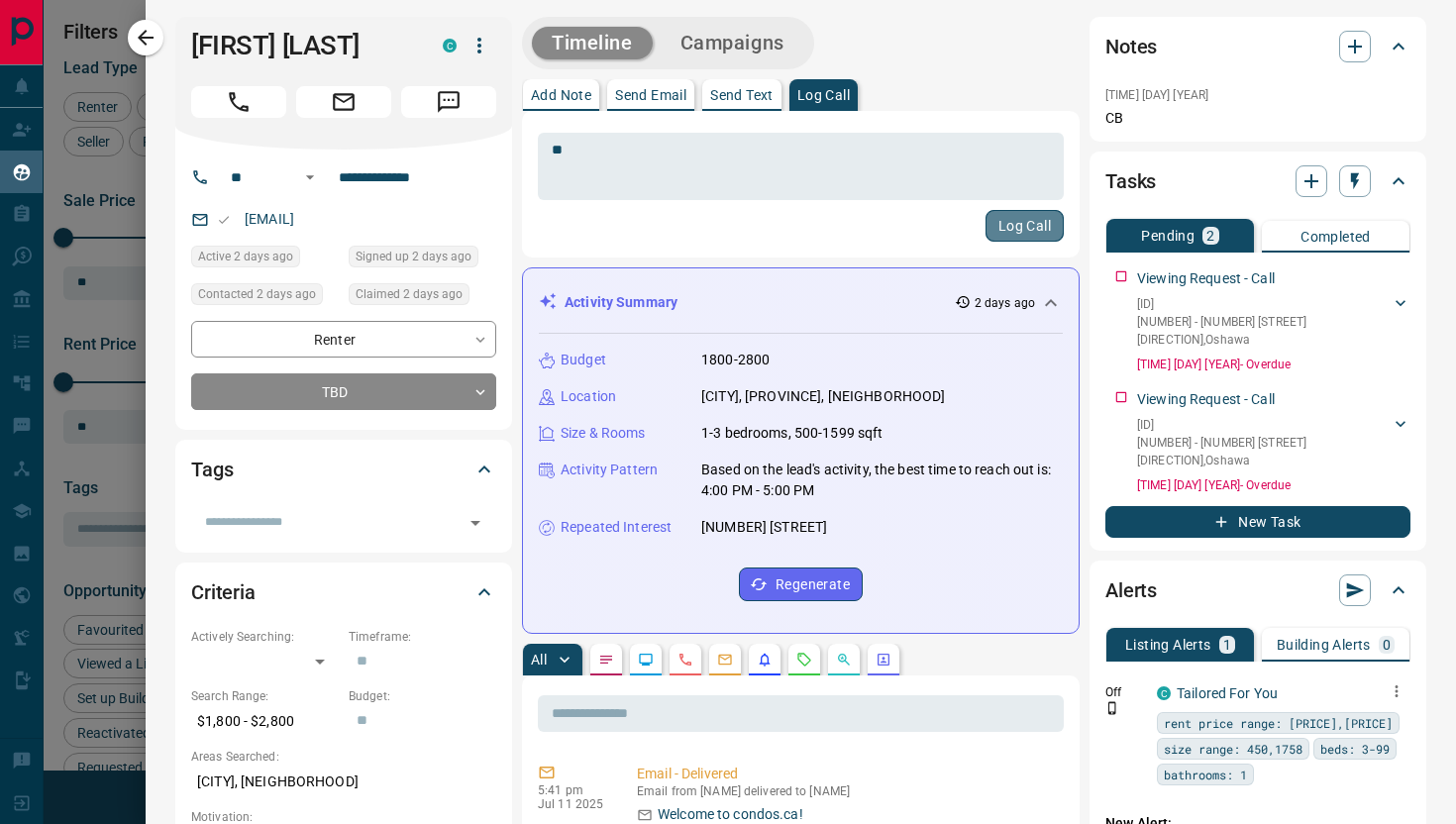click on "Log Call" at bounding box center (1024, 226) 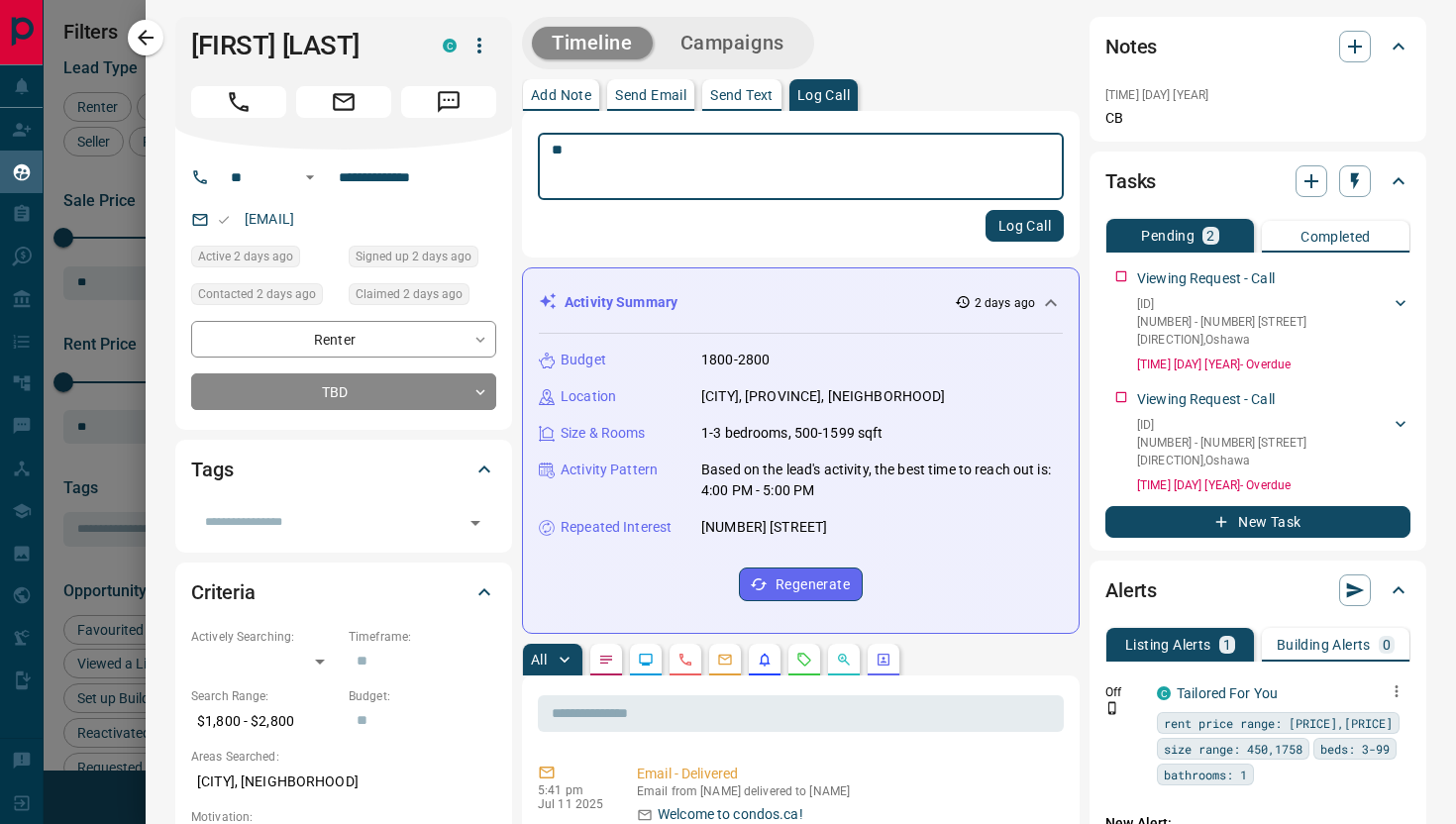 type 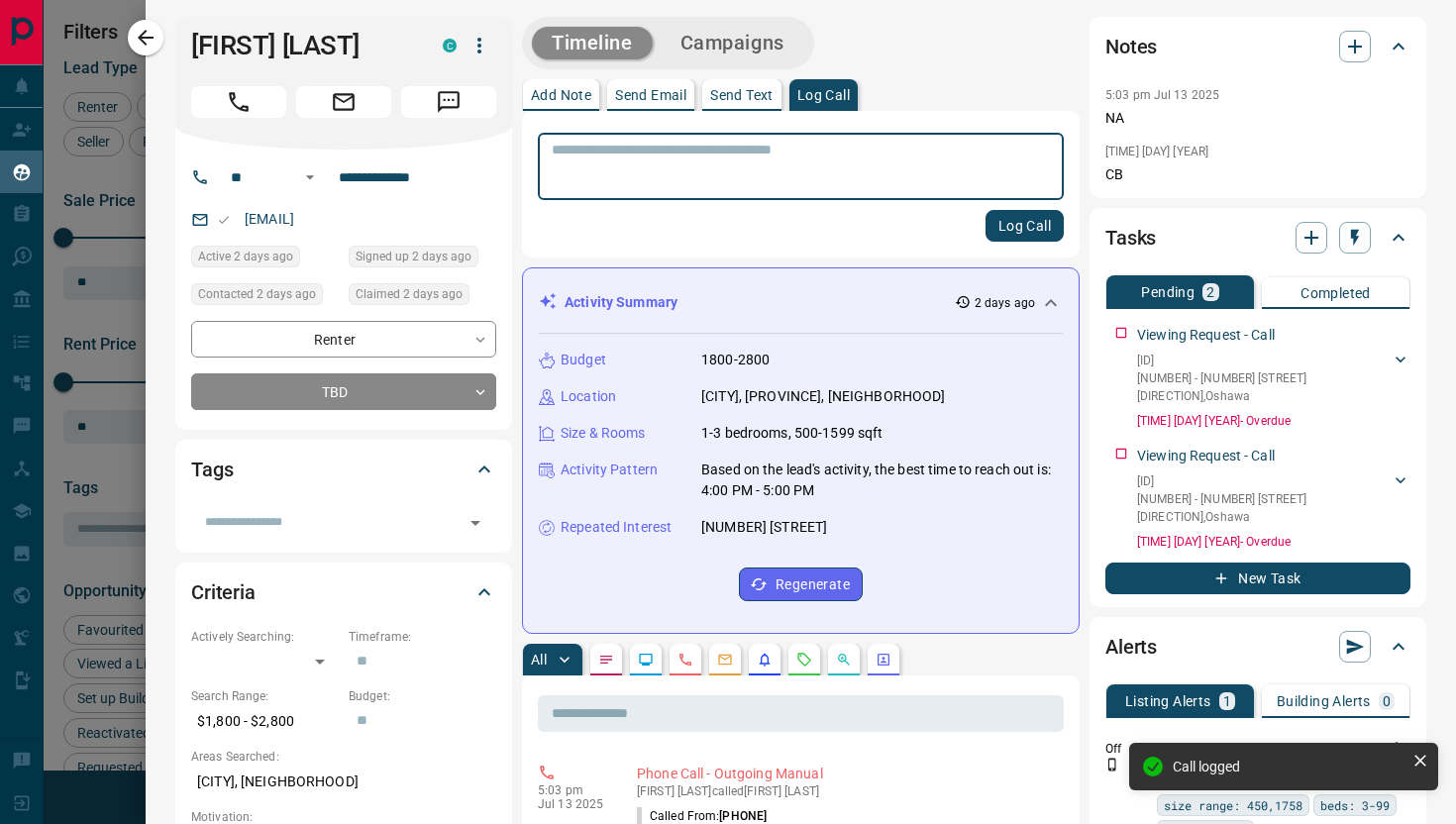 click on "Send Text" at bounding box center [742, 95] 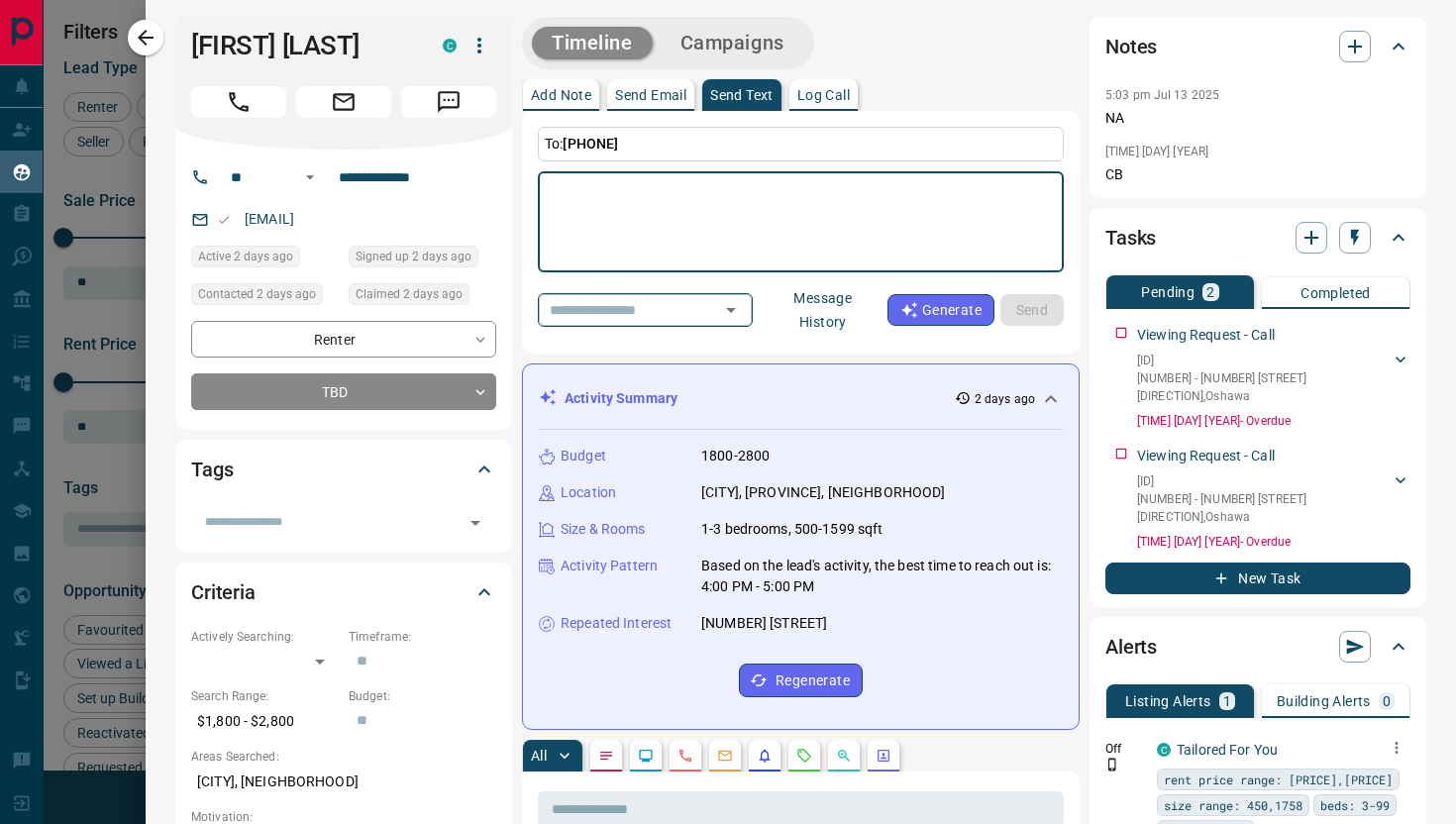 click at bounding box center [617, 309] 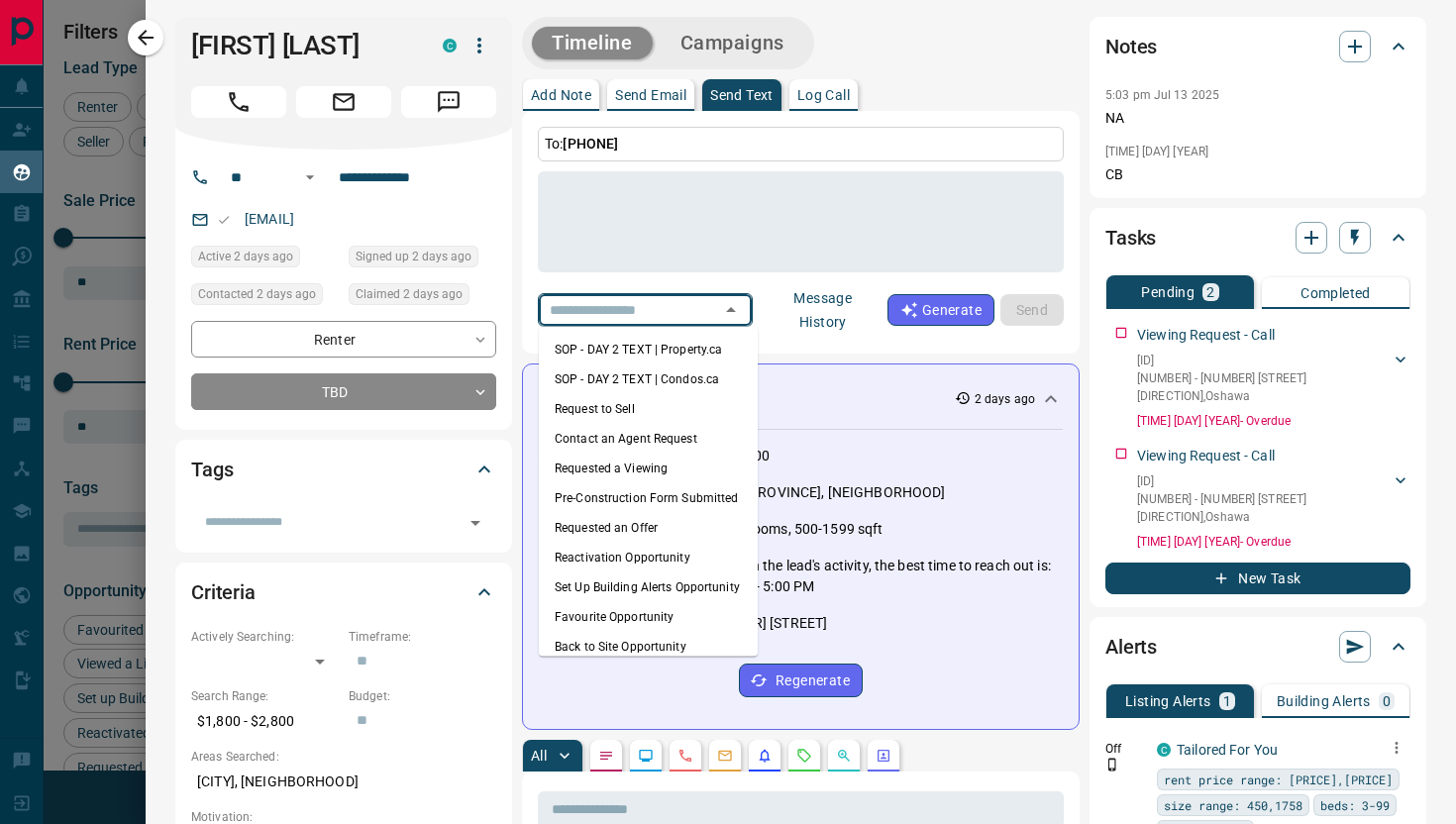 click on "Requested a Viewing" at bounding box center (648, 468) 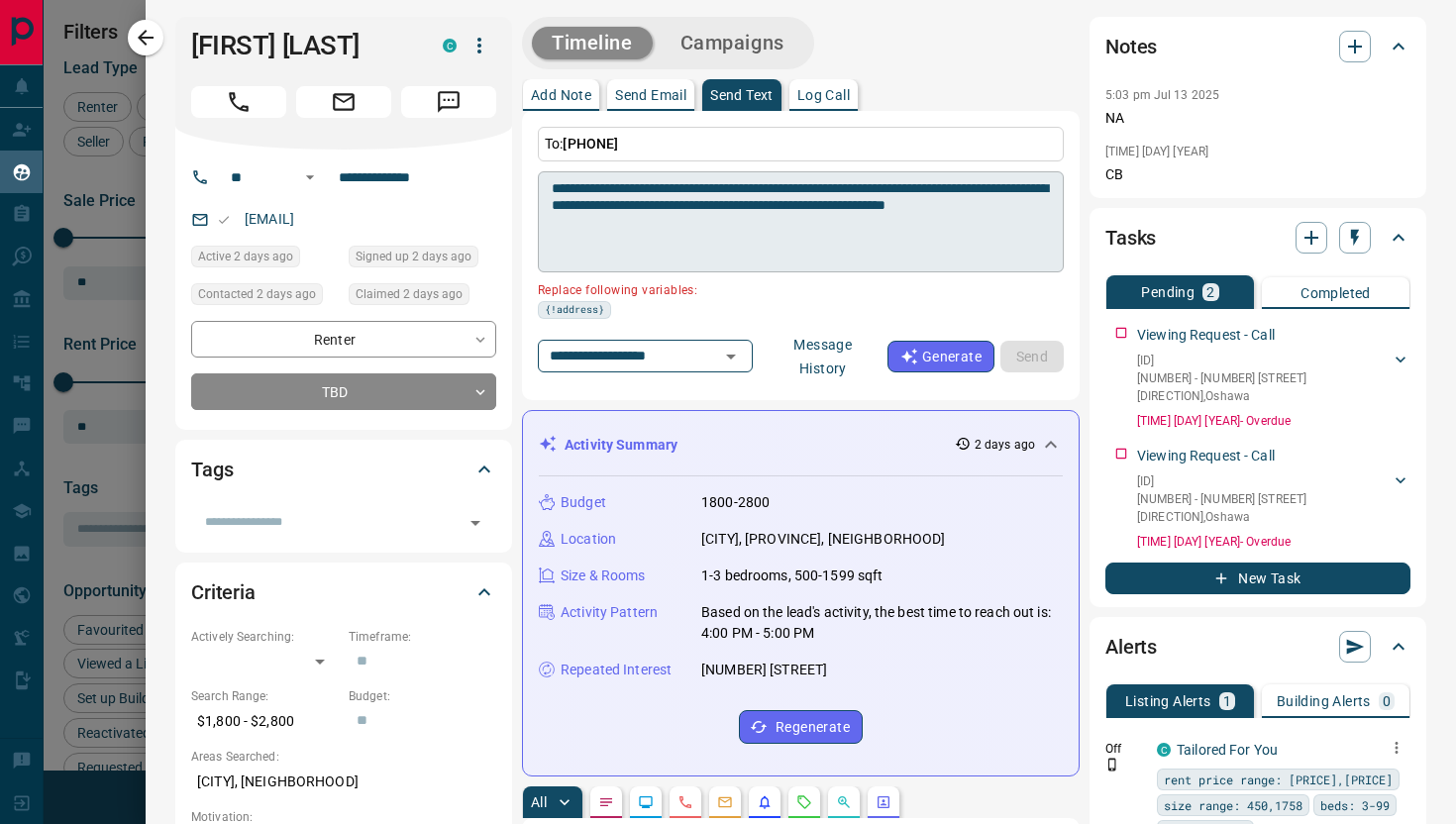 click on "**********" at bounding box center (800, 222) 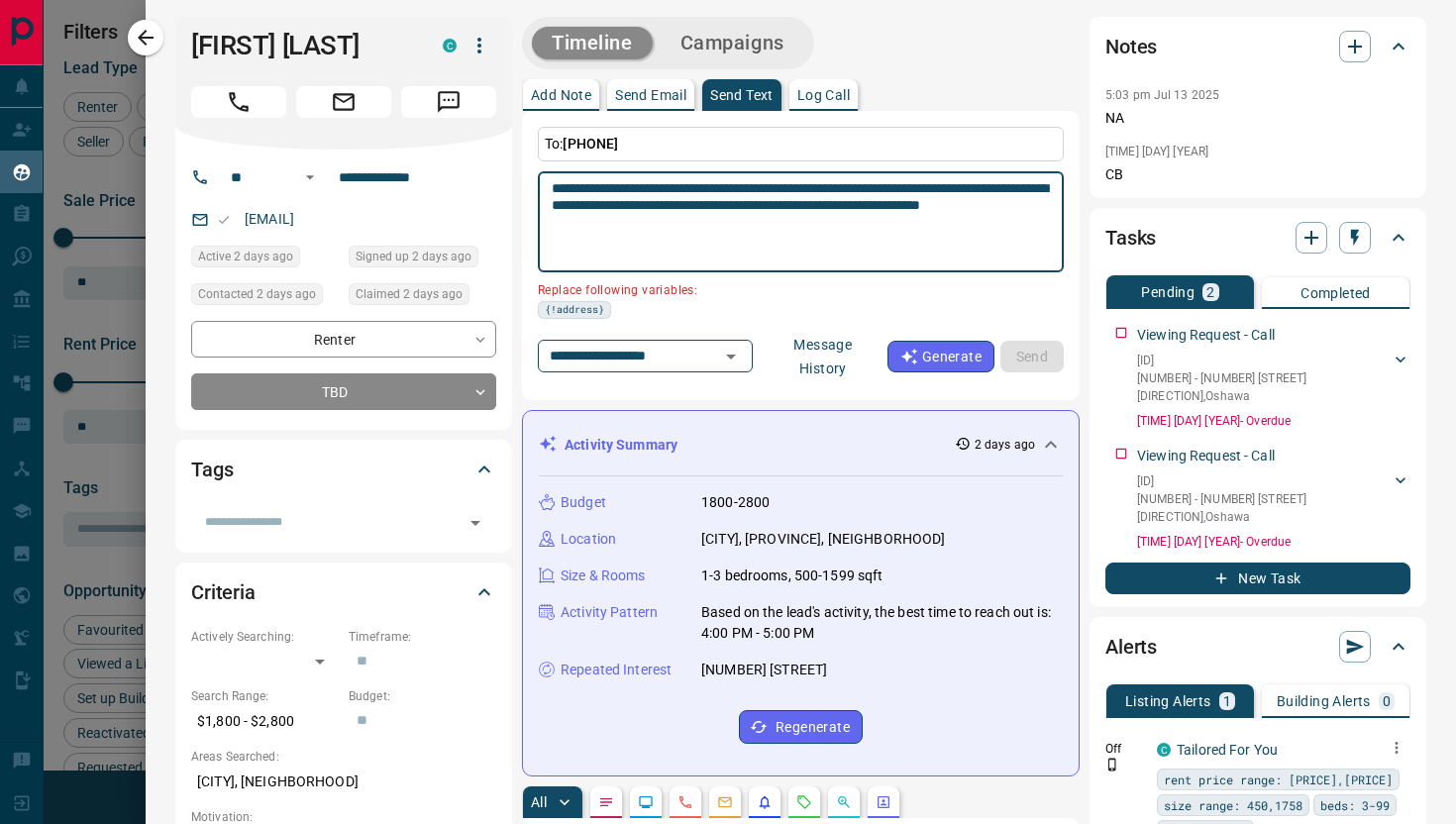 click on "**********" at bounding box center (800, 222) 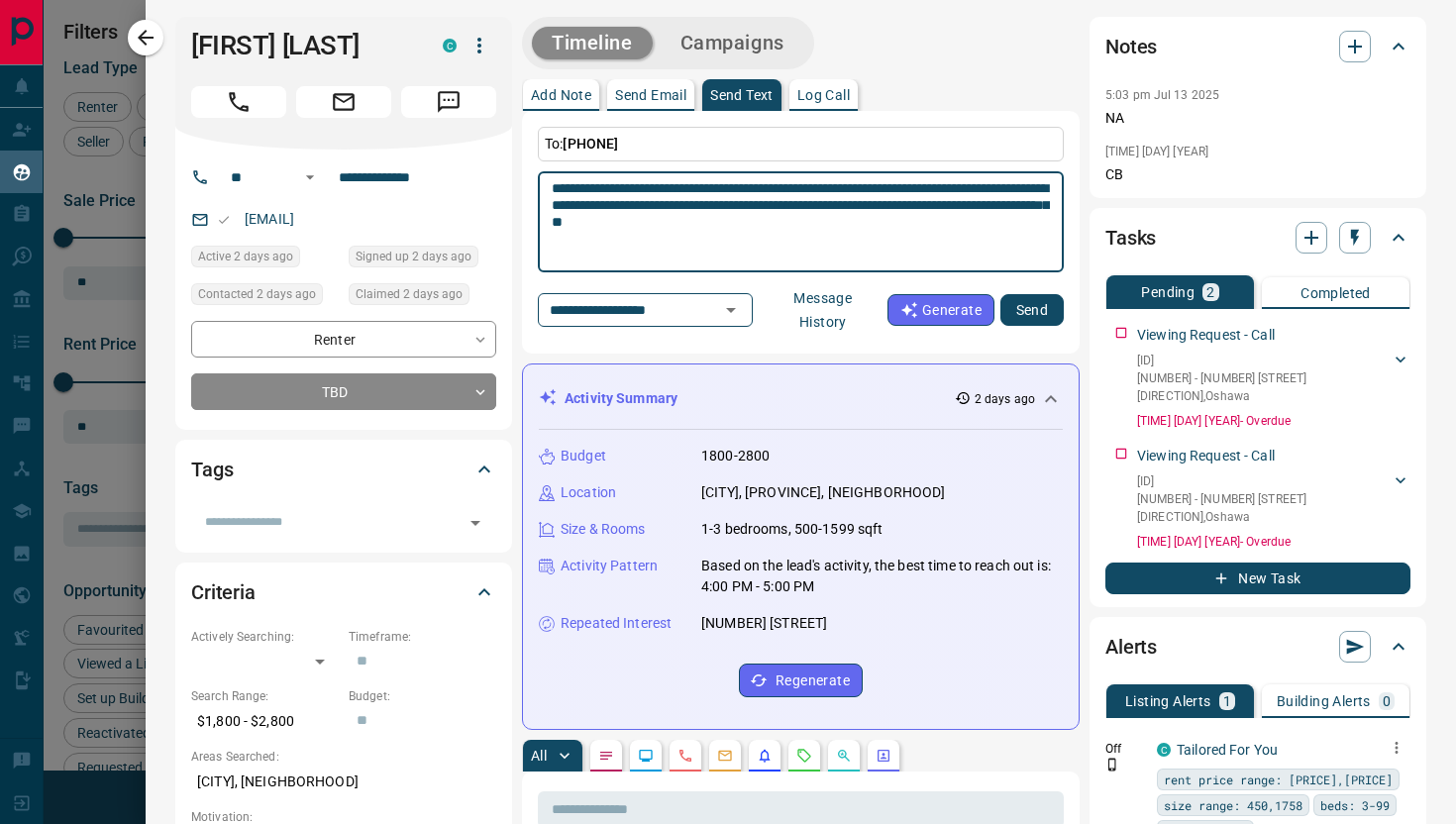 click on "**********" at bounding box center (800, 222) 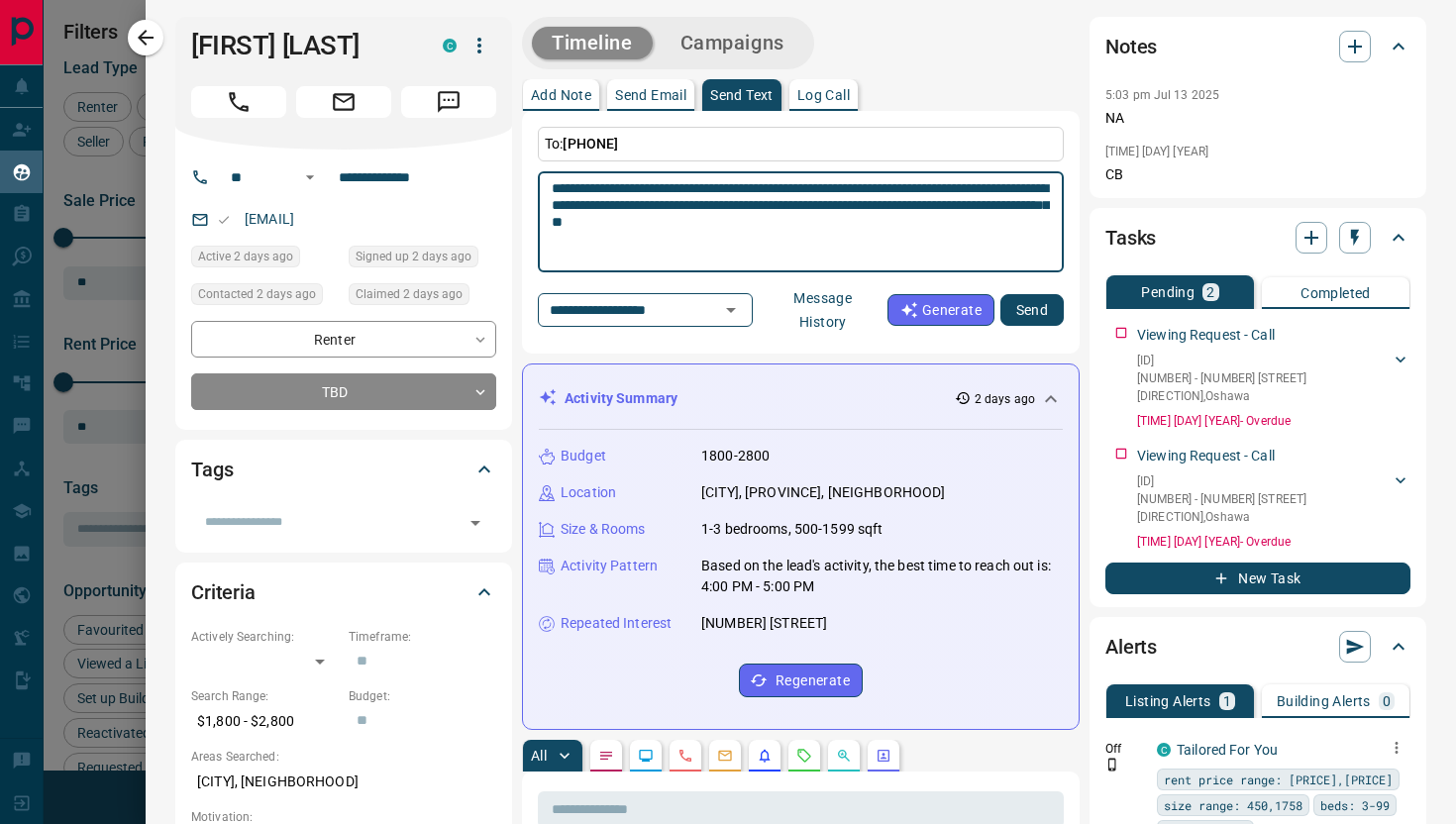 click on "**********" at bounding box center (800, 222) 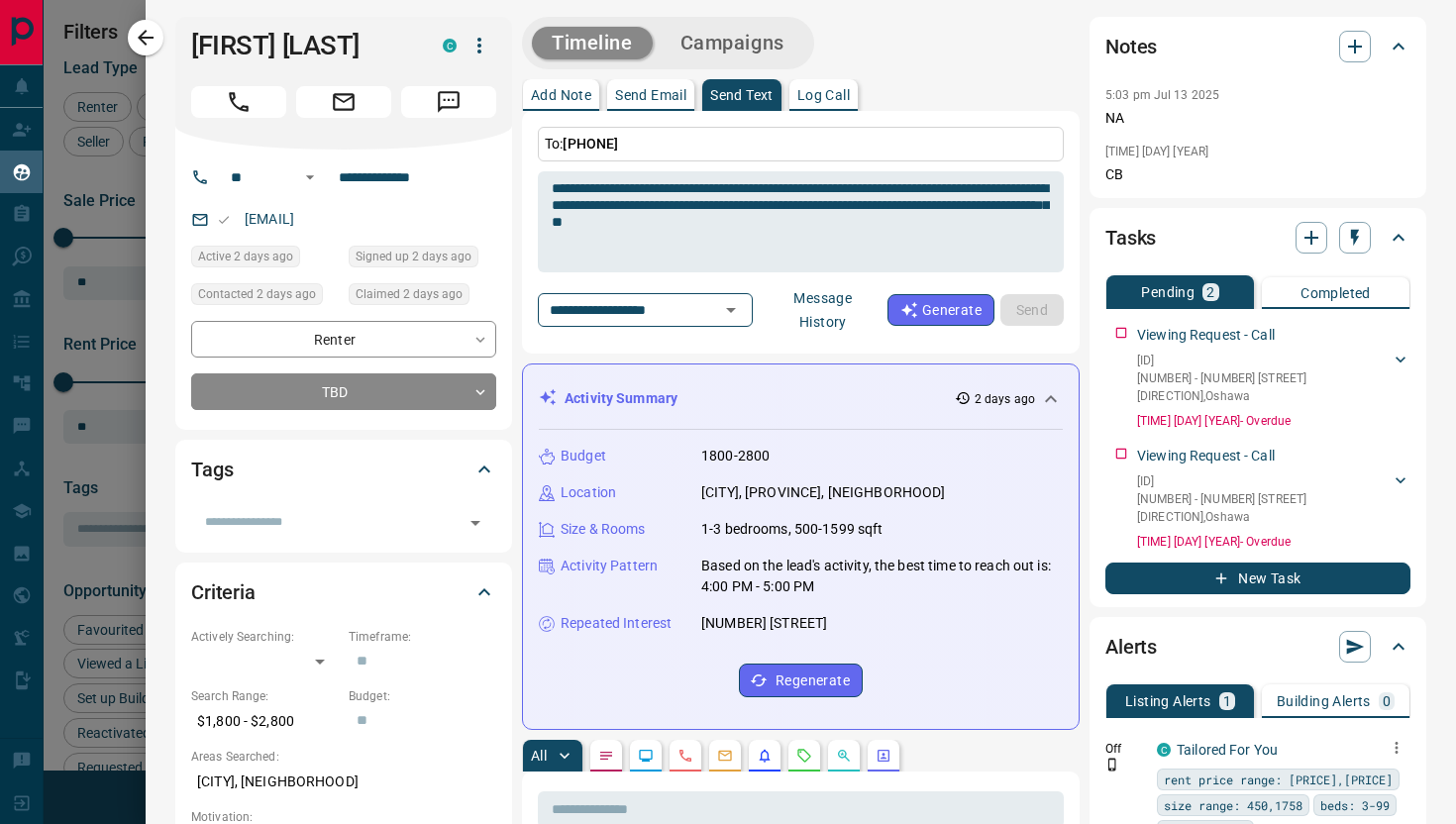 type 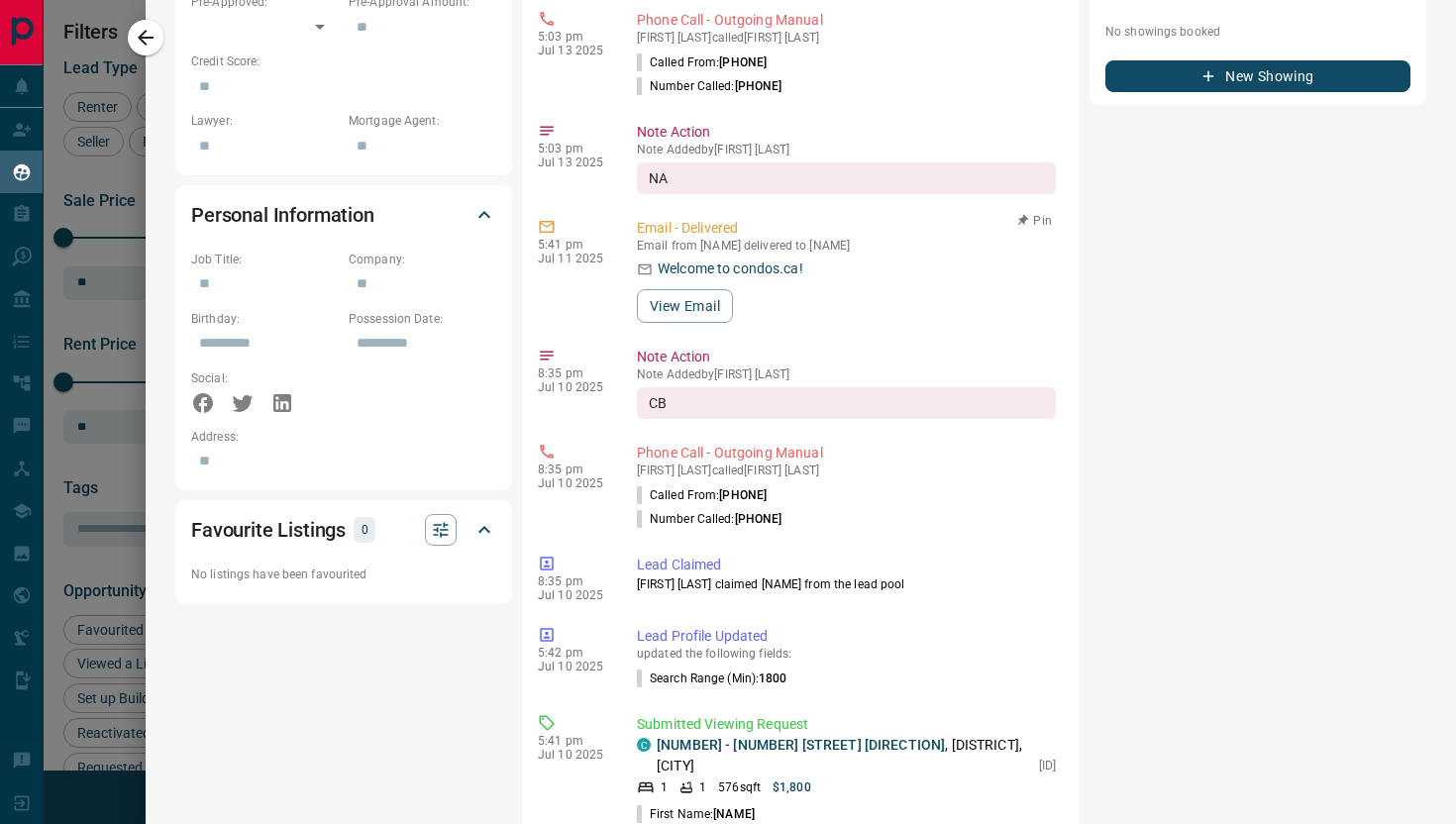 scroll, scrollTop: 0, scrollLeft: 0, axis: both 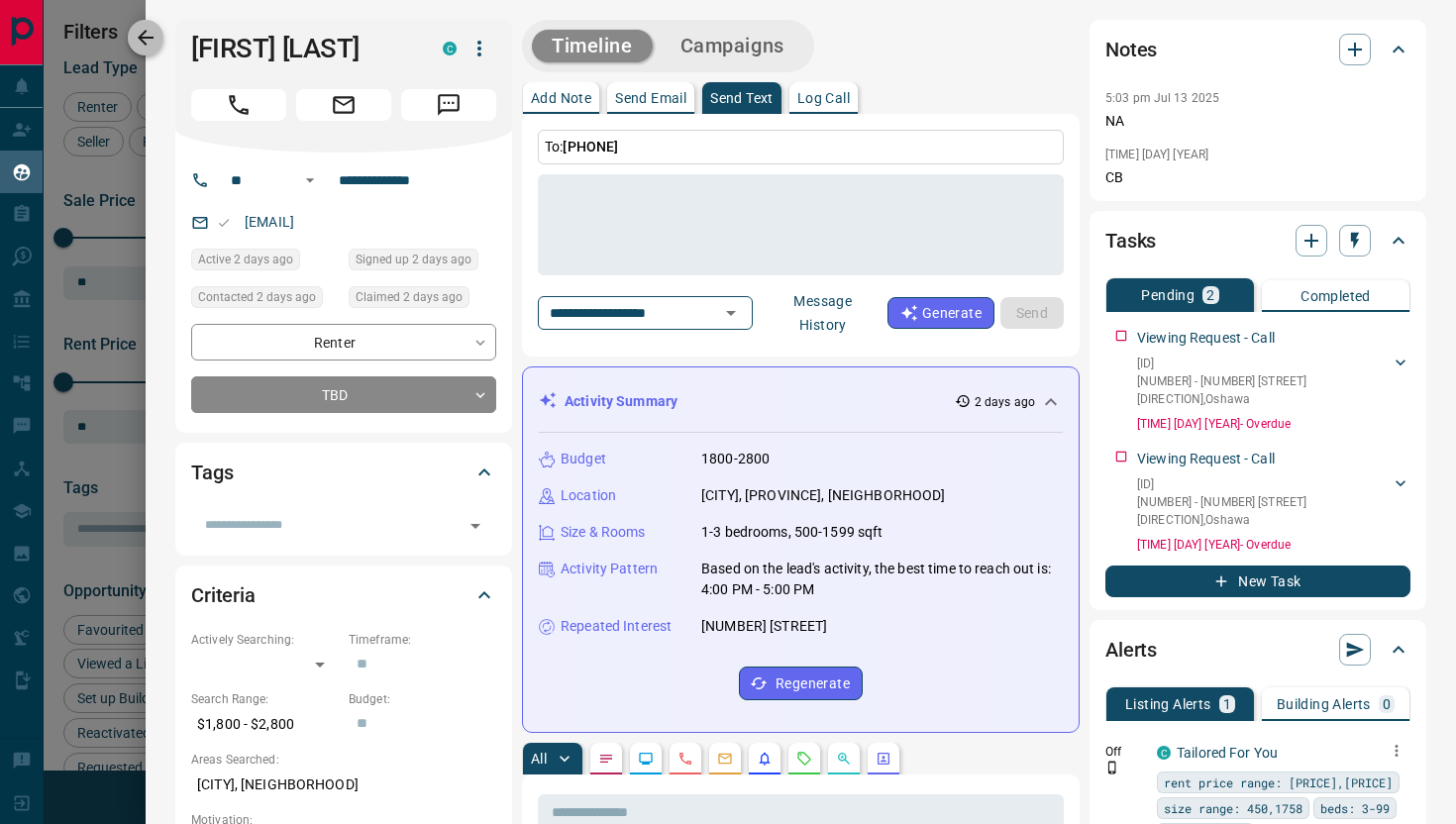 click 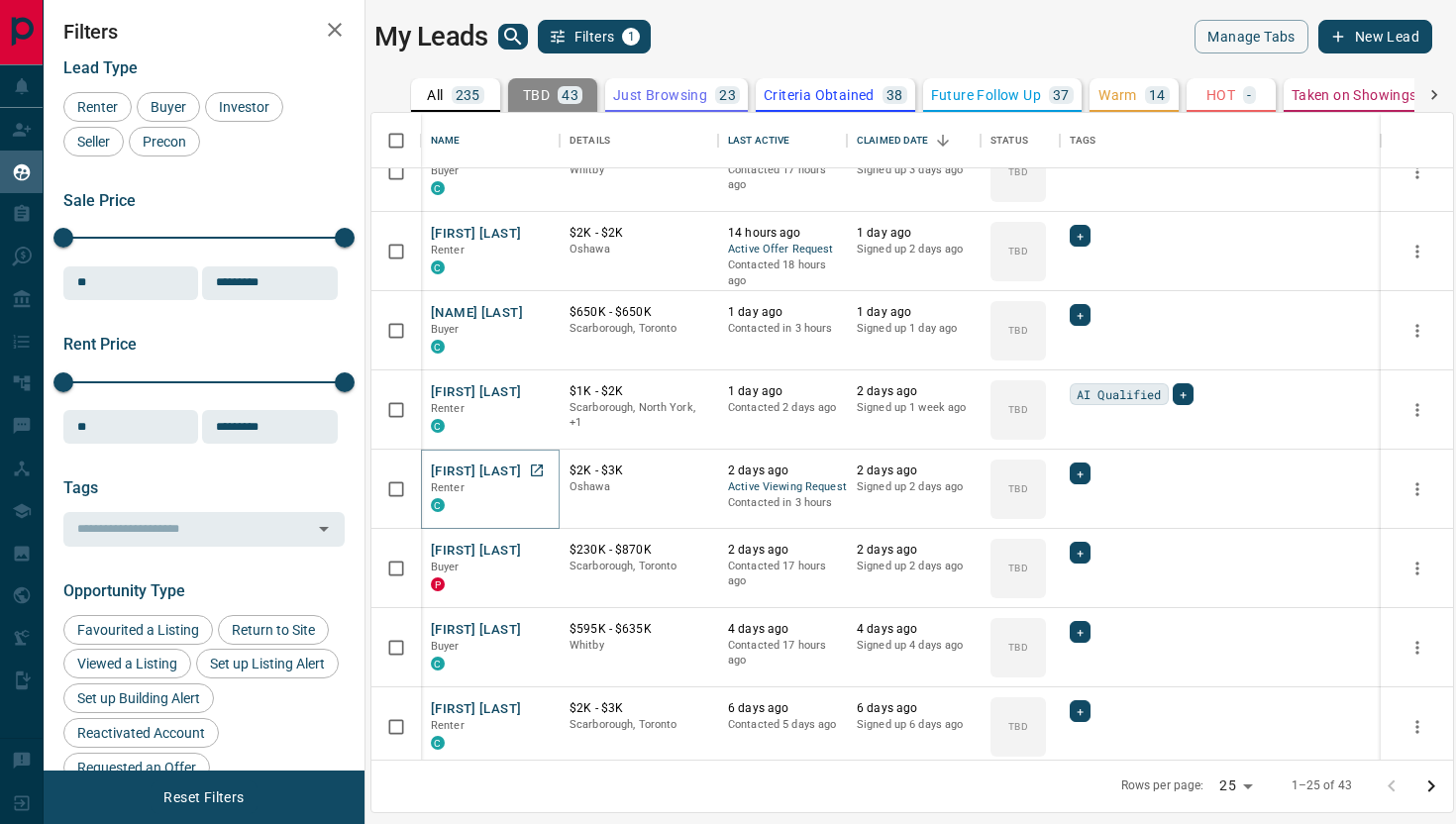 scroll, scrollTop: 197, scrollLeft: 0, axis: vertical 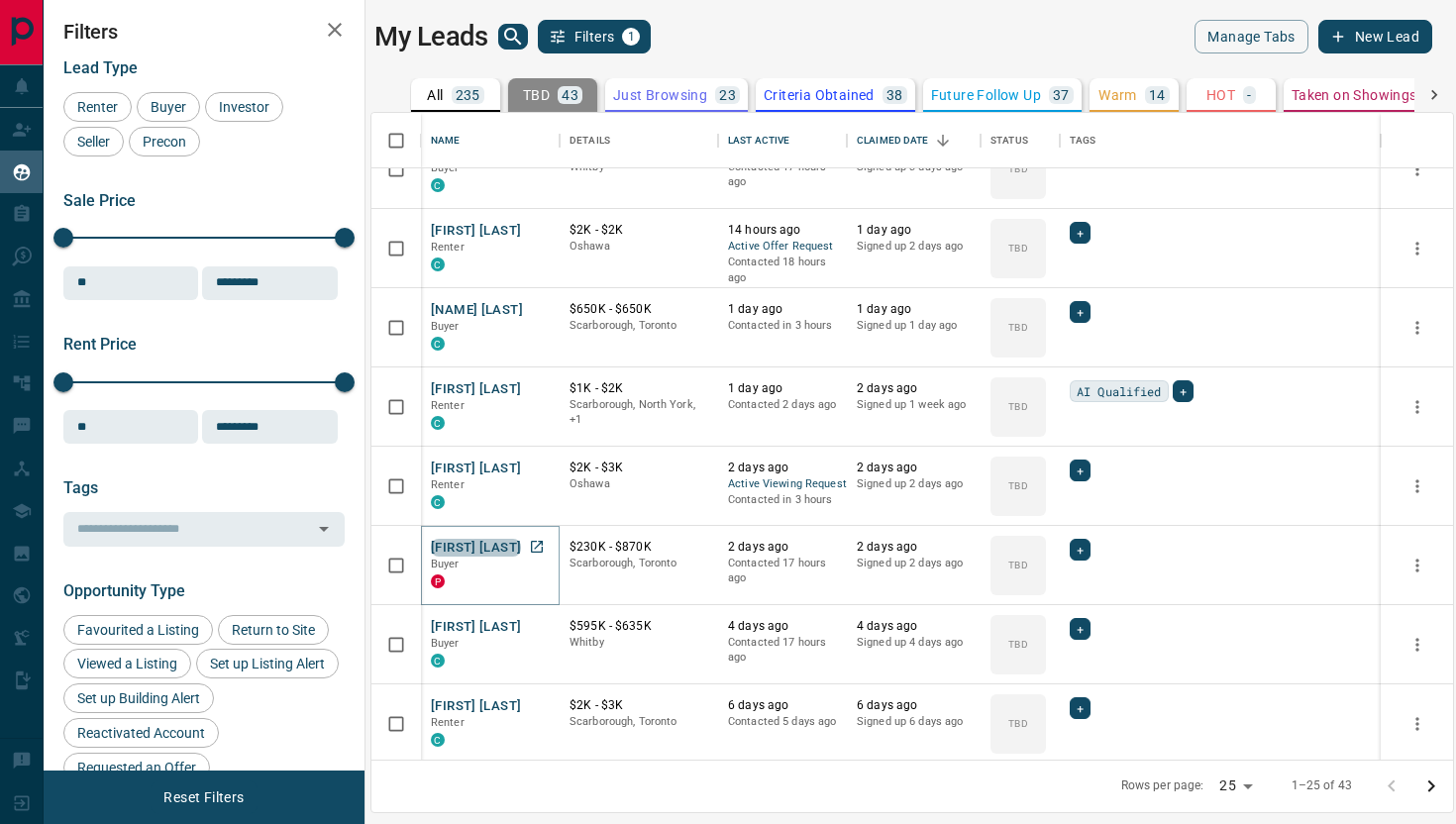 click on "[FIRST] [LAST]" at bounding box center (475, 548) 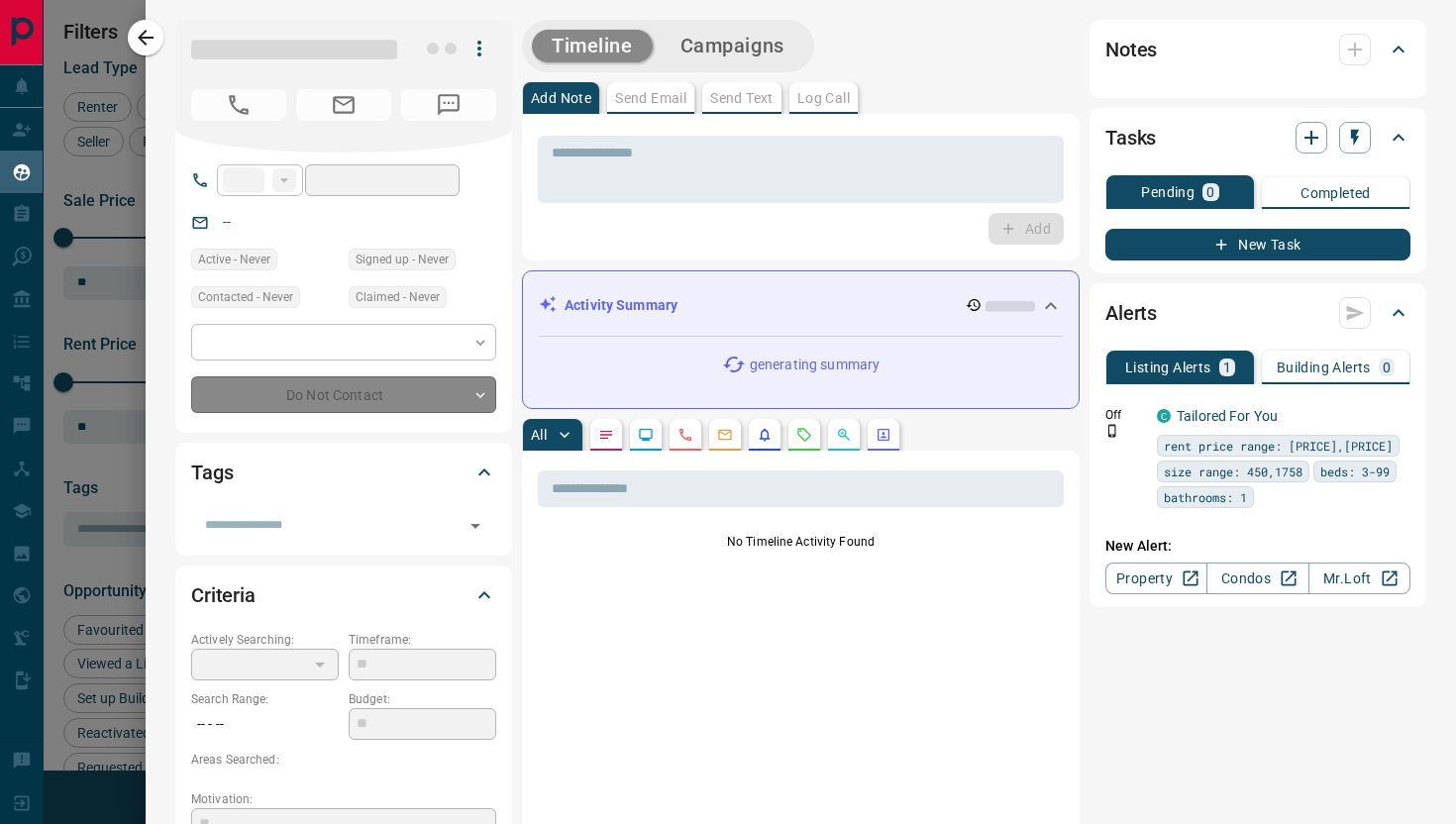 type on "**" 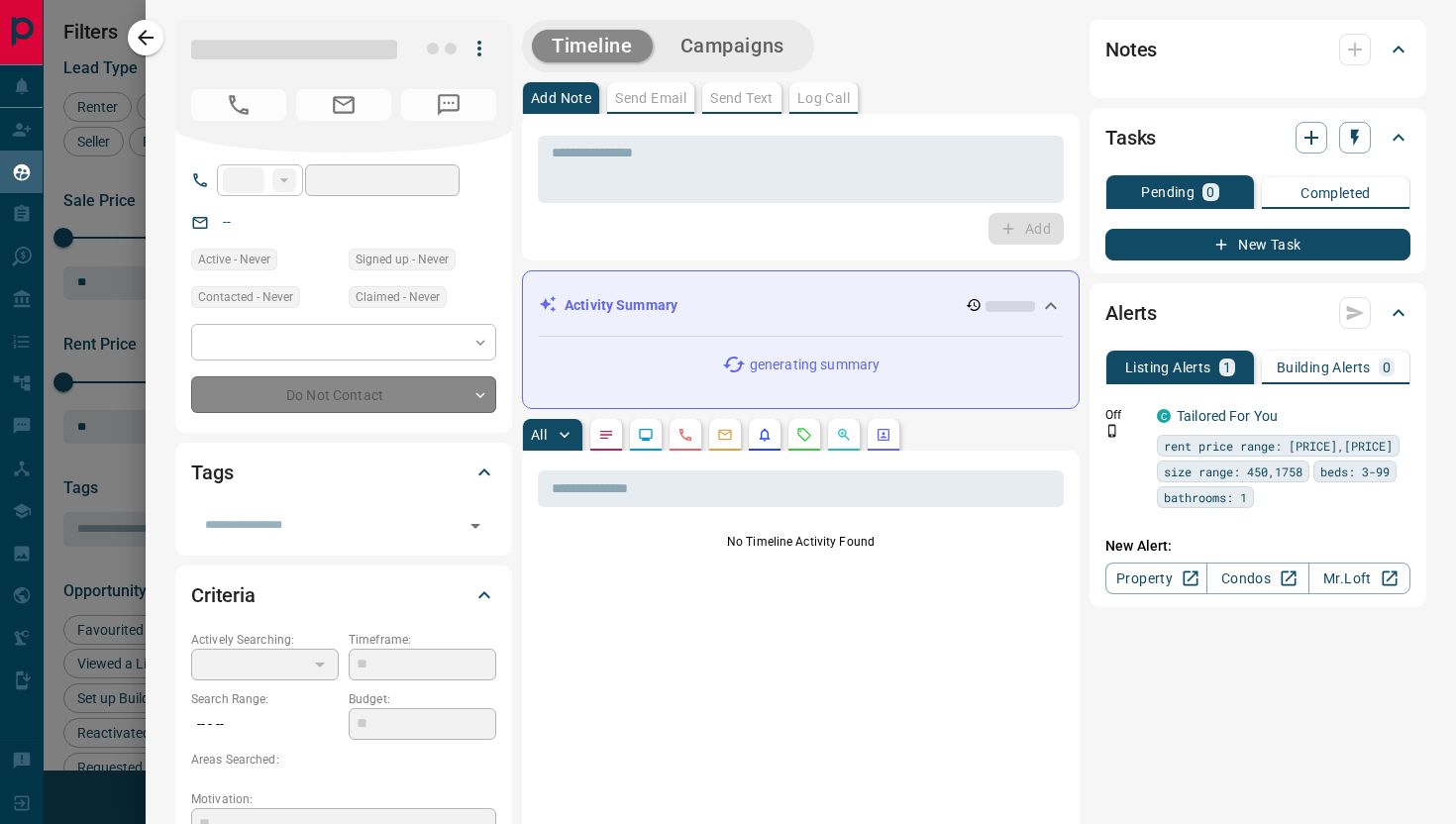 type on "**********" 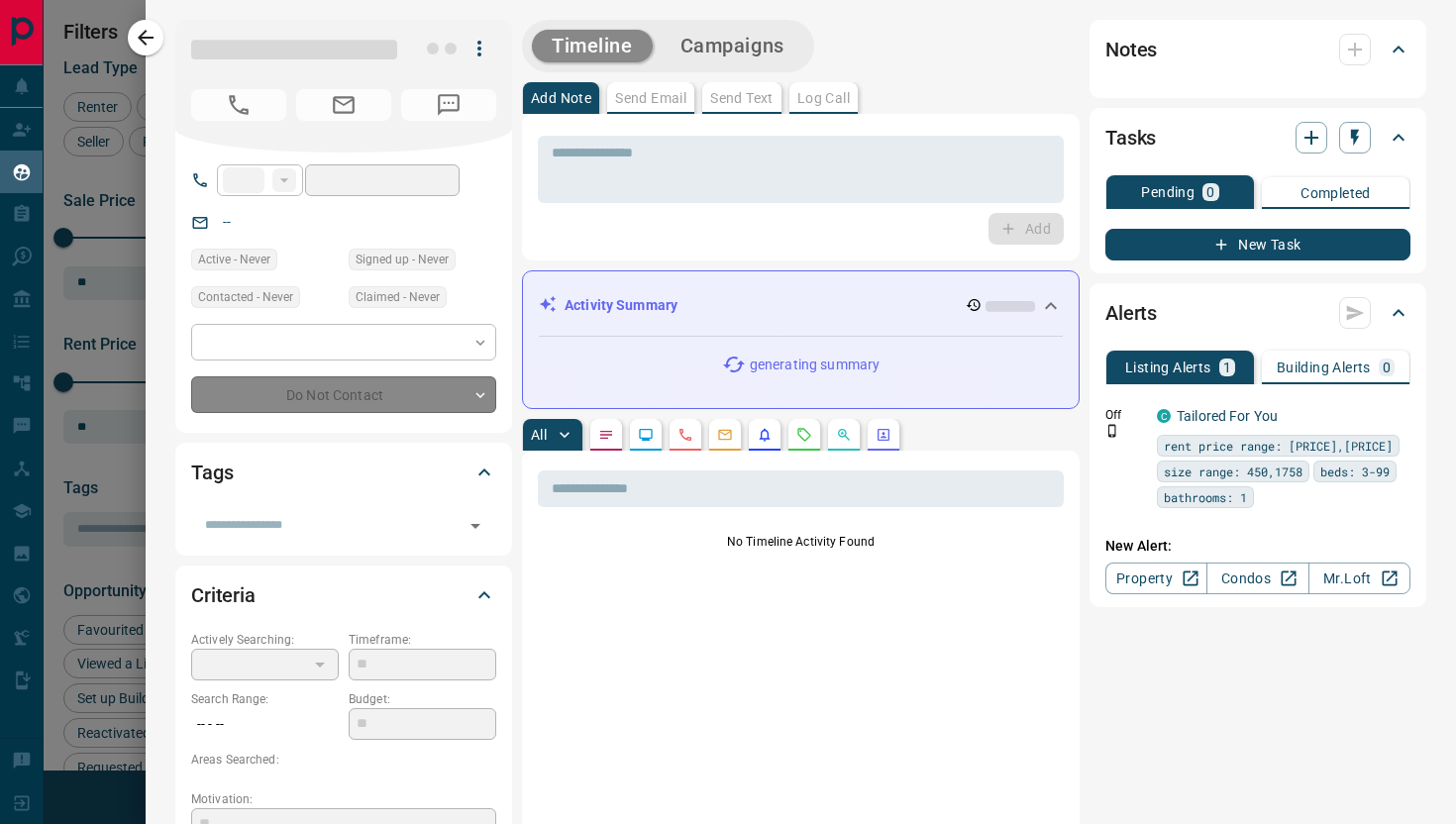 type on "**********" 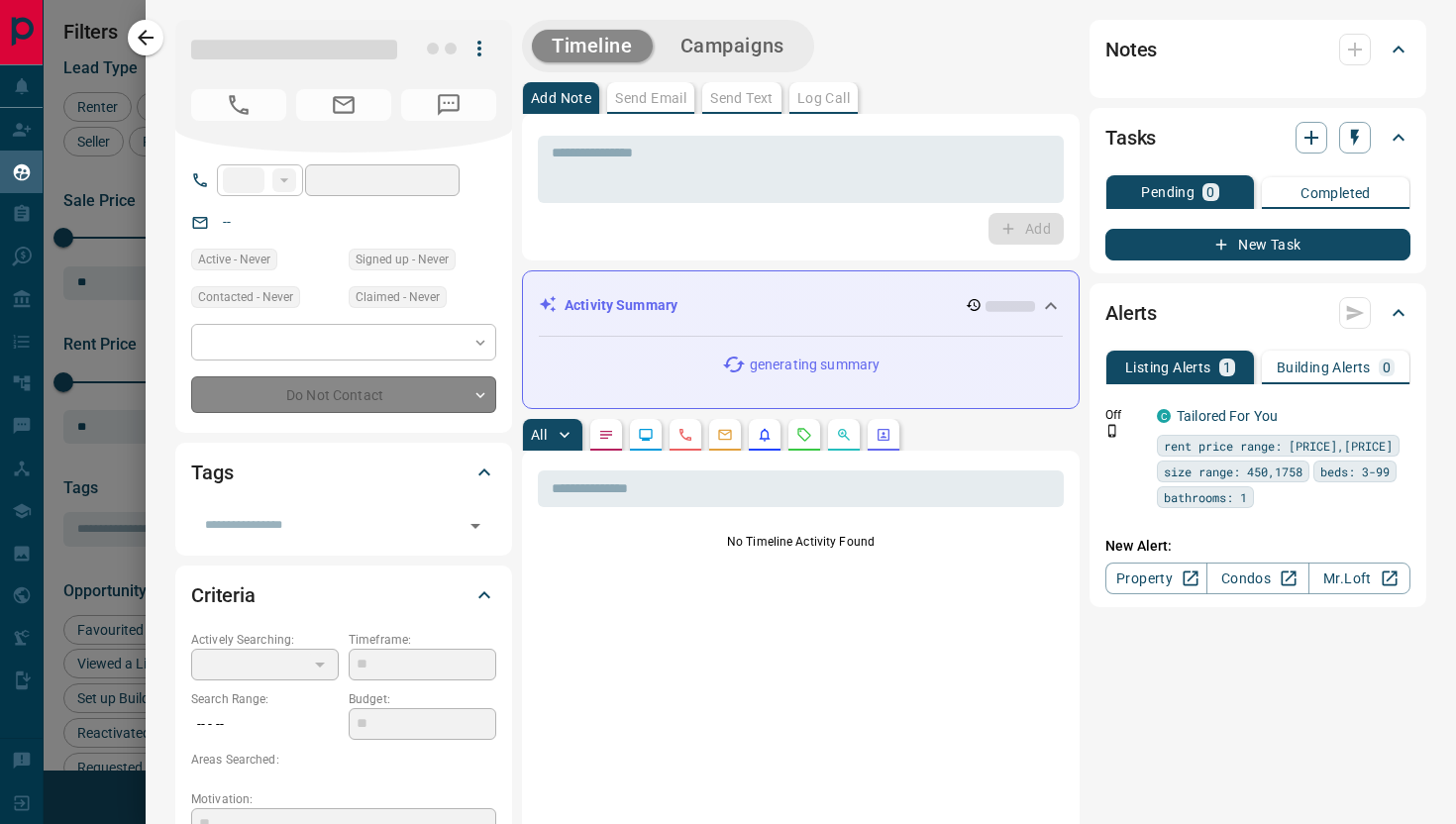 type on "**" 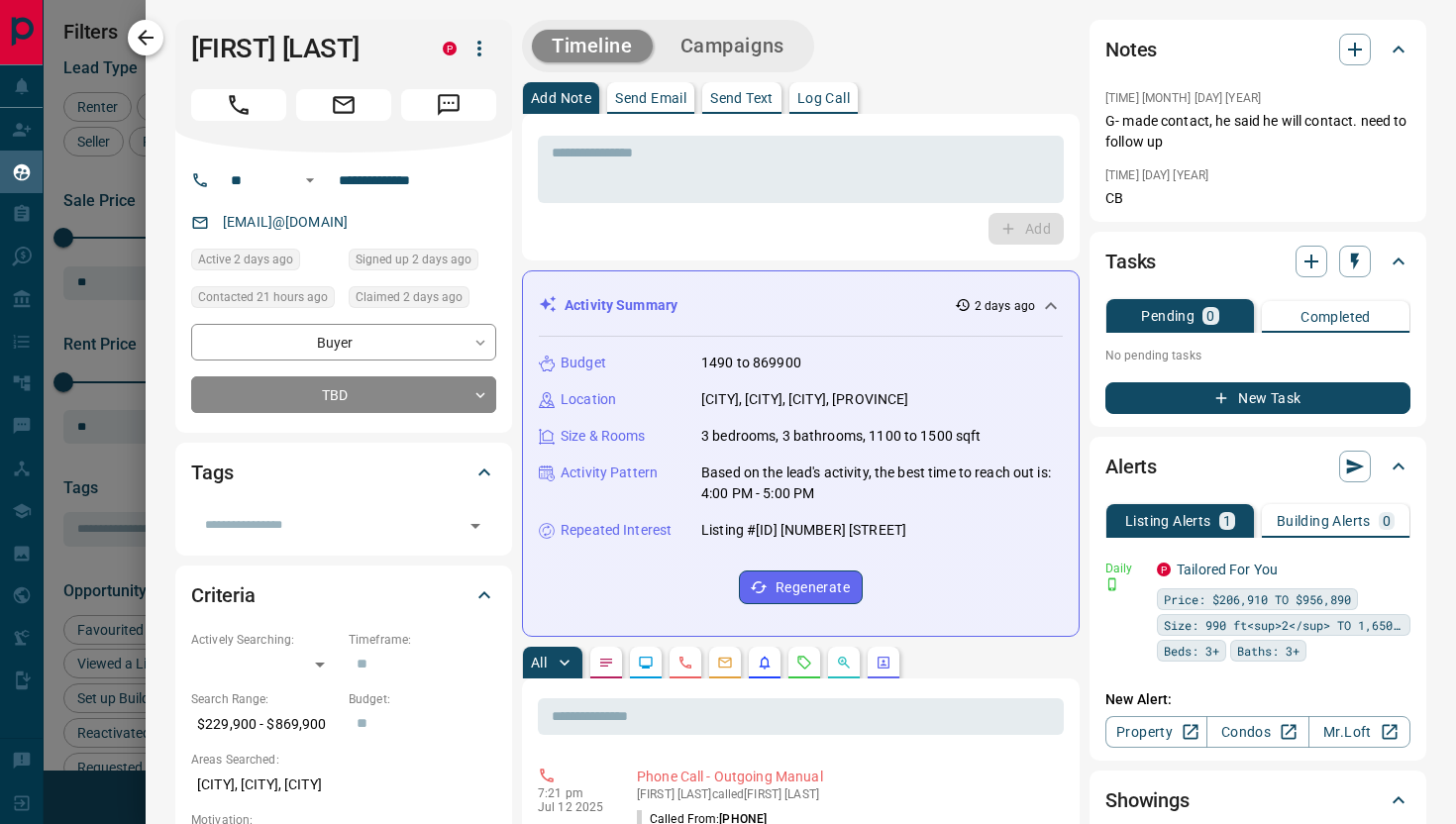 click 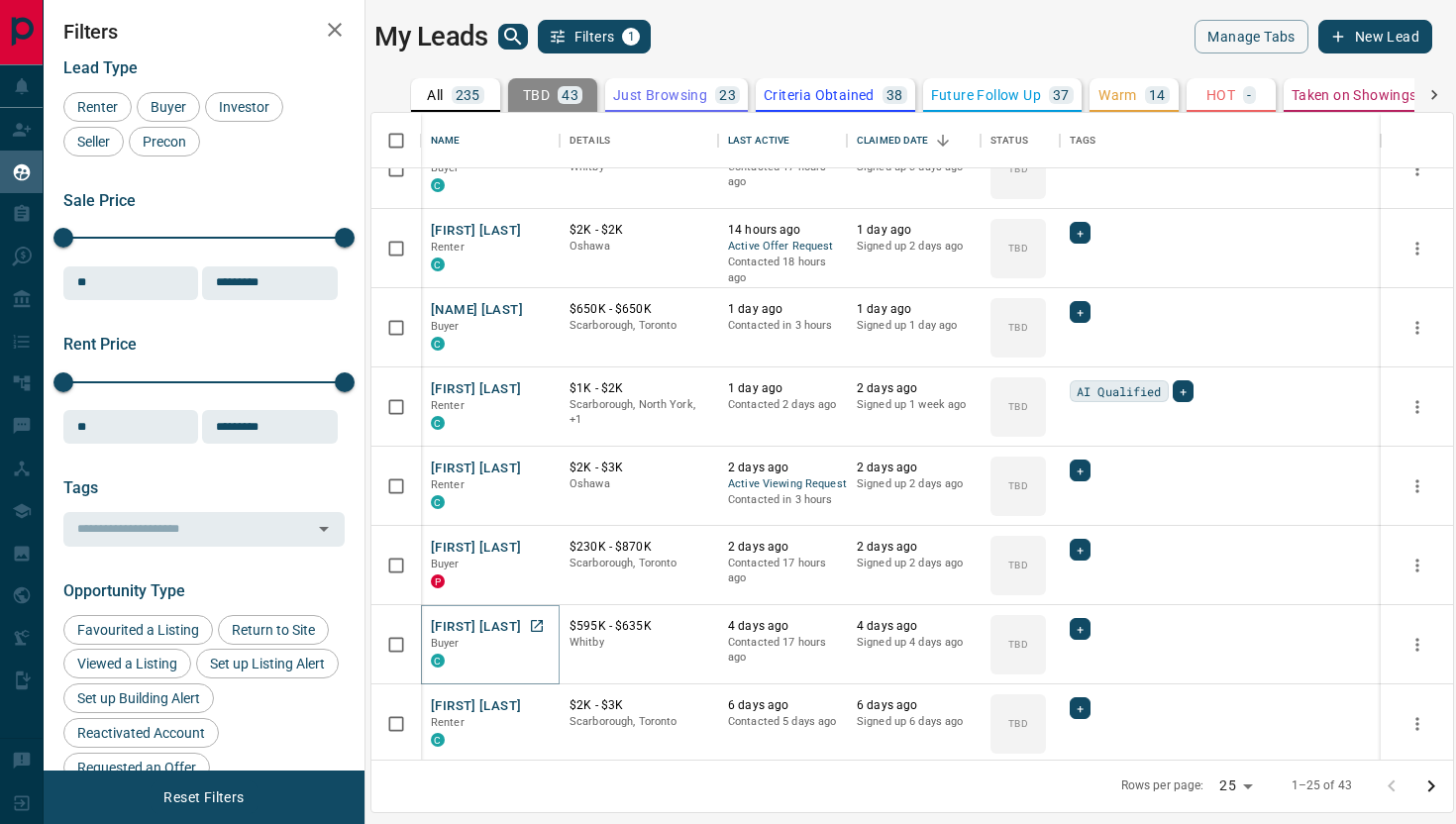 click on "[FIRST] [LAST]" at bounding box center [475, 627] 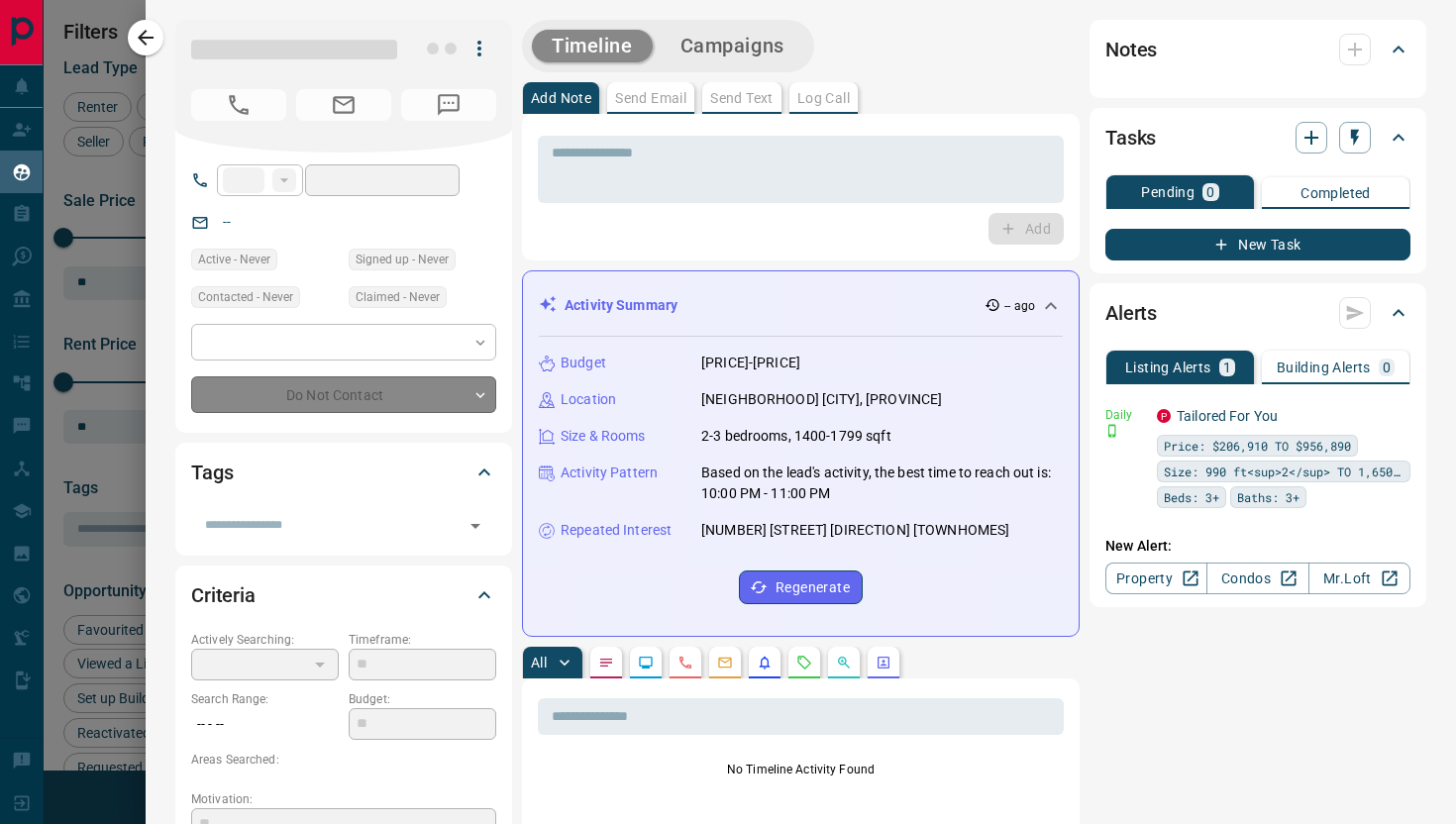 type on "**" 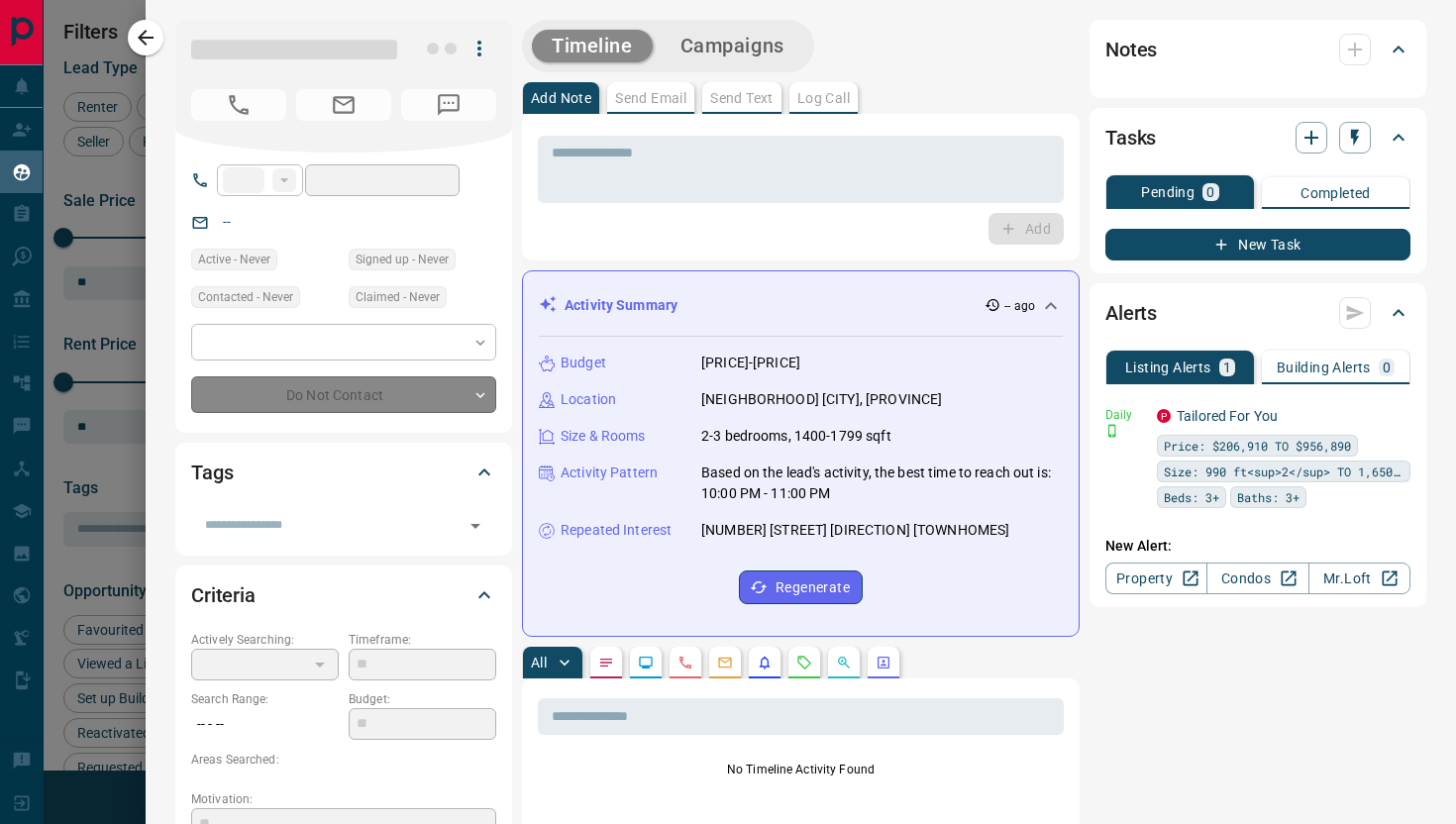 type on "**********" 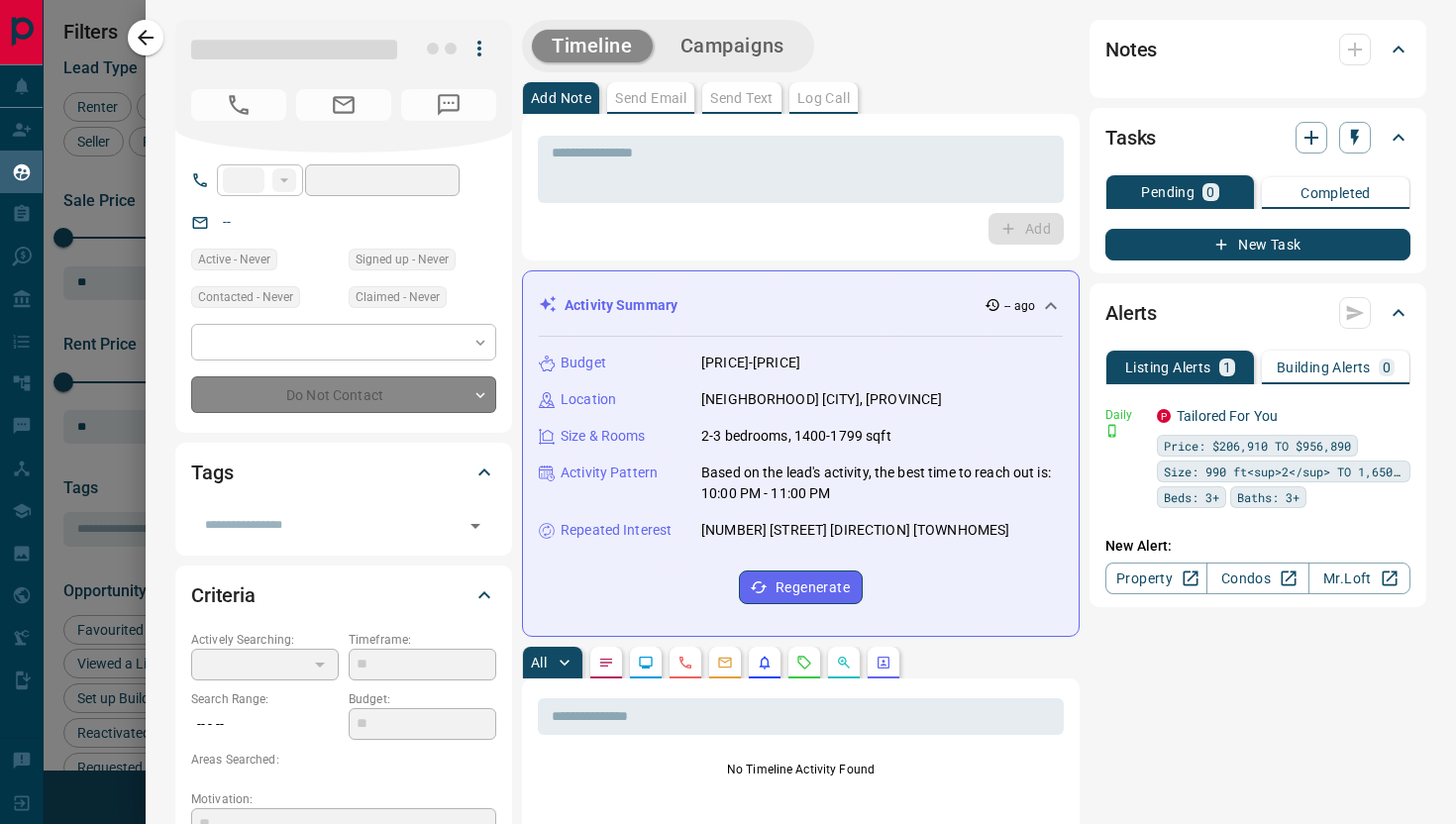 type on "**" 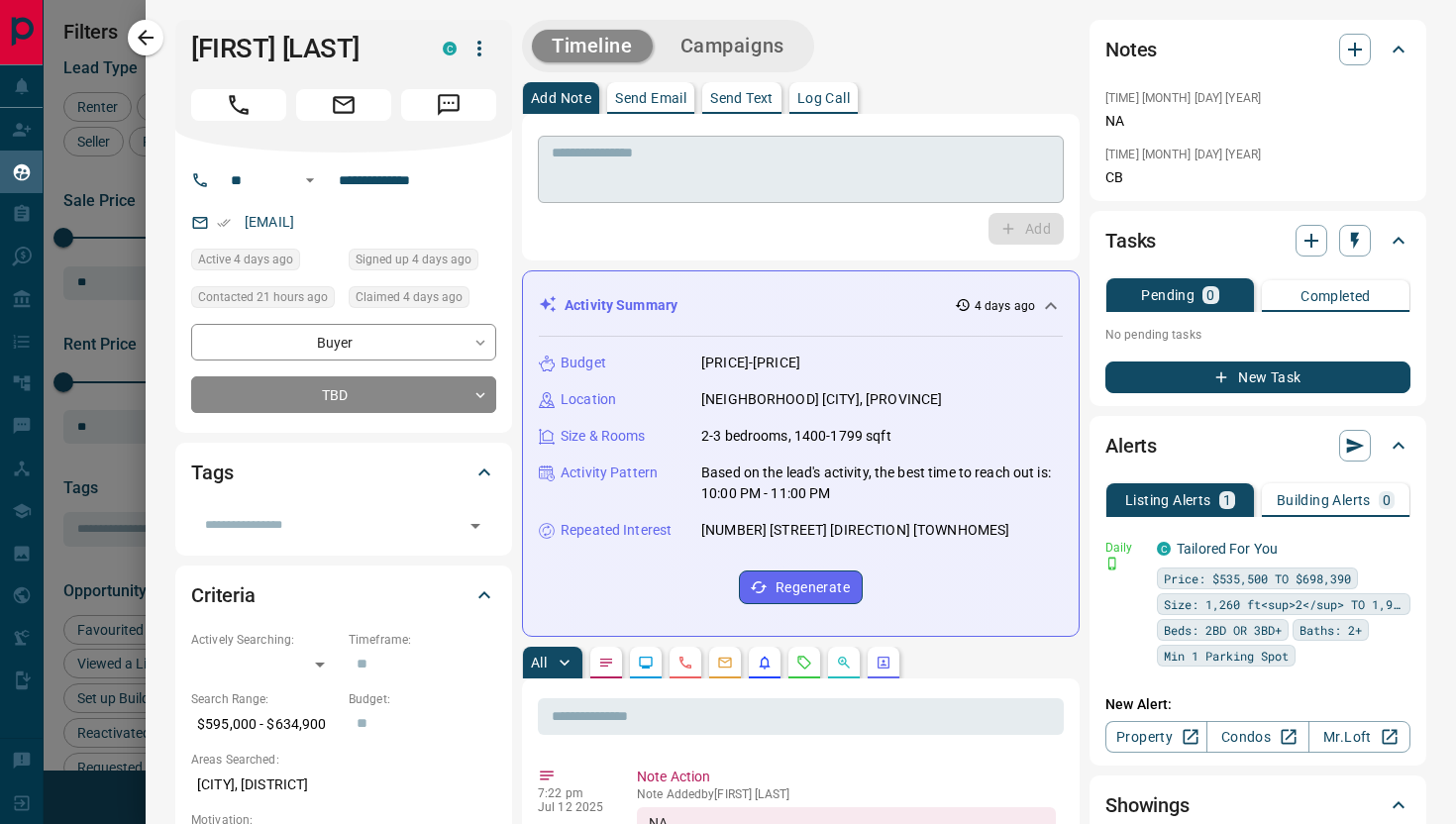 click at bounding box center [800, 169] 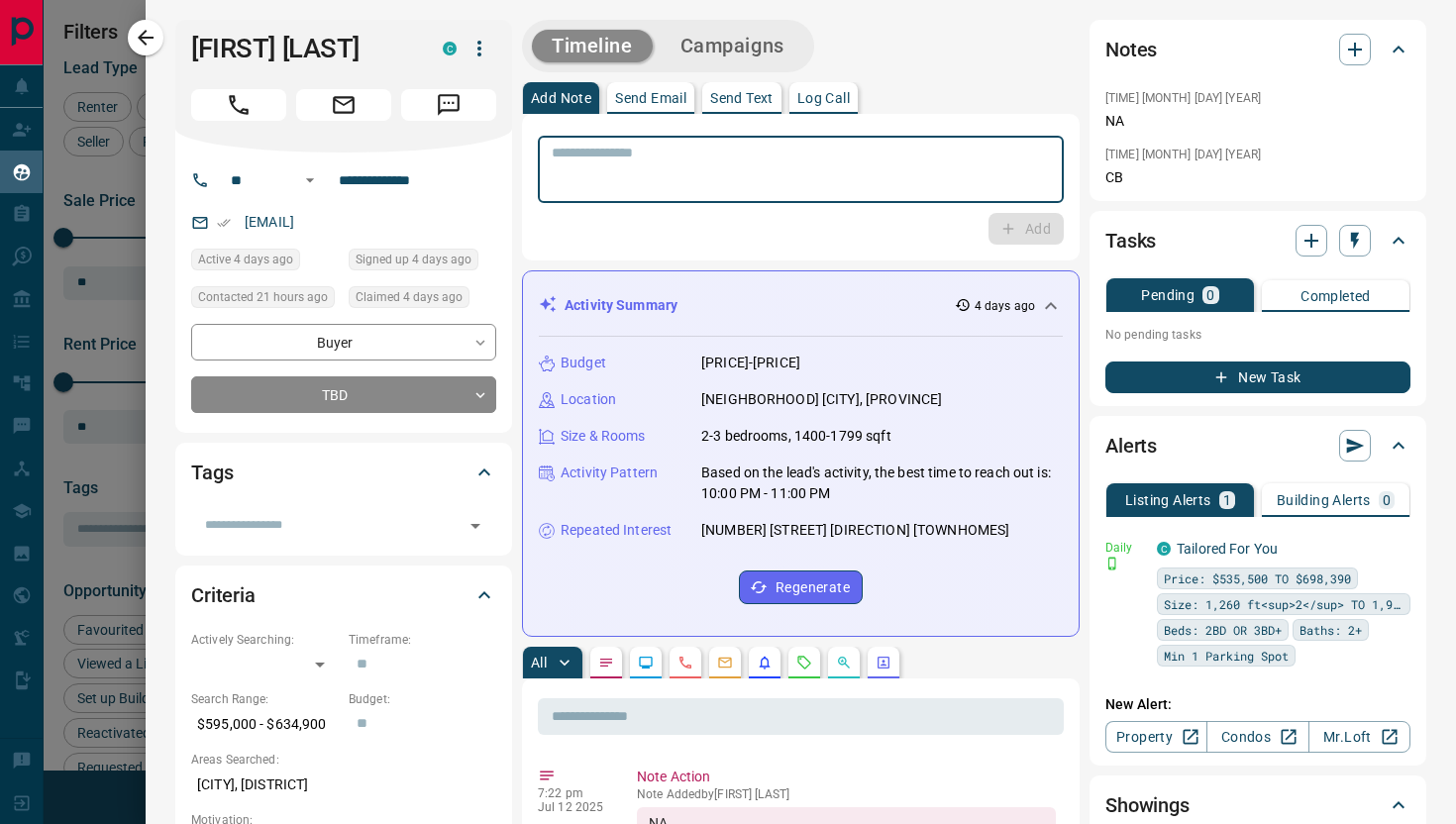 click at bounding box center (800, 169) 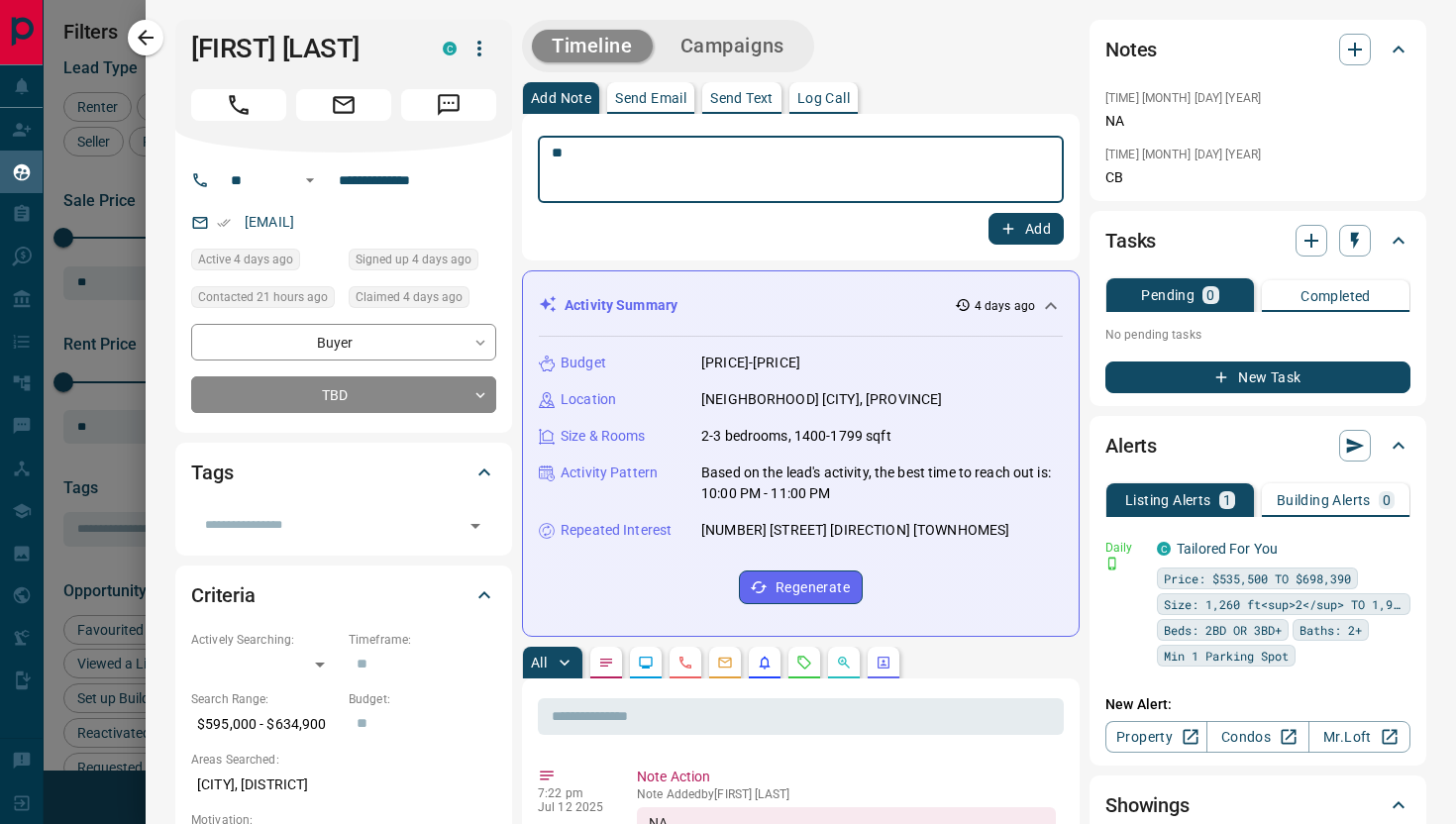 type on "**" 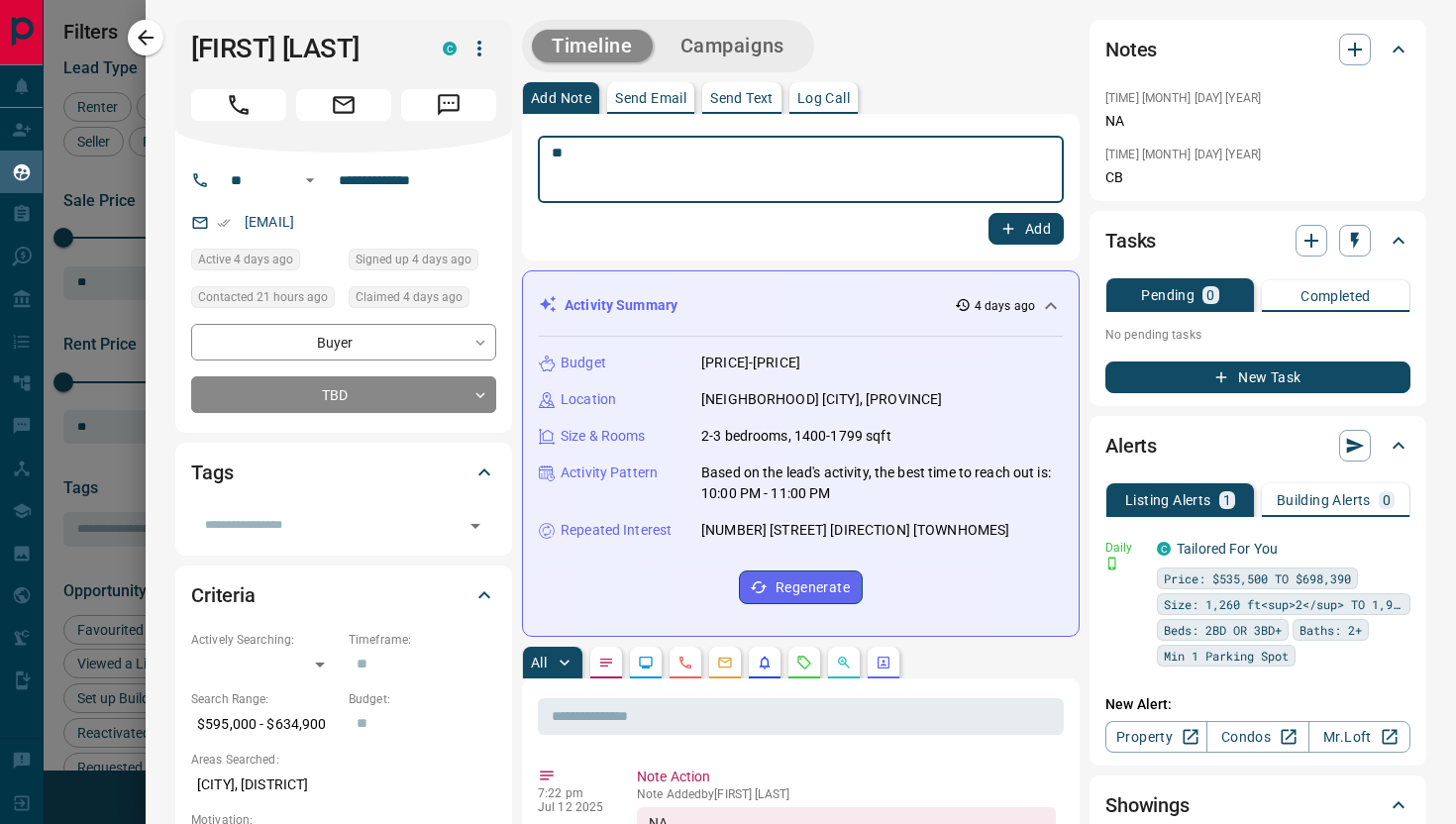 click on "Add" at bounding box center [1026, 229] 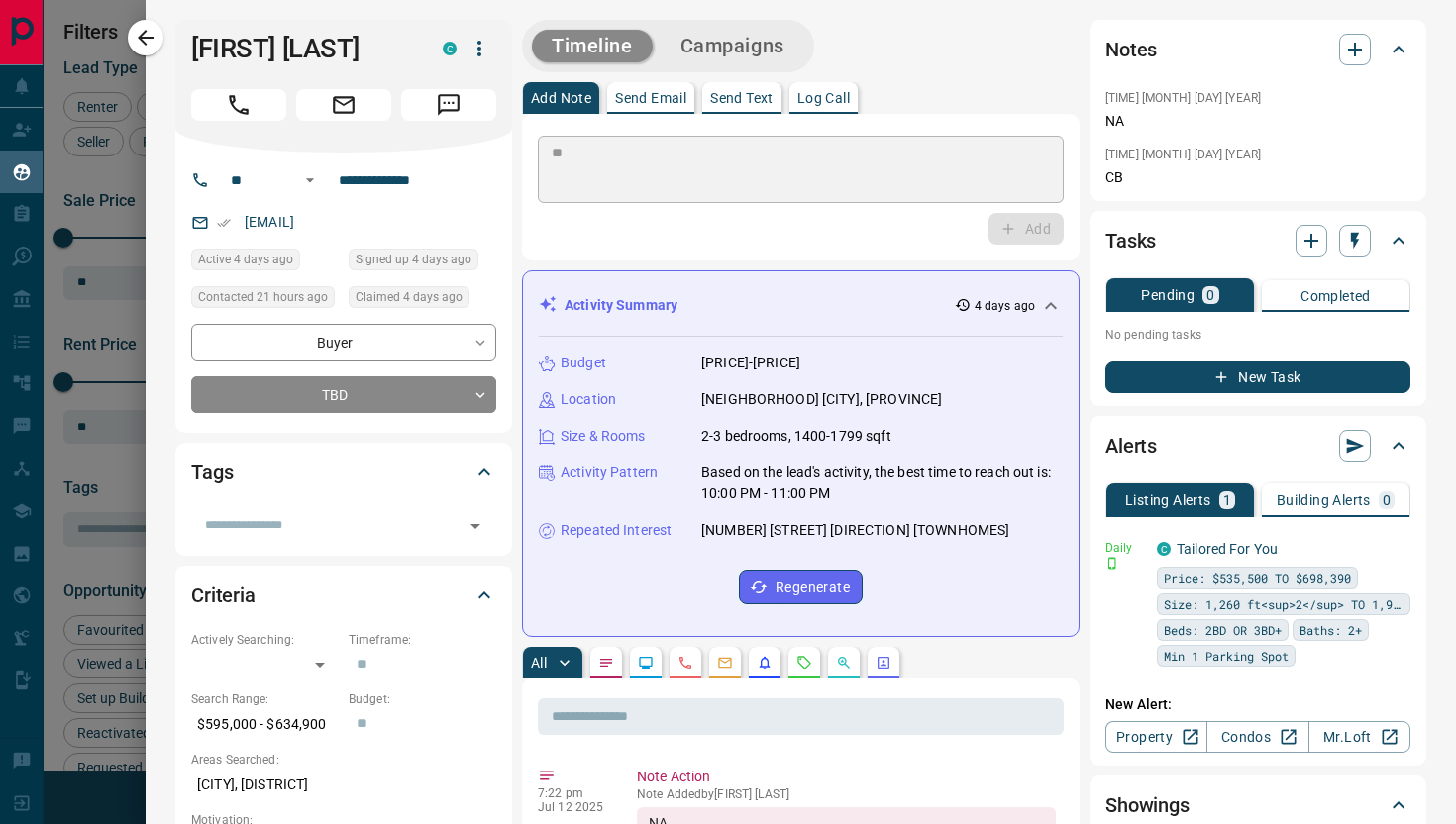 type 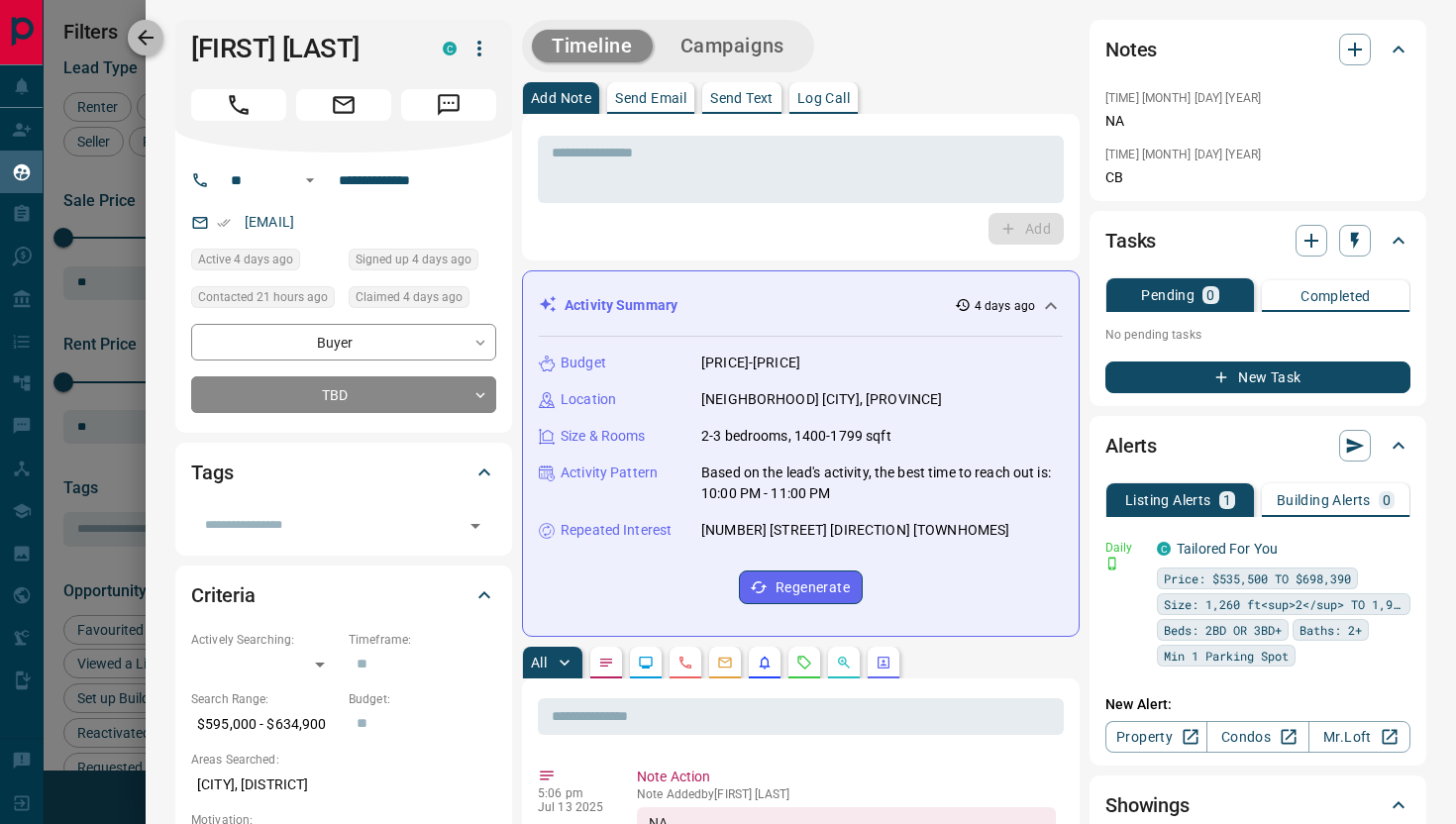 click 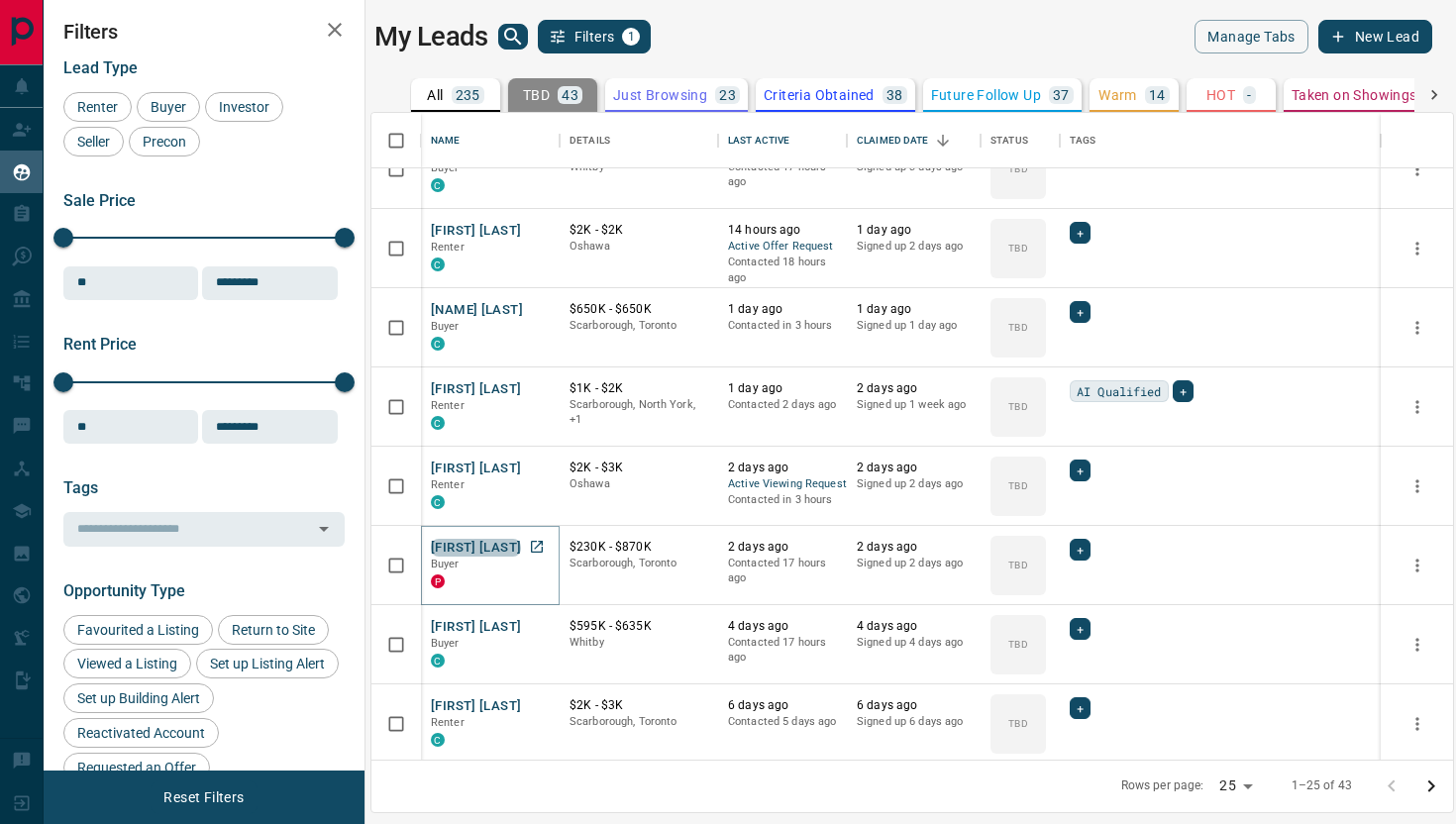 click on "[FIRST] [LAST]" at bounding box center [475, 548] 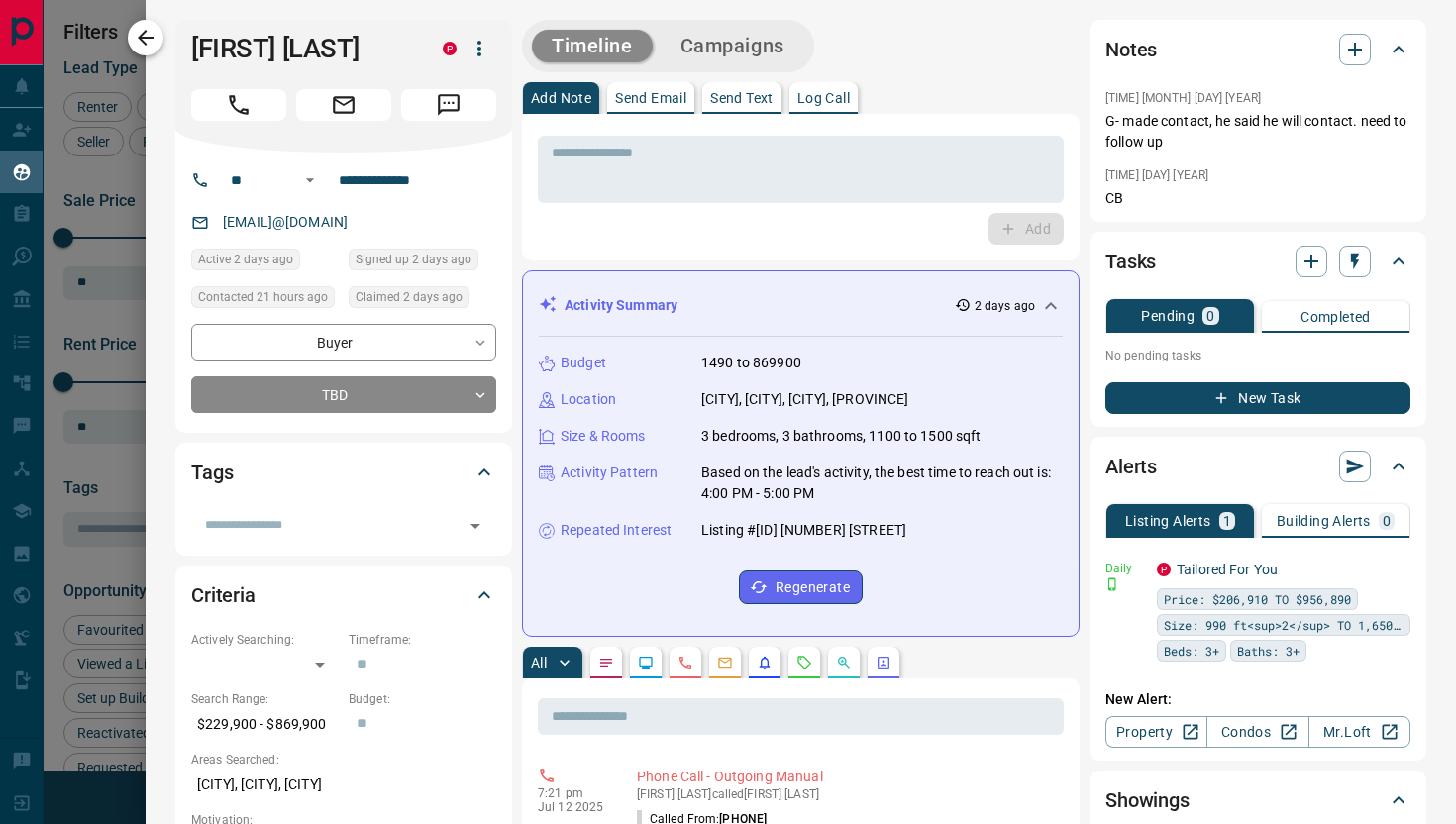 click 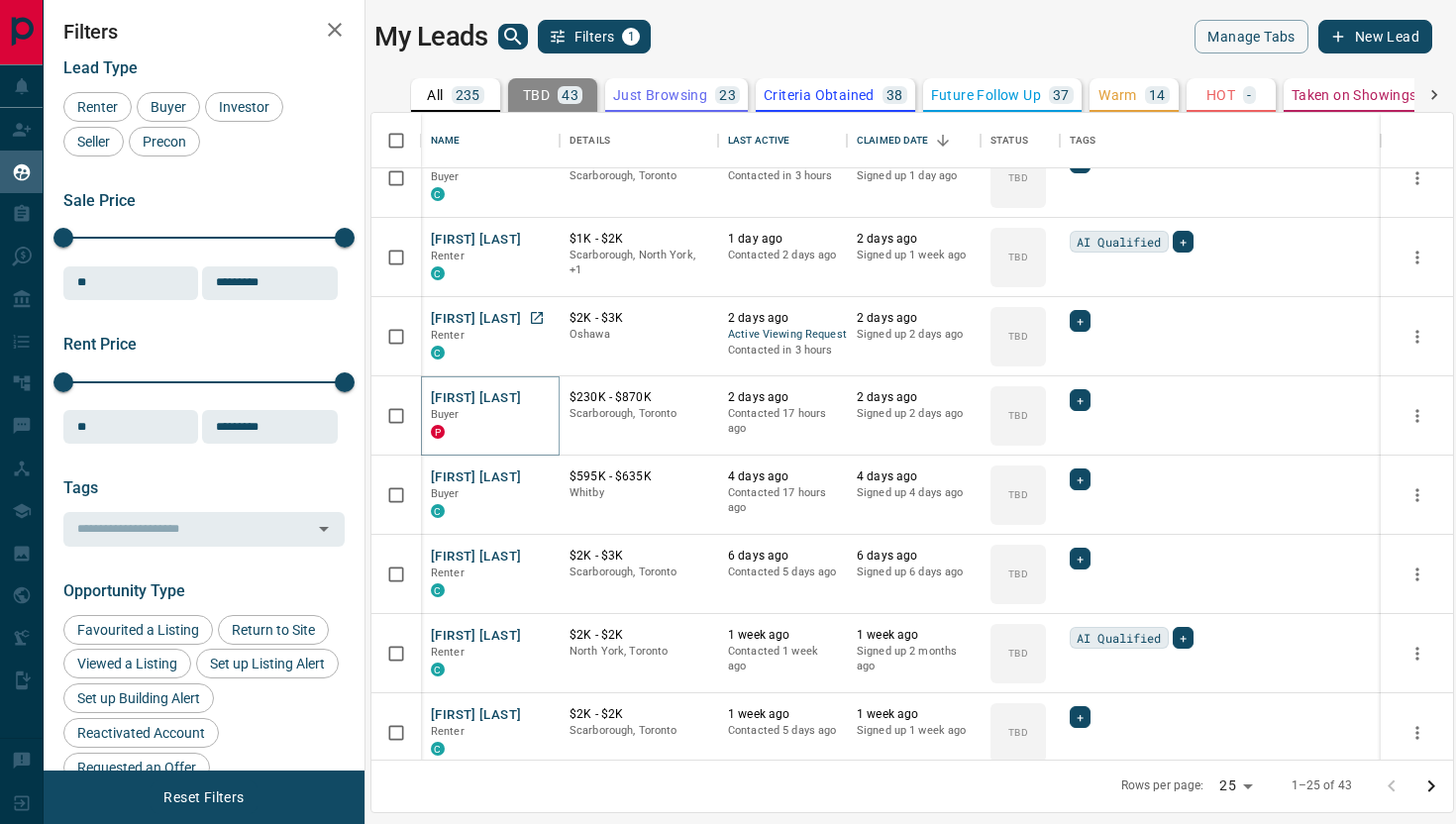 scroll, scrollTop: 349, scrollLeft: 0, axis: vertical 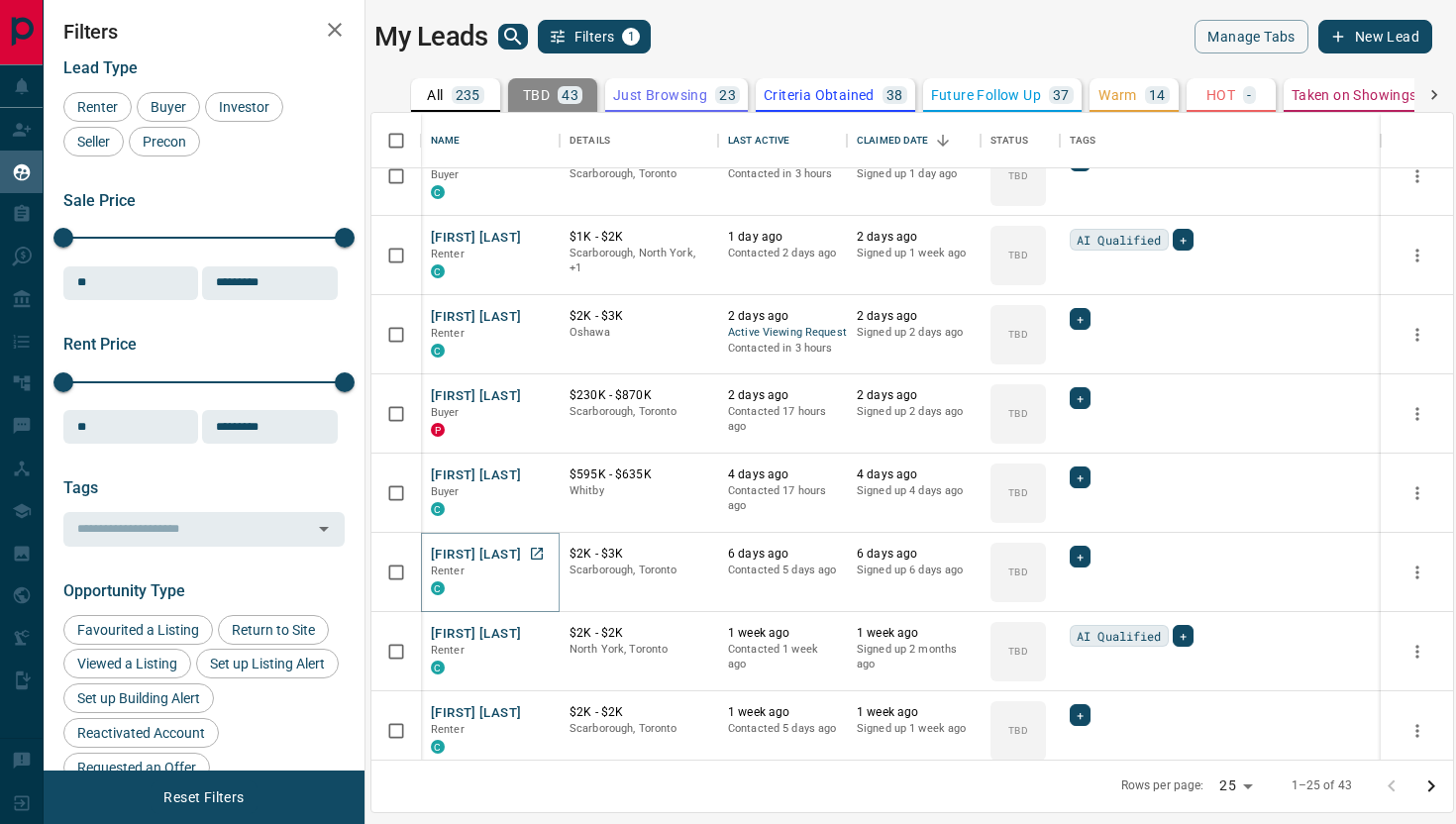 click on "[FIRST] [LAST]" at bounding box center [475, 555] 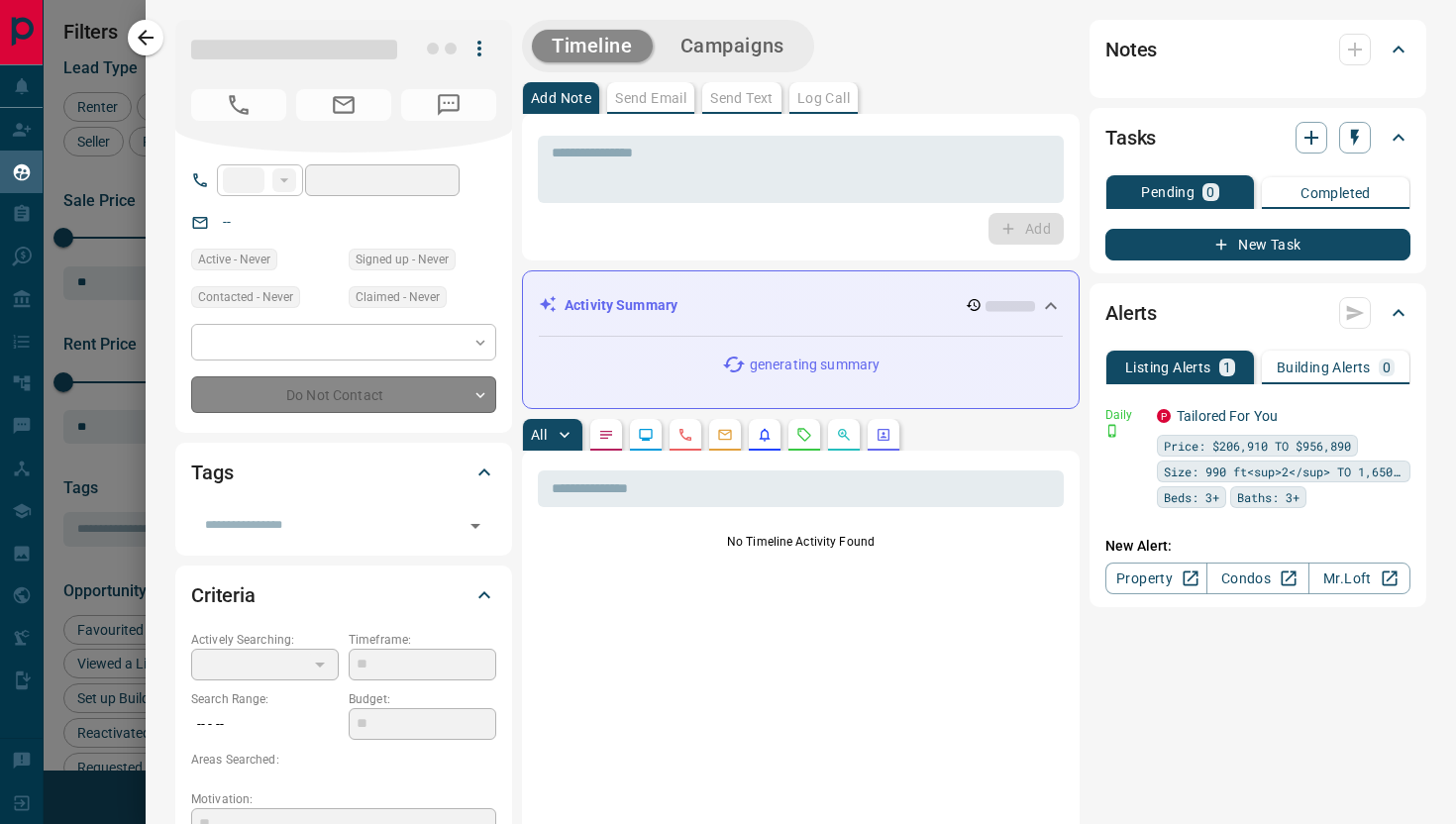 type on "**" 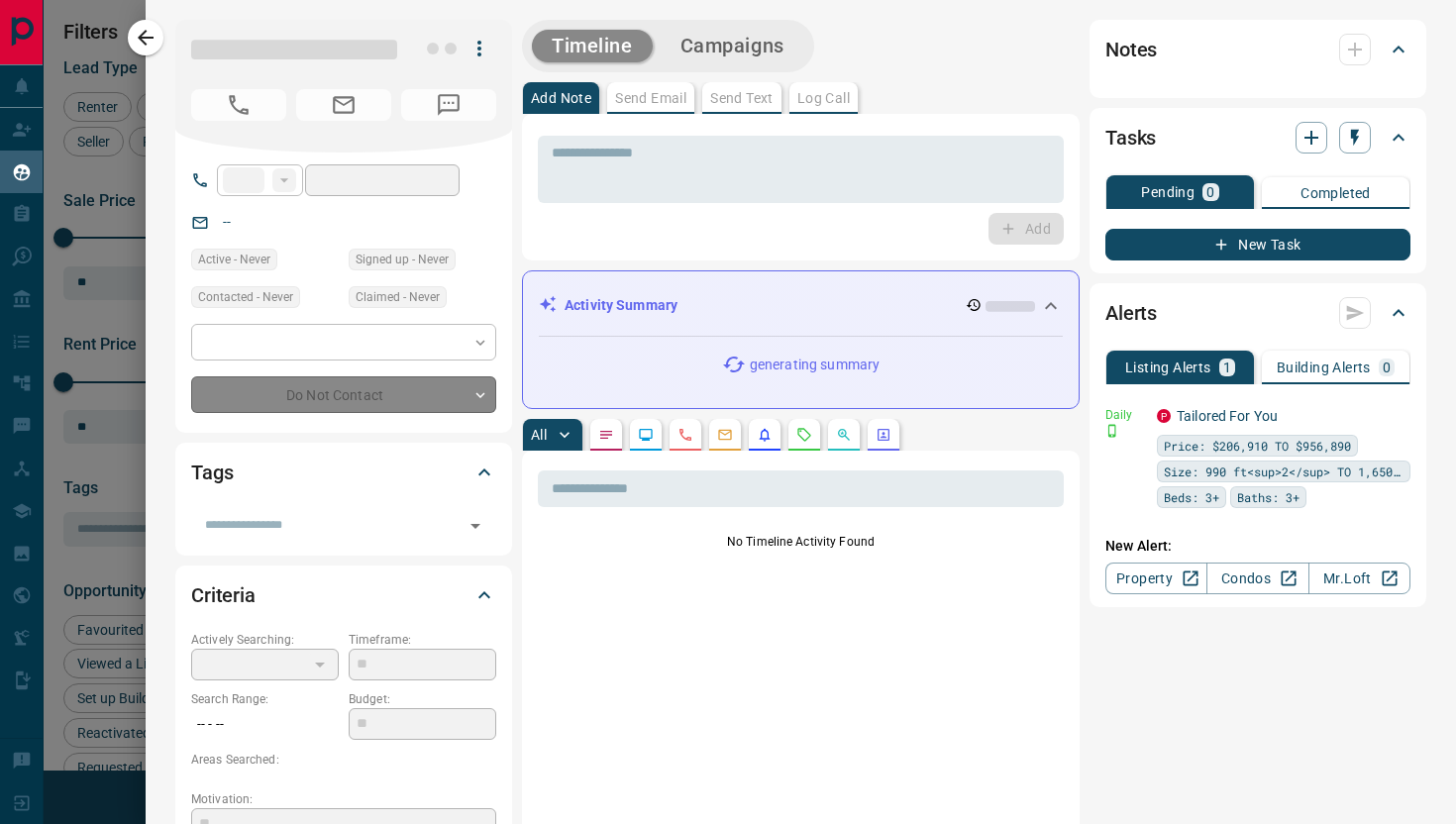 type on "**********" 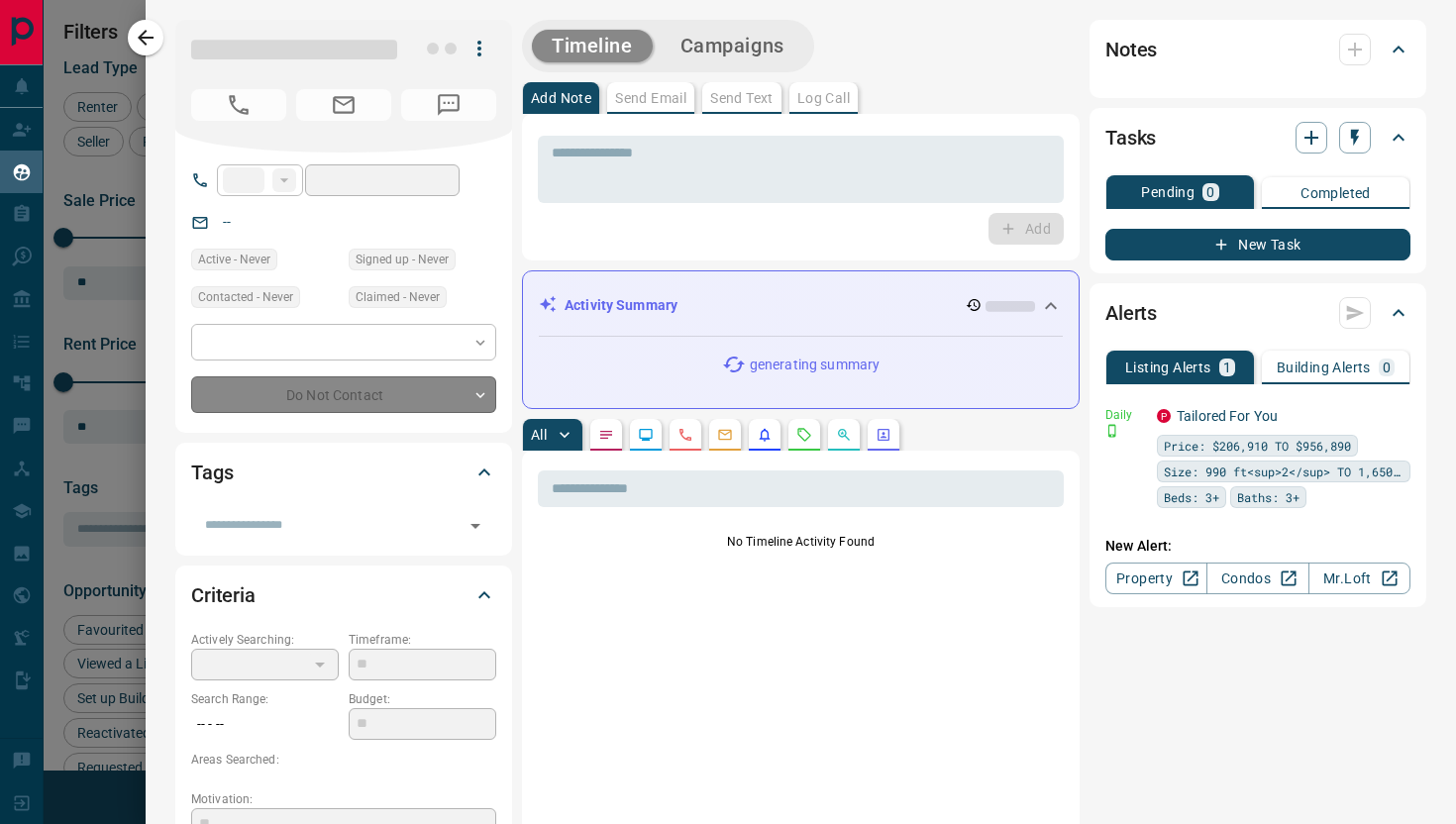type on "**" 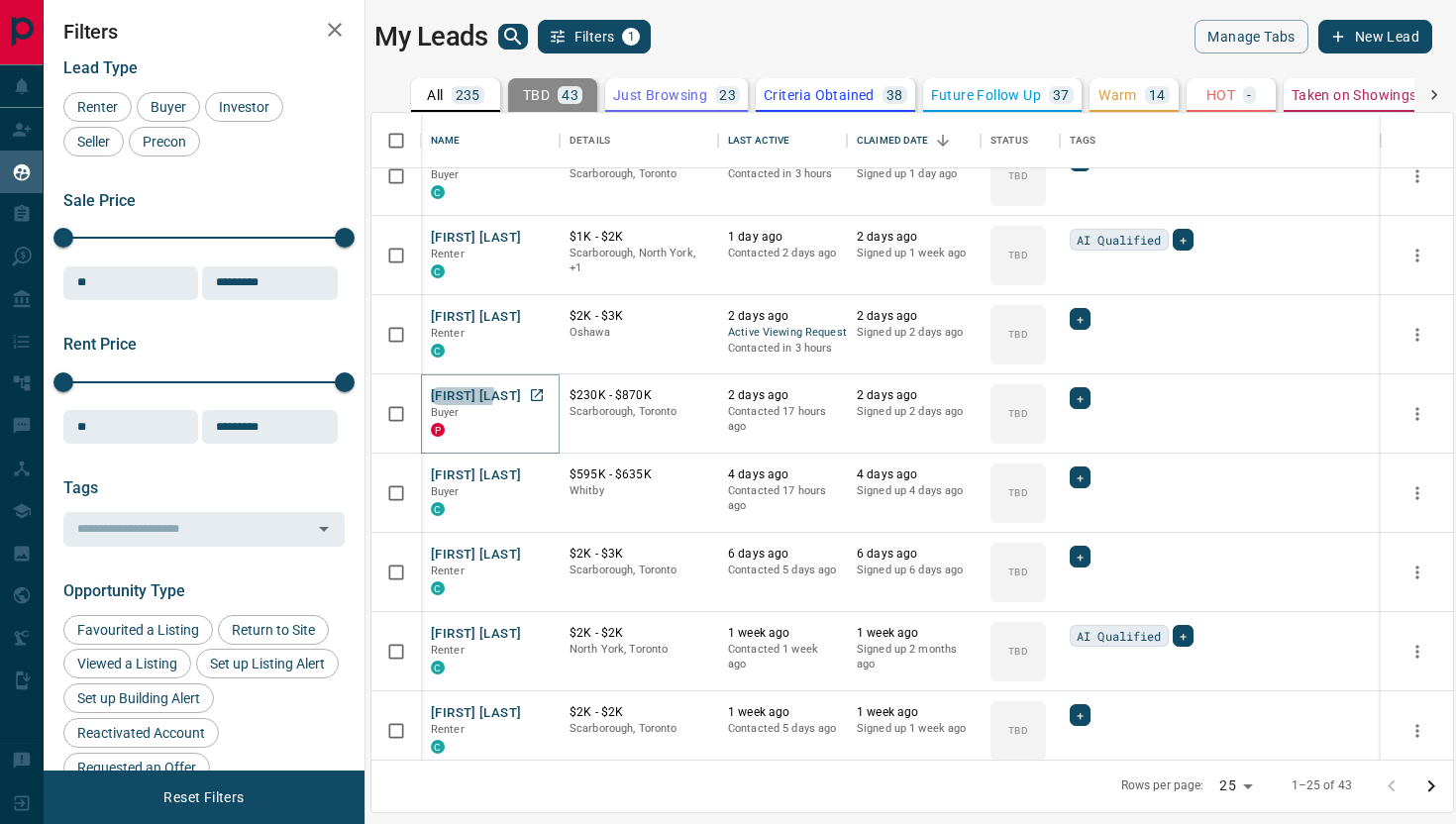 click on "[FIRST] [LAST]" at bounding box center [475, 396] 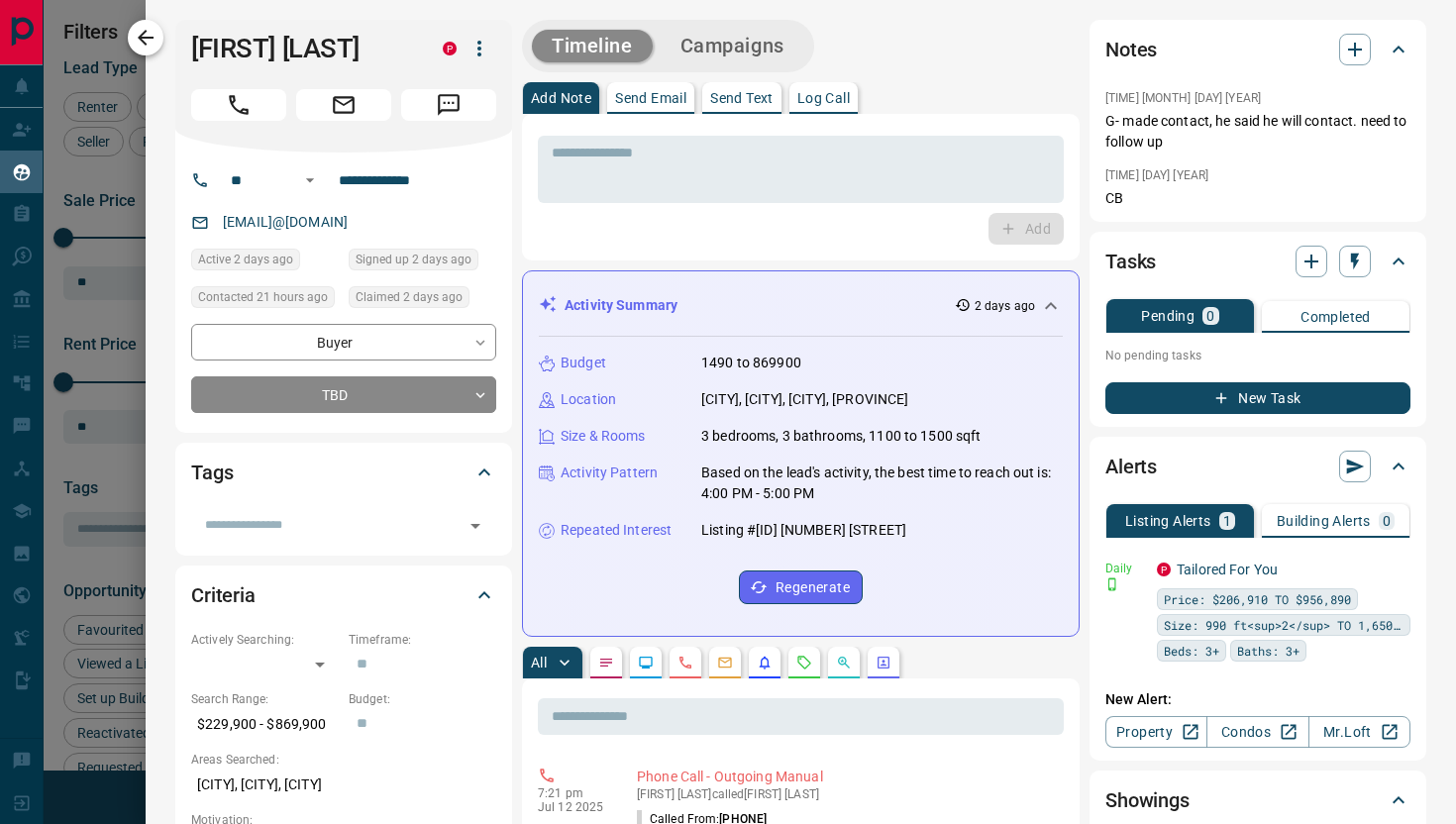 click 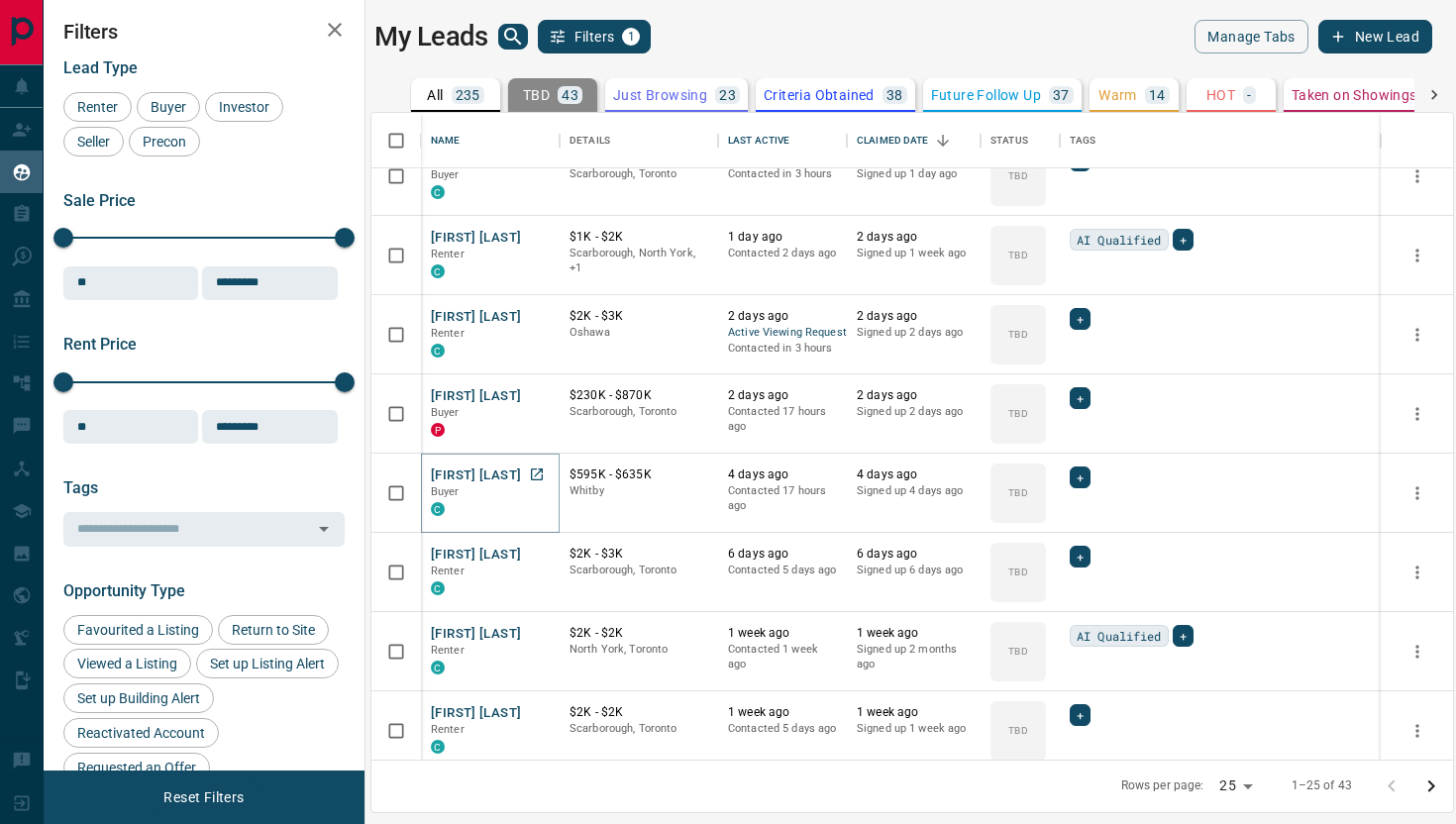 click on "[FIRST] [LAST]" at bounding box center (475, 475) 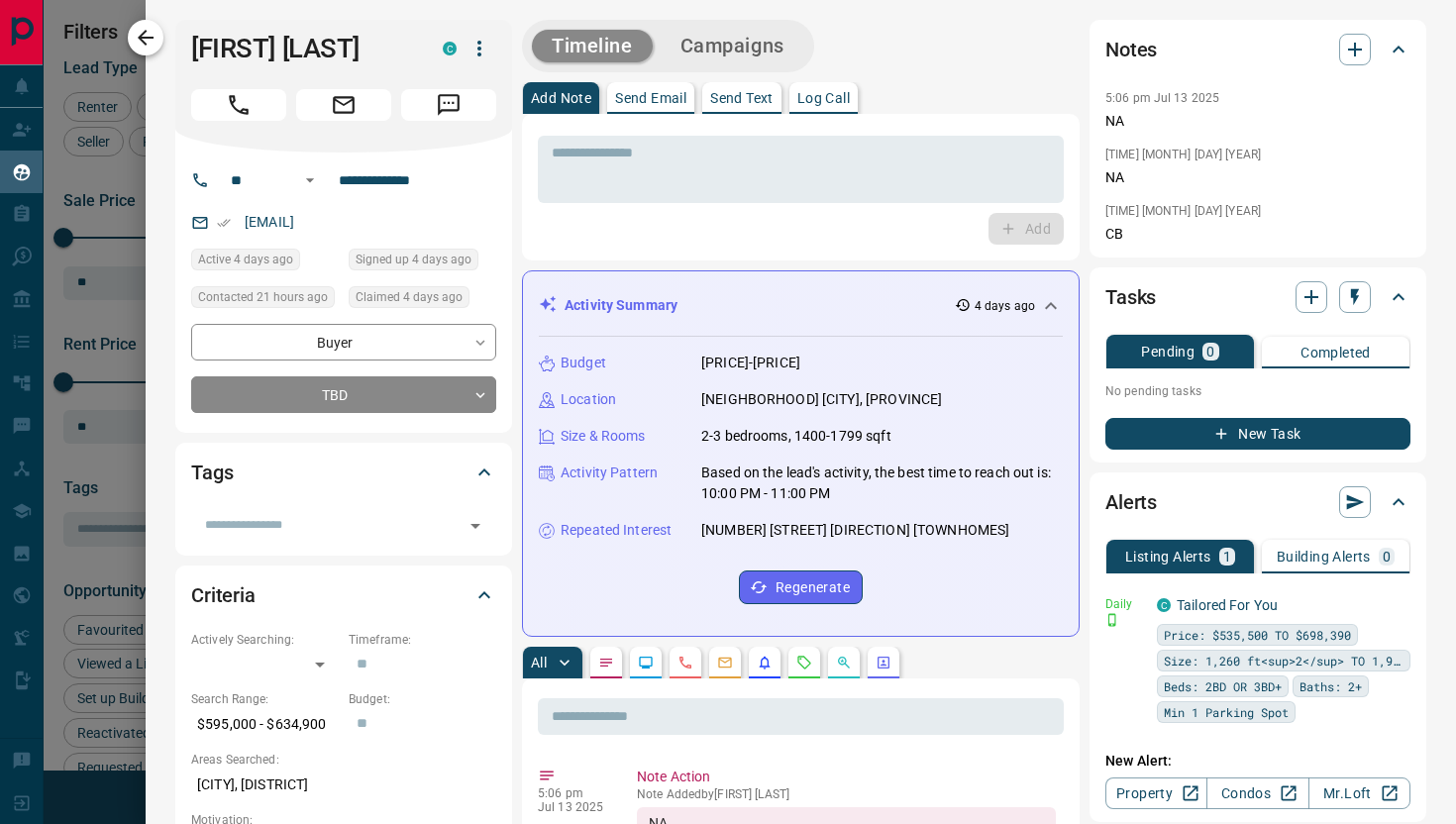click 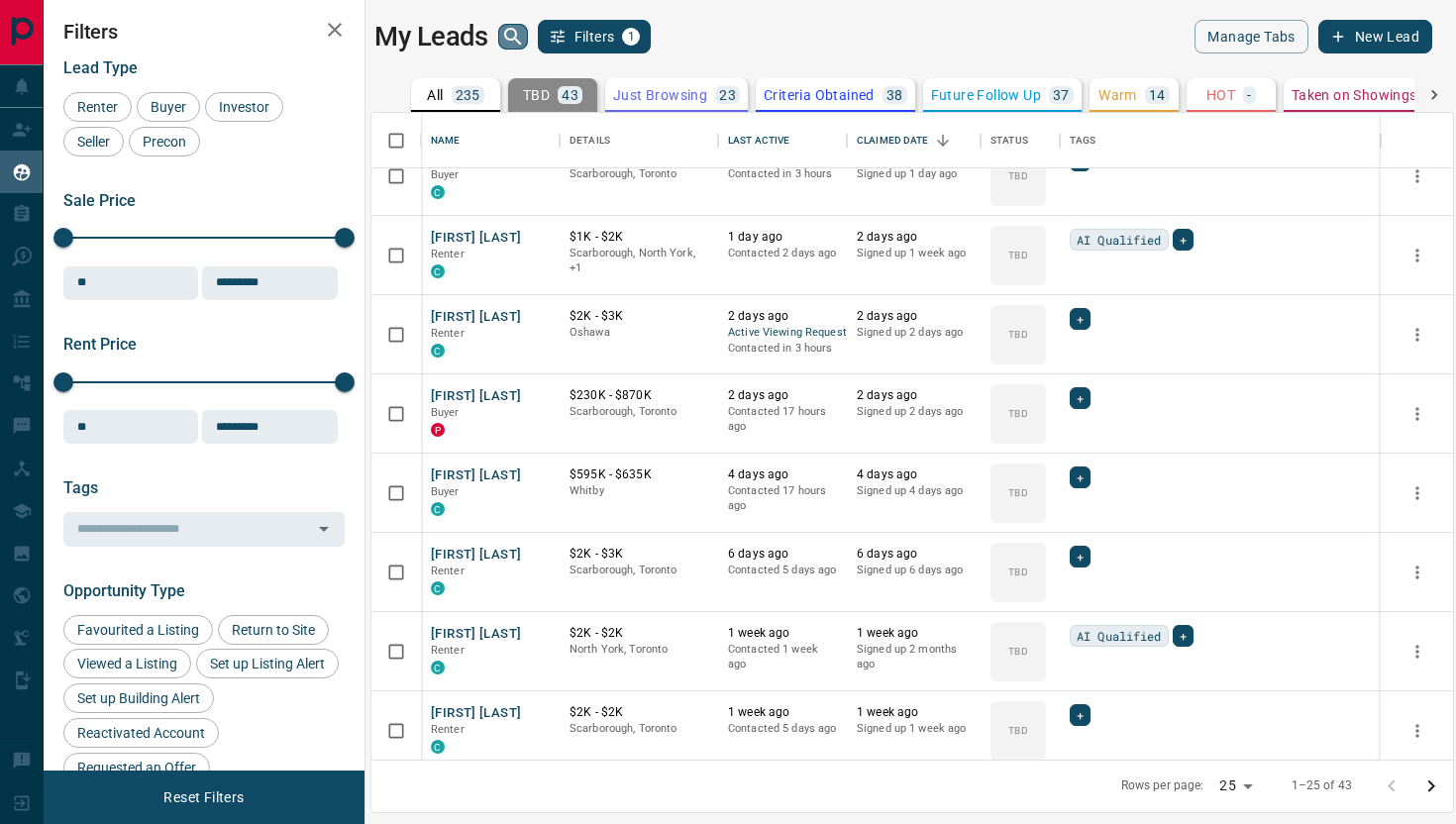 click 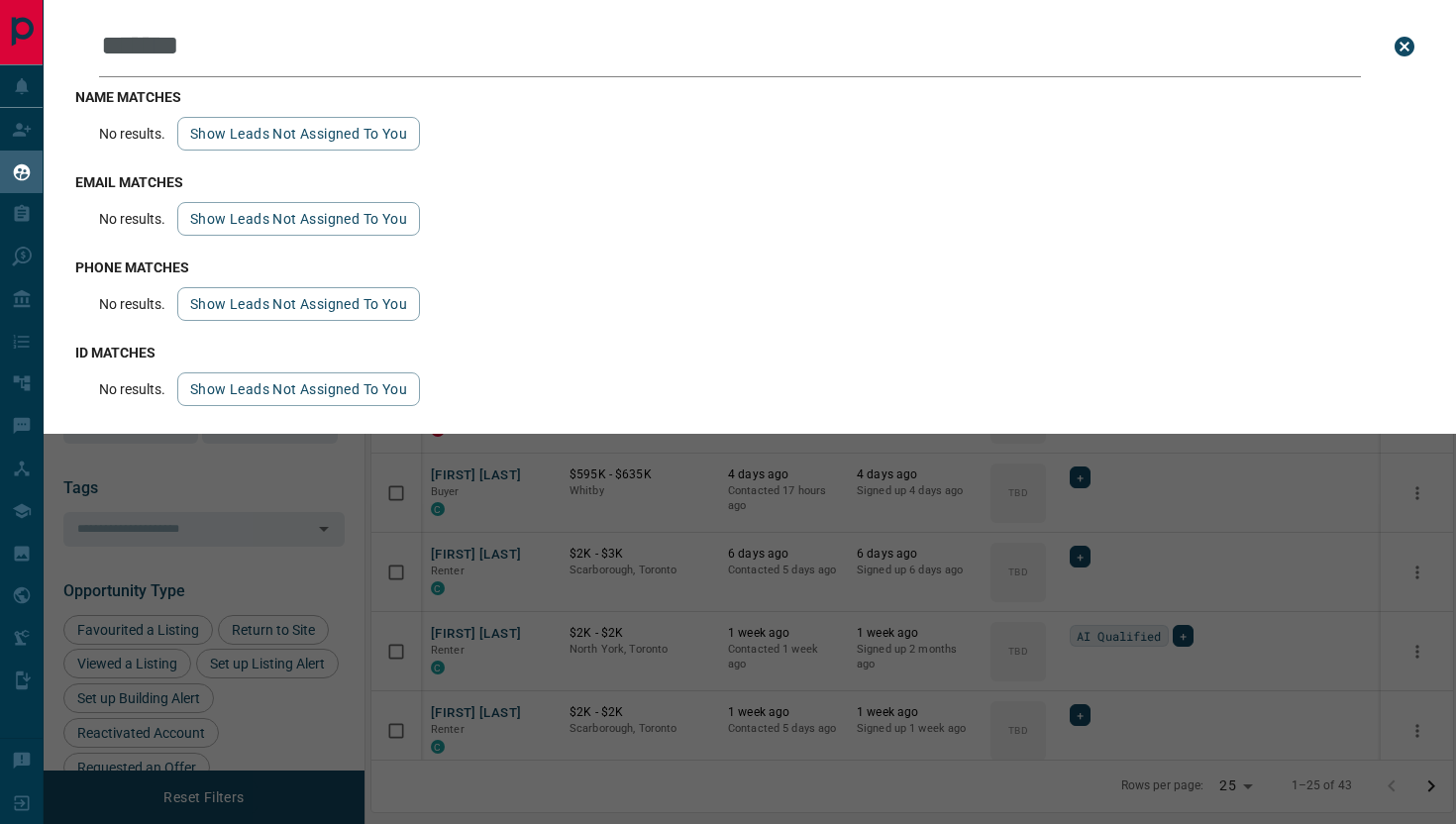 click on "*******" at bounding box center [730, 47] 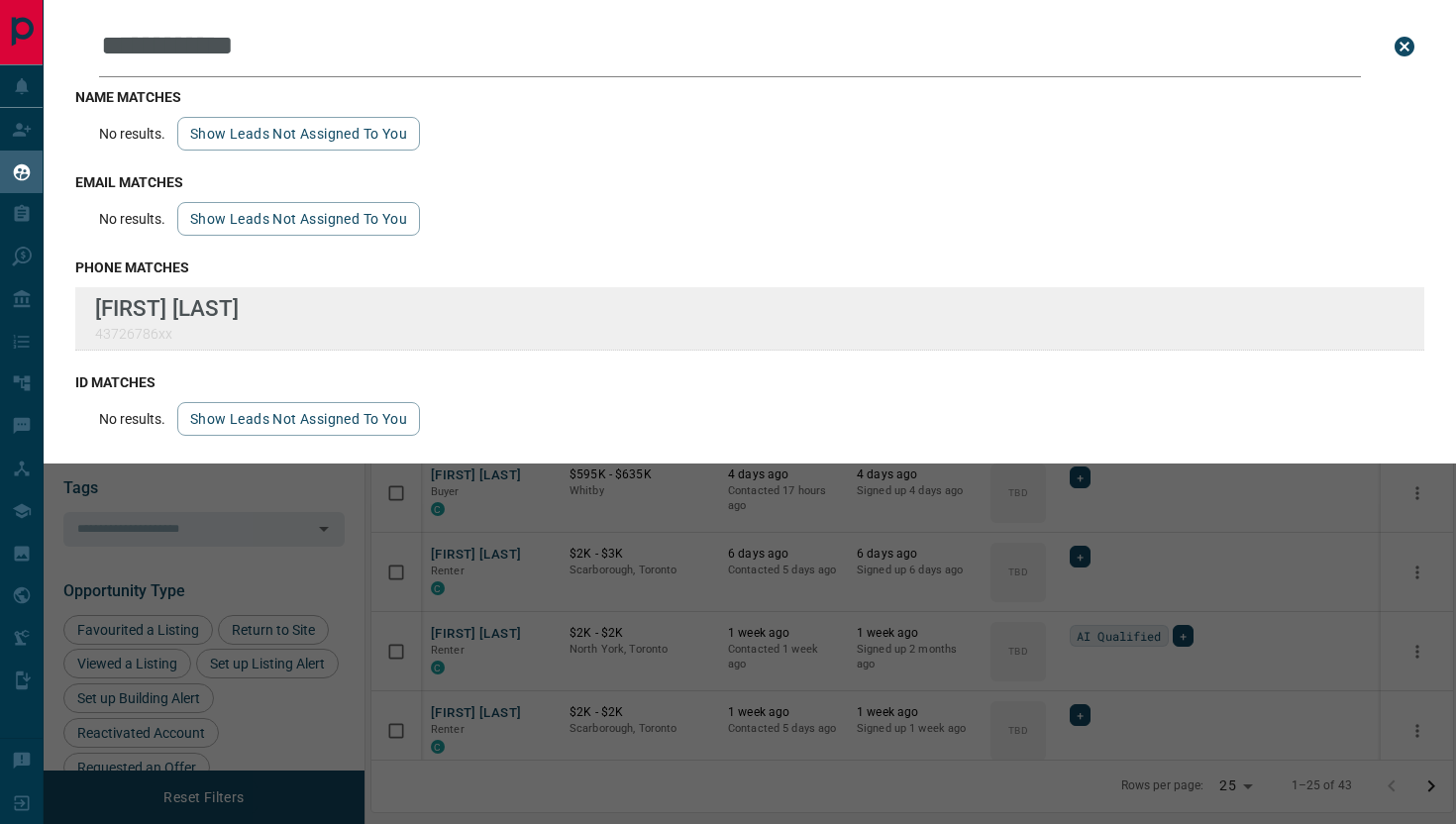type on "**********" 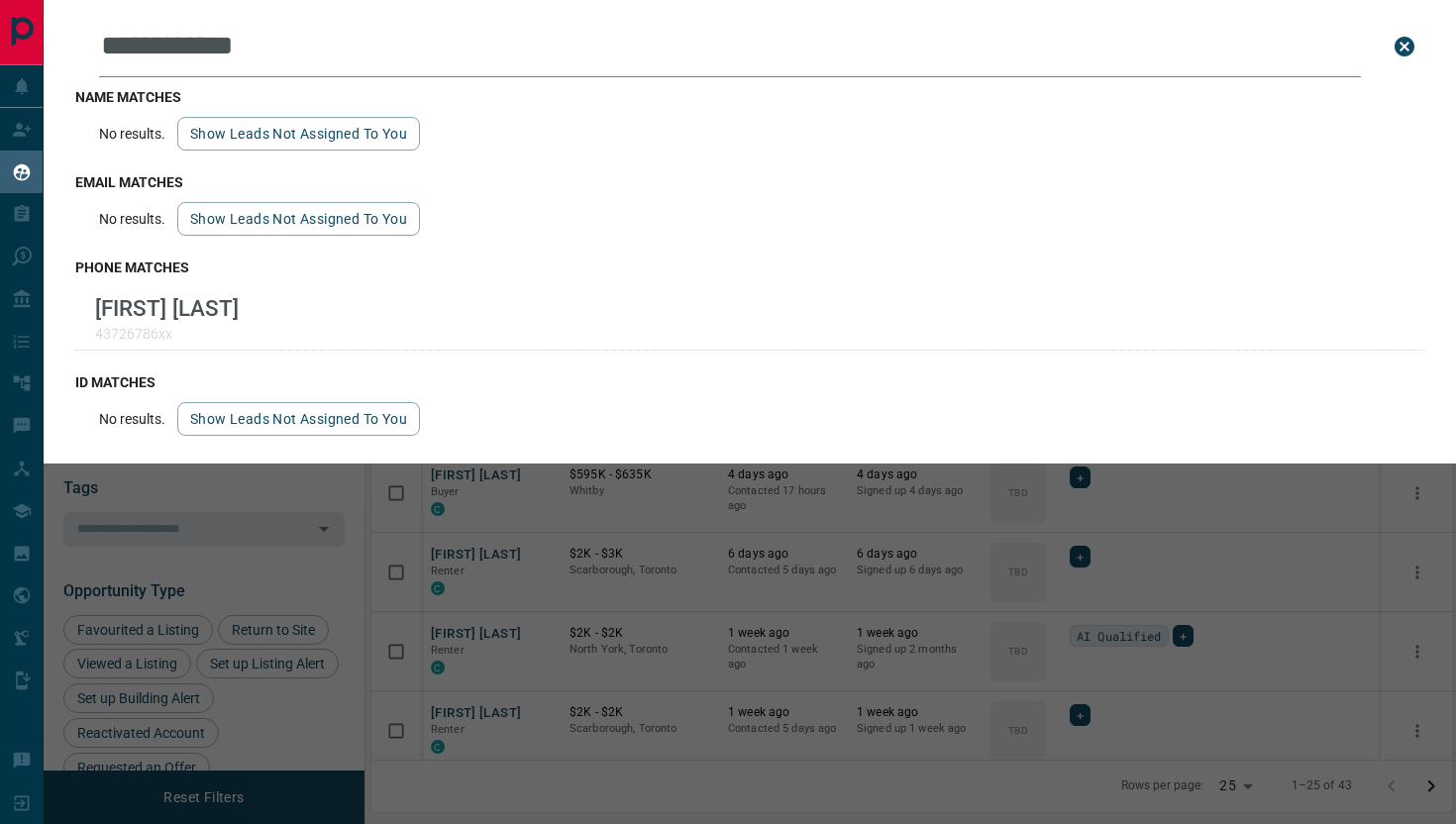 click on "**********" at bounding box center [772, 412] 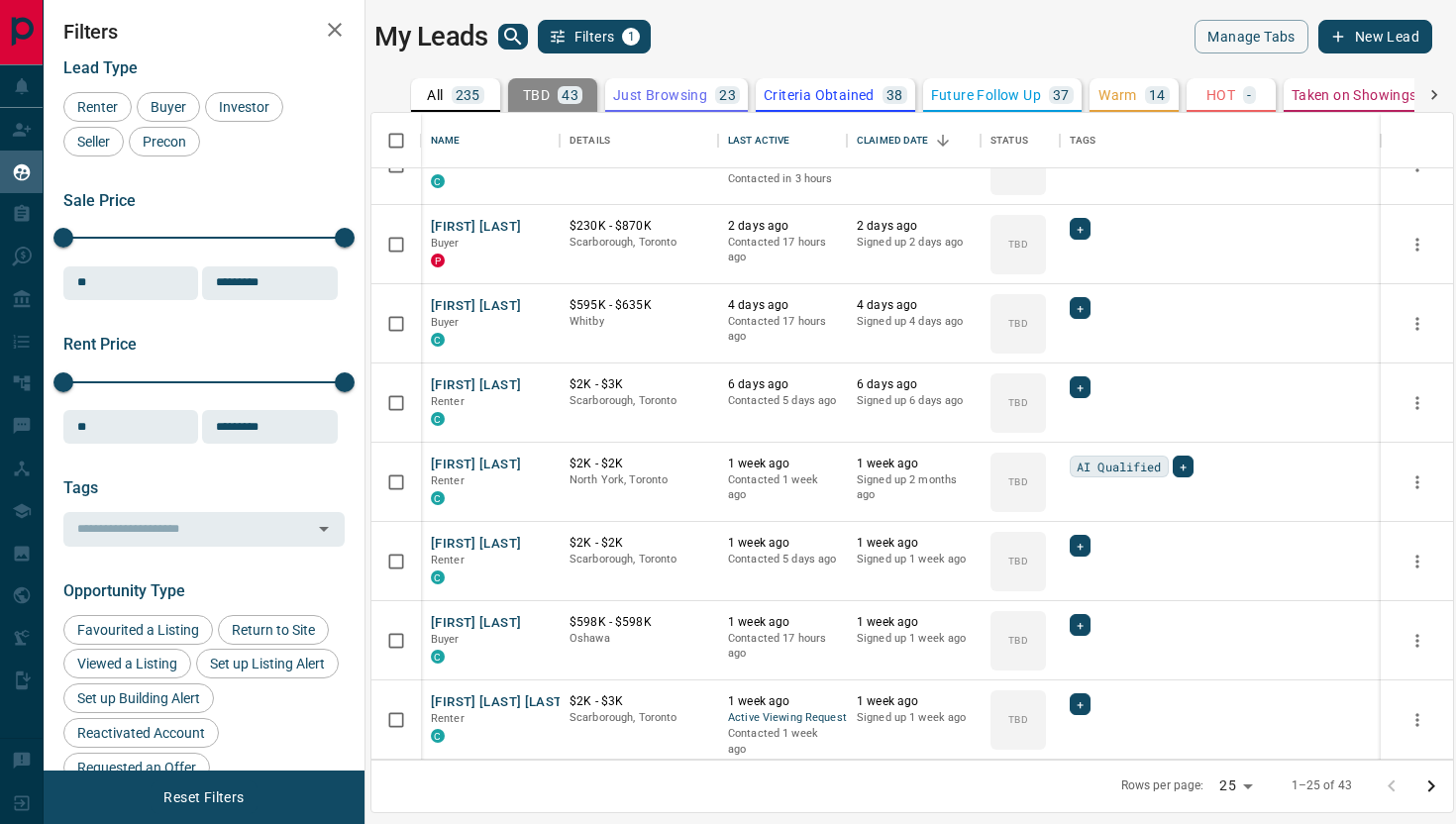 scroll, scrollTop: 532, scrollLeft: 0, axis: vertical 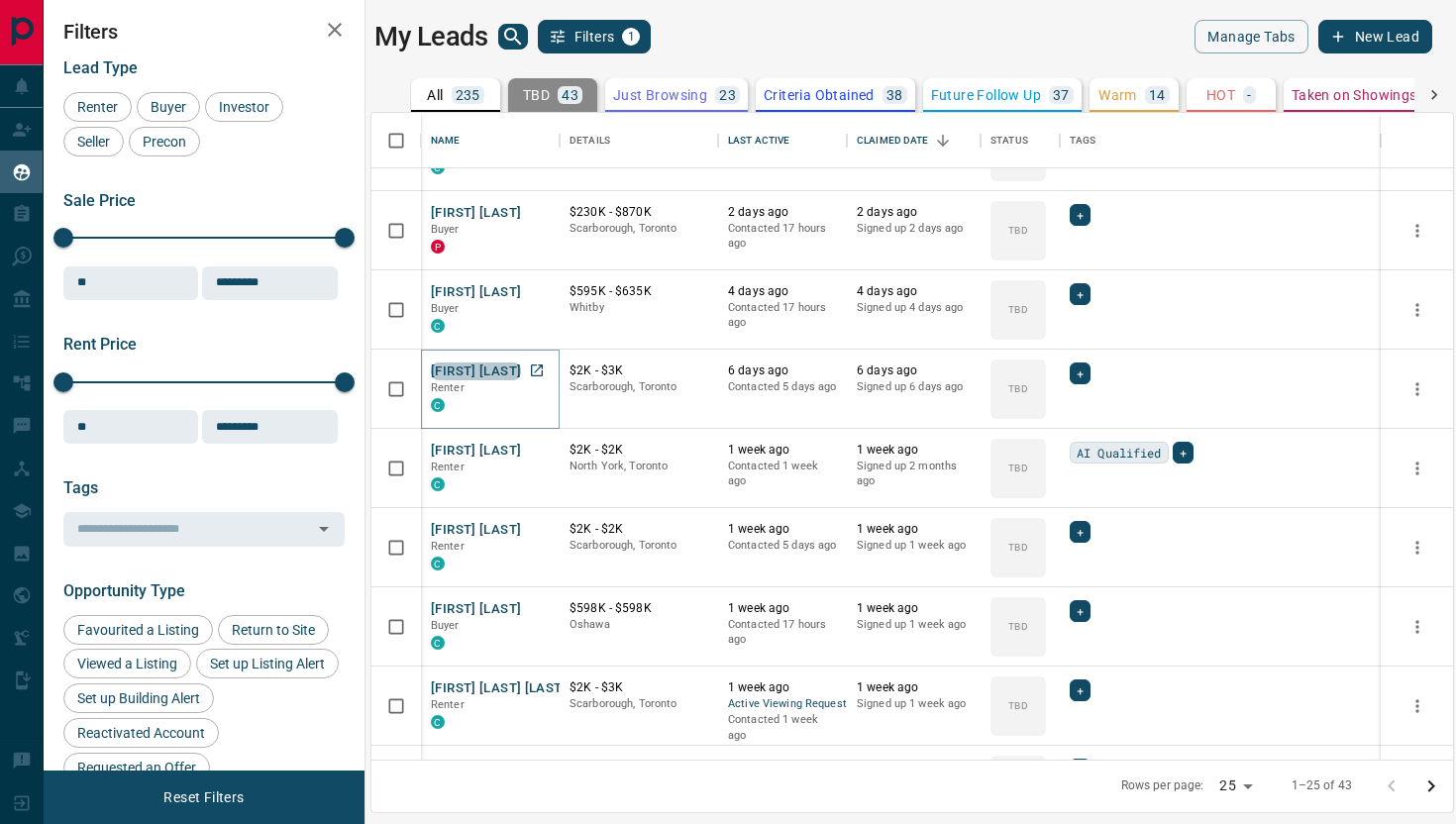 click on "[FIRST] [LAST]" at bounding box center [475, 371] 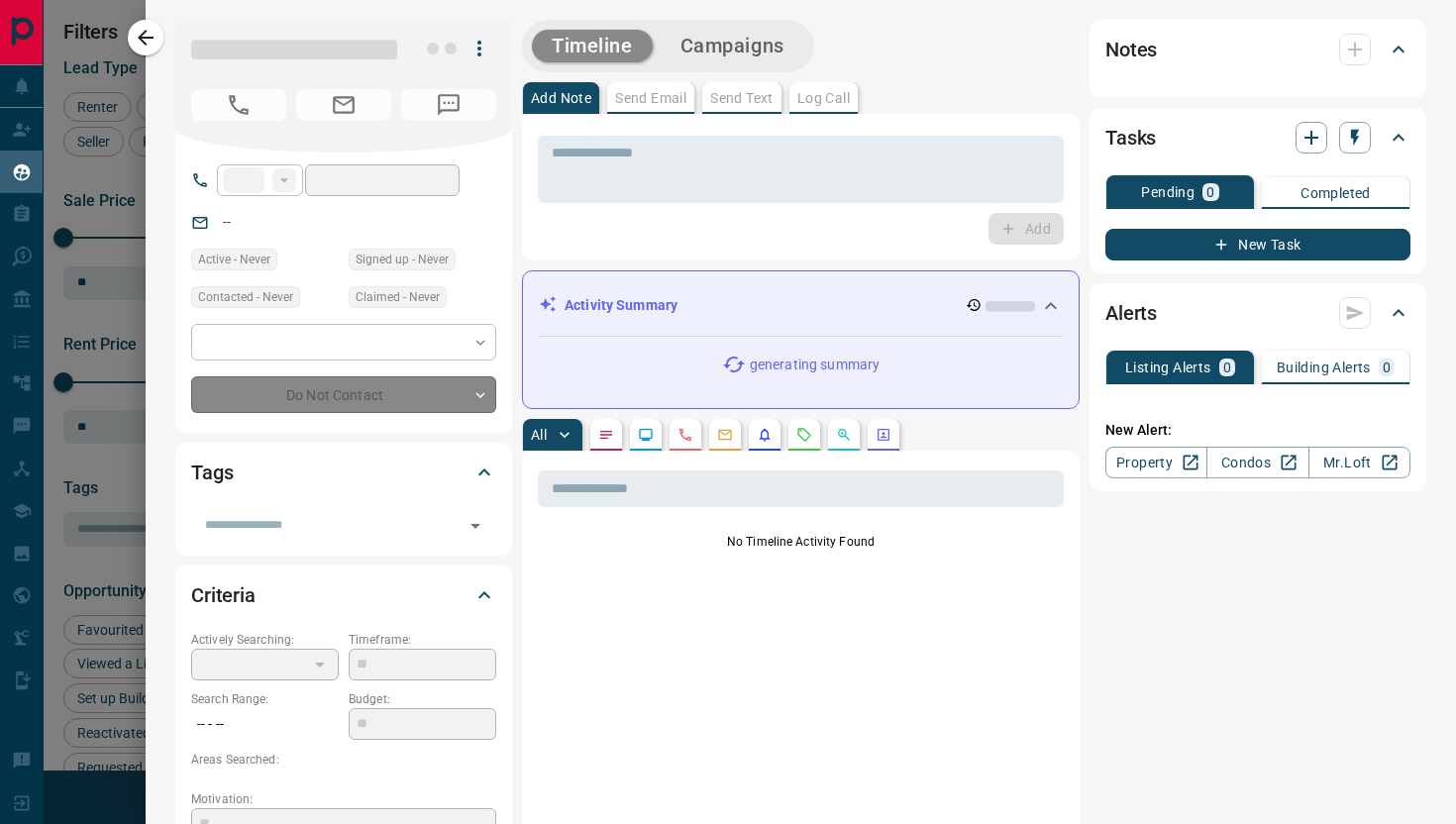 type on "**" 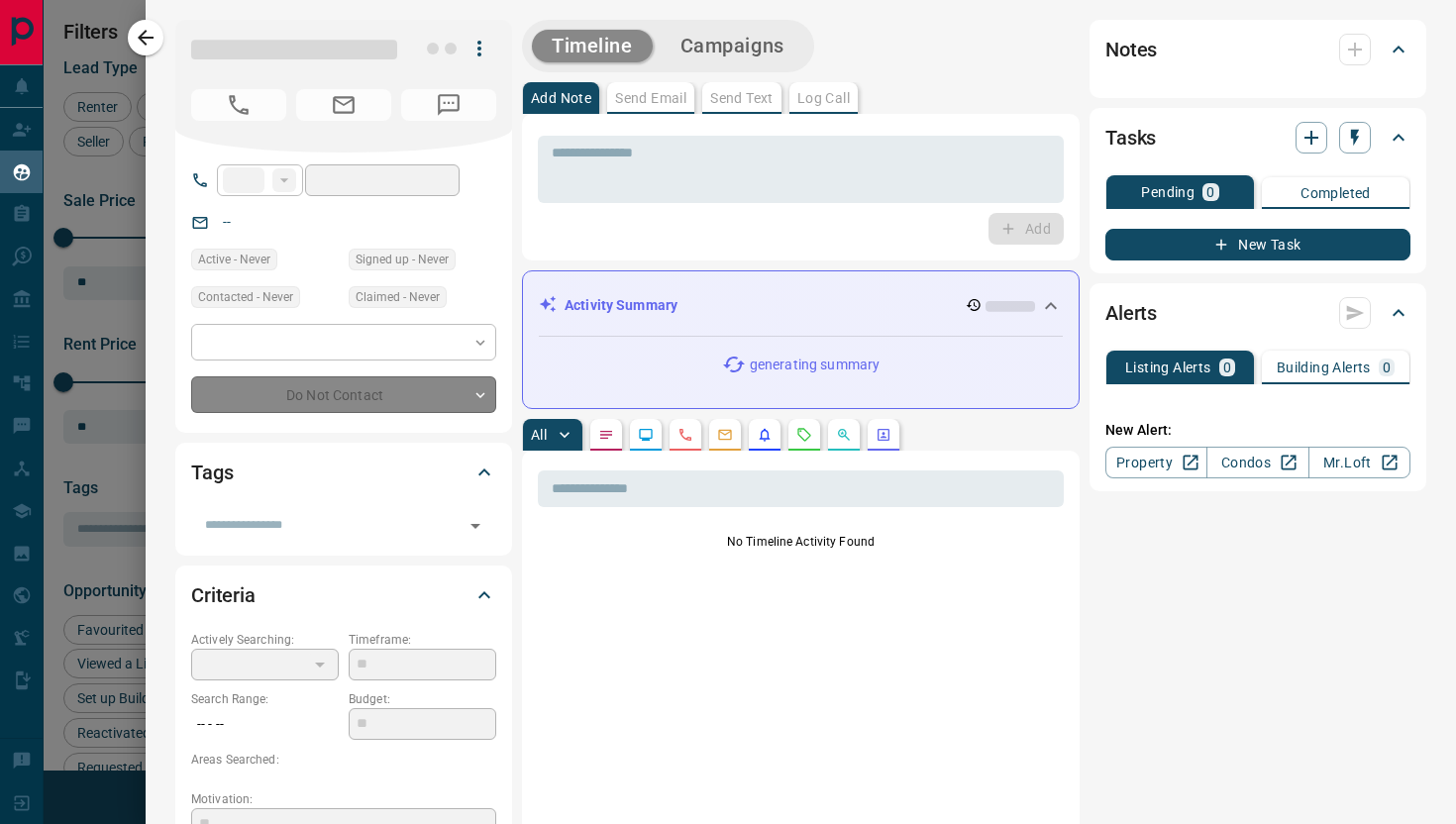 type on "**********" 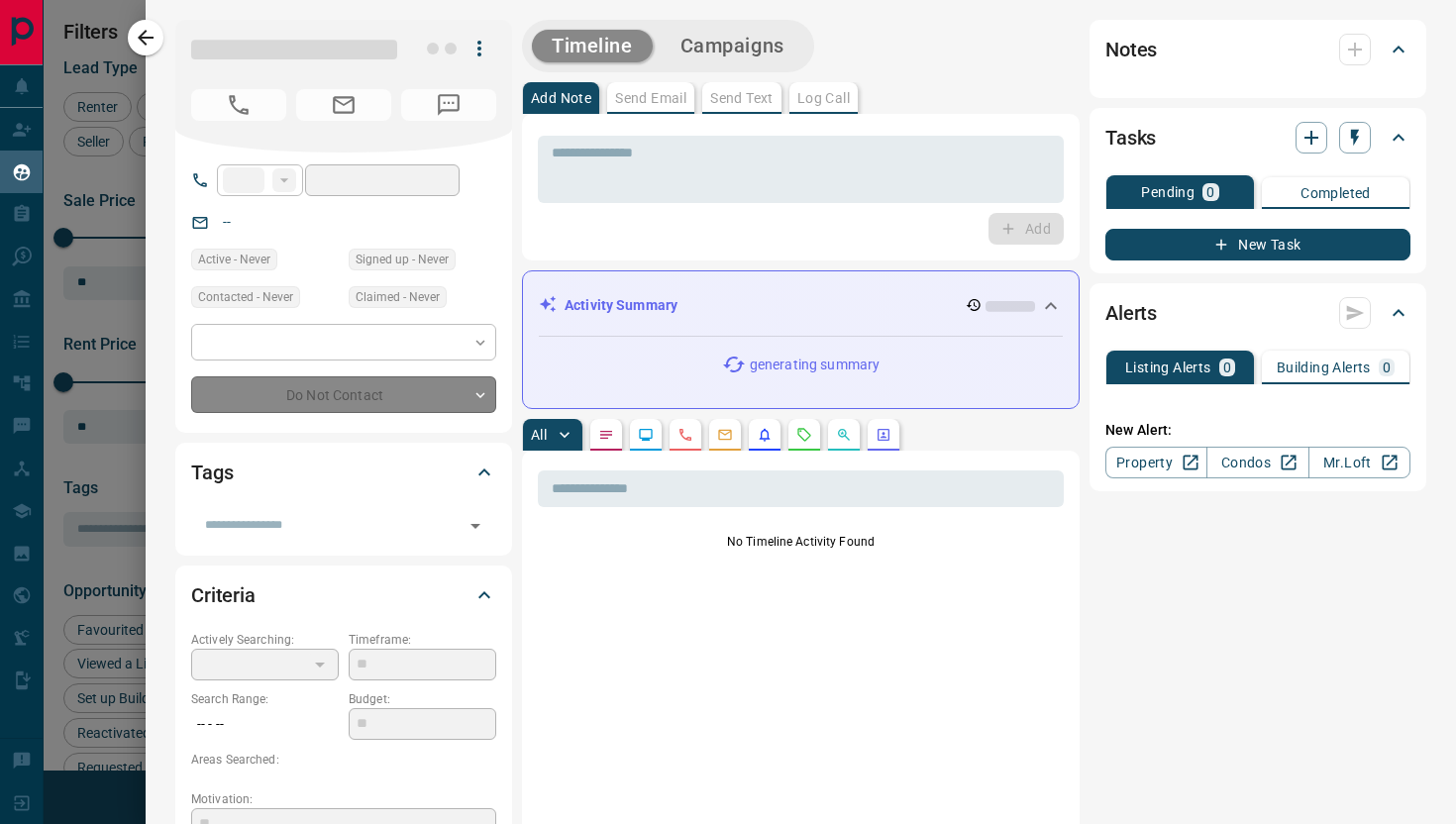 type on "**" 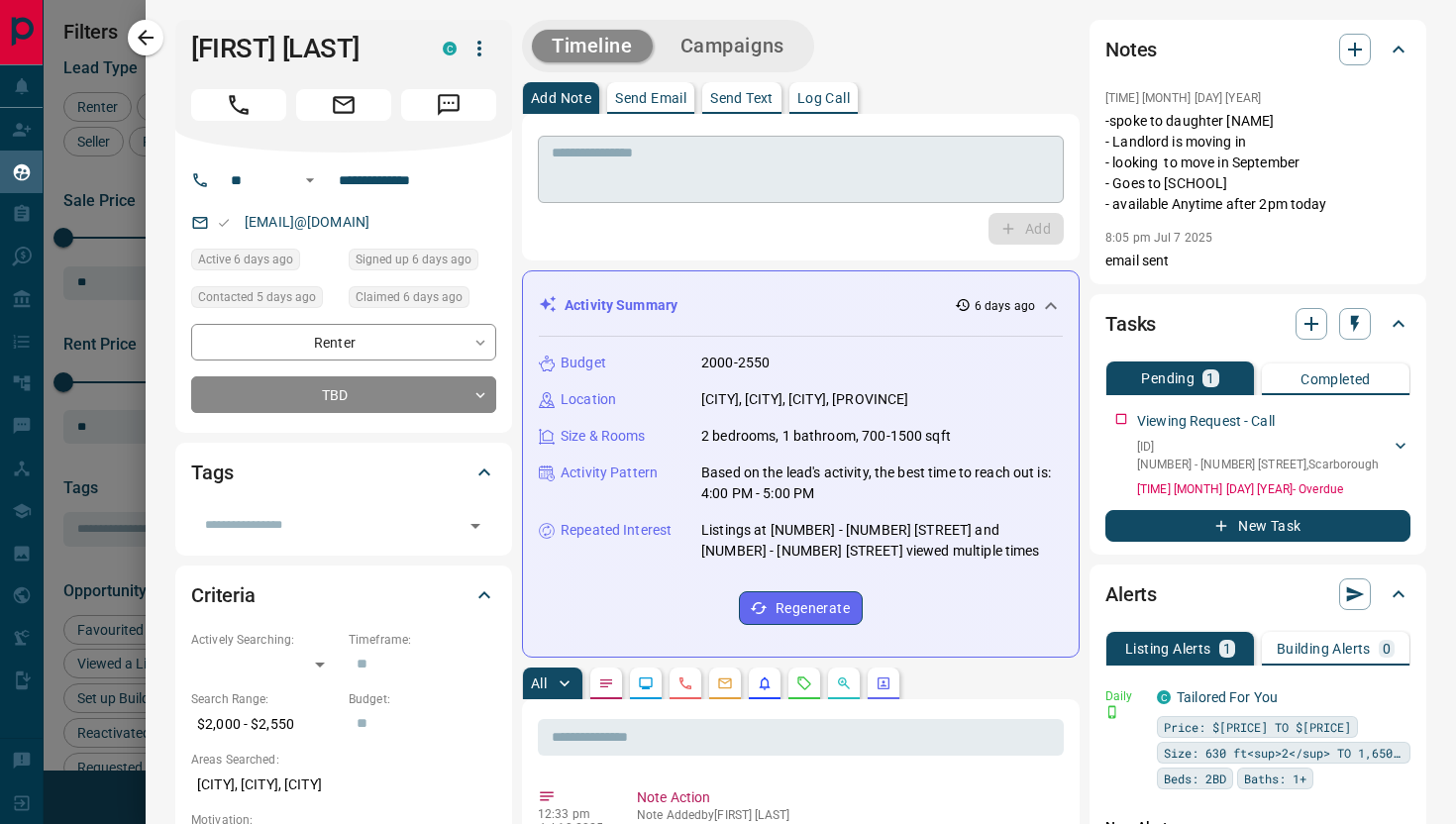 click 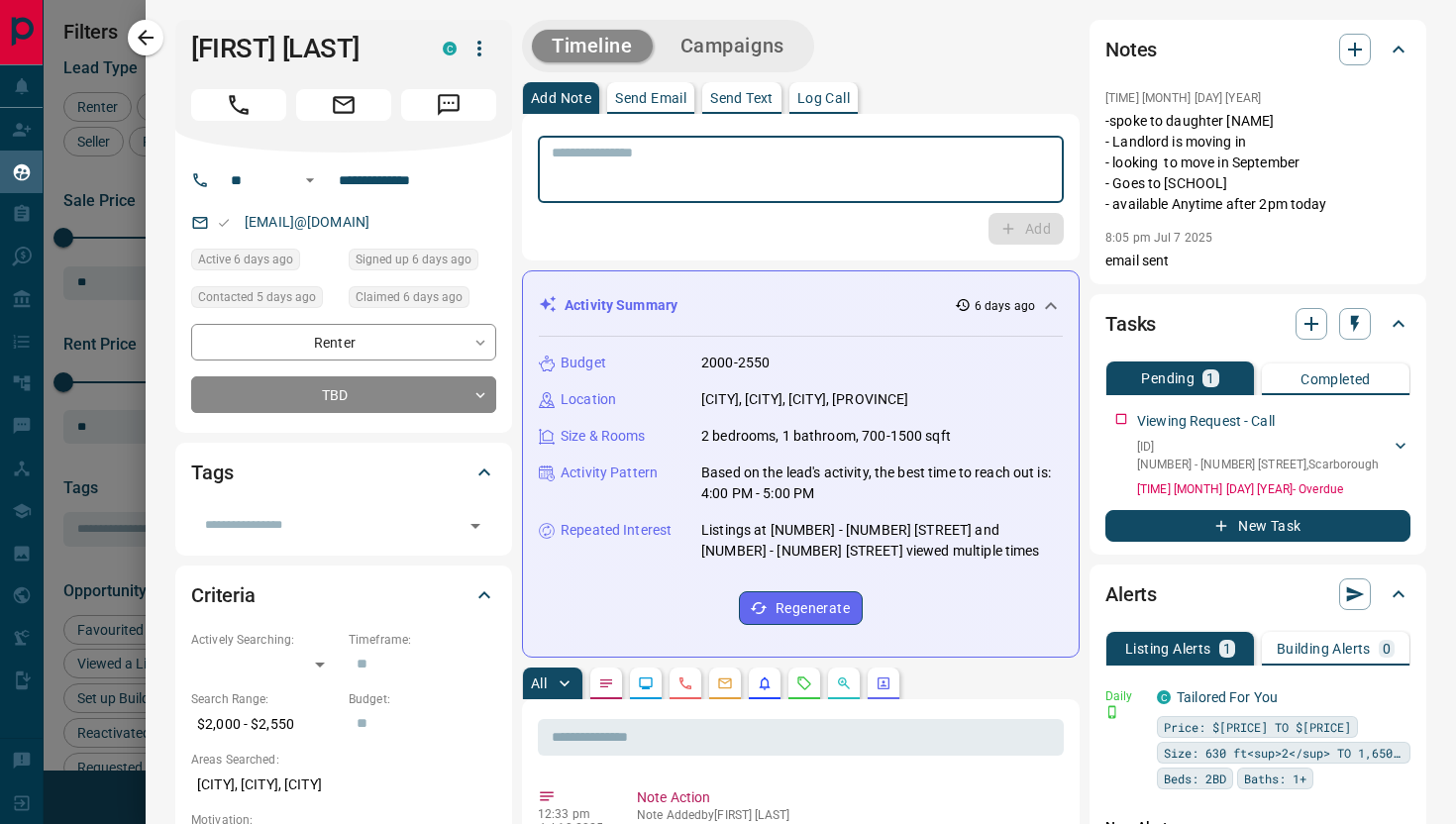 click on "Log Call" at bounding box center (823, 98) 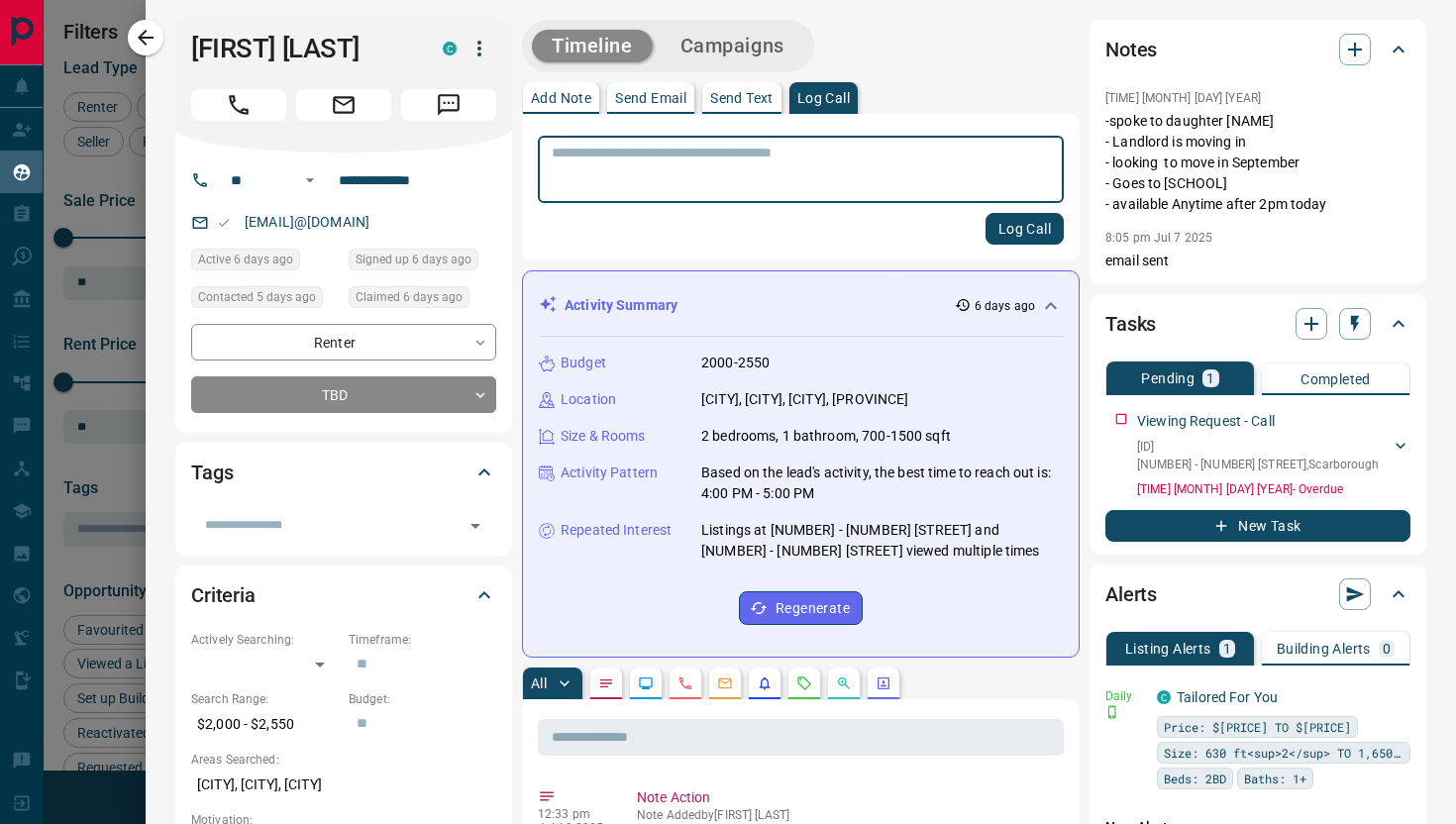 click at bounding box center (800, 169) 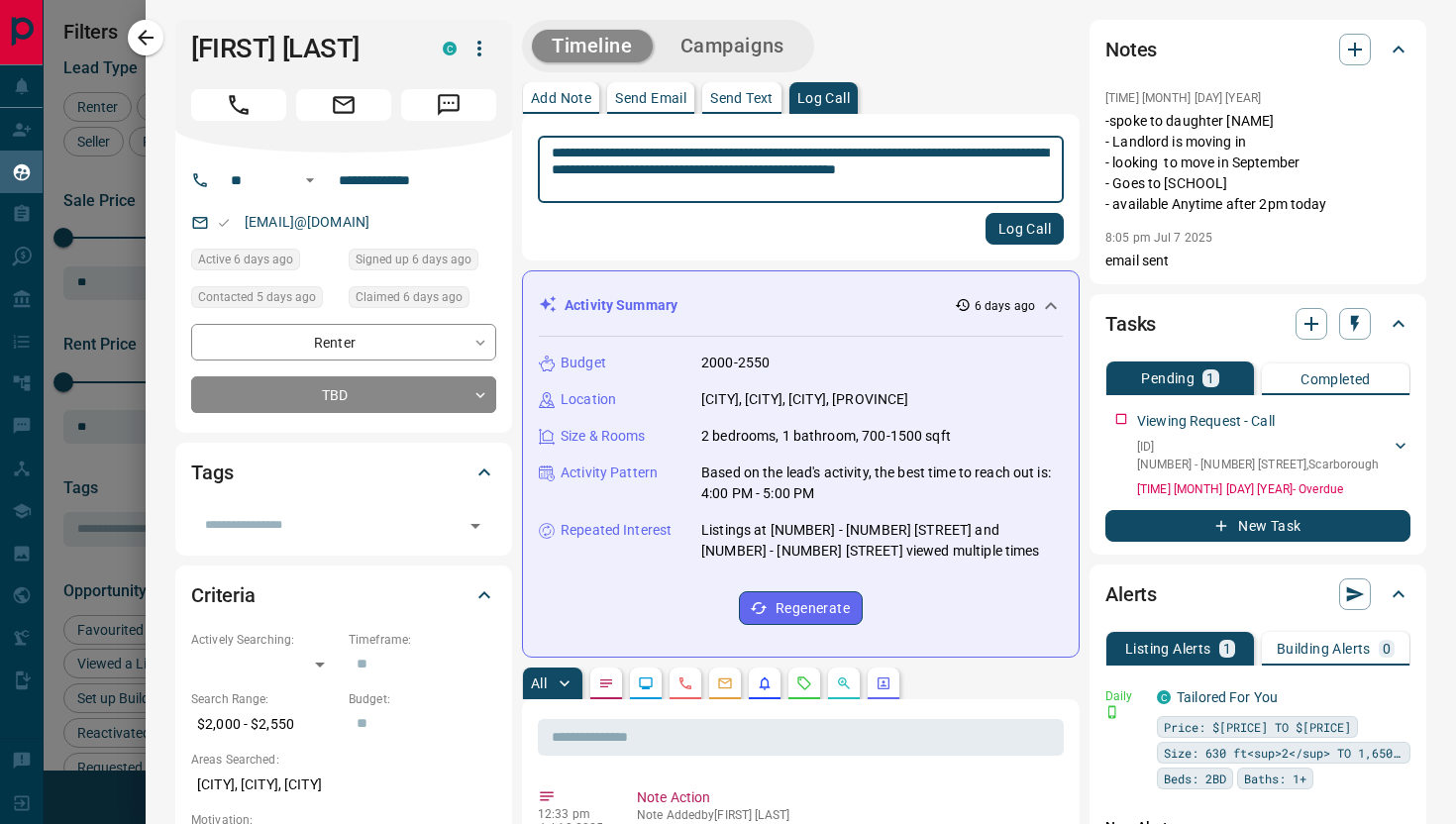 type on "**********" 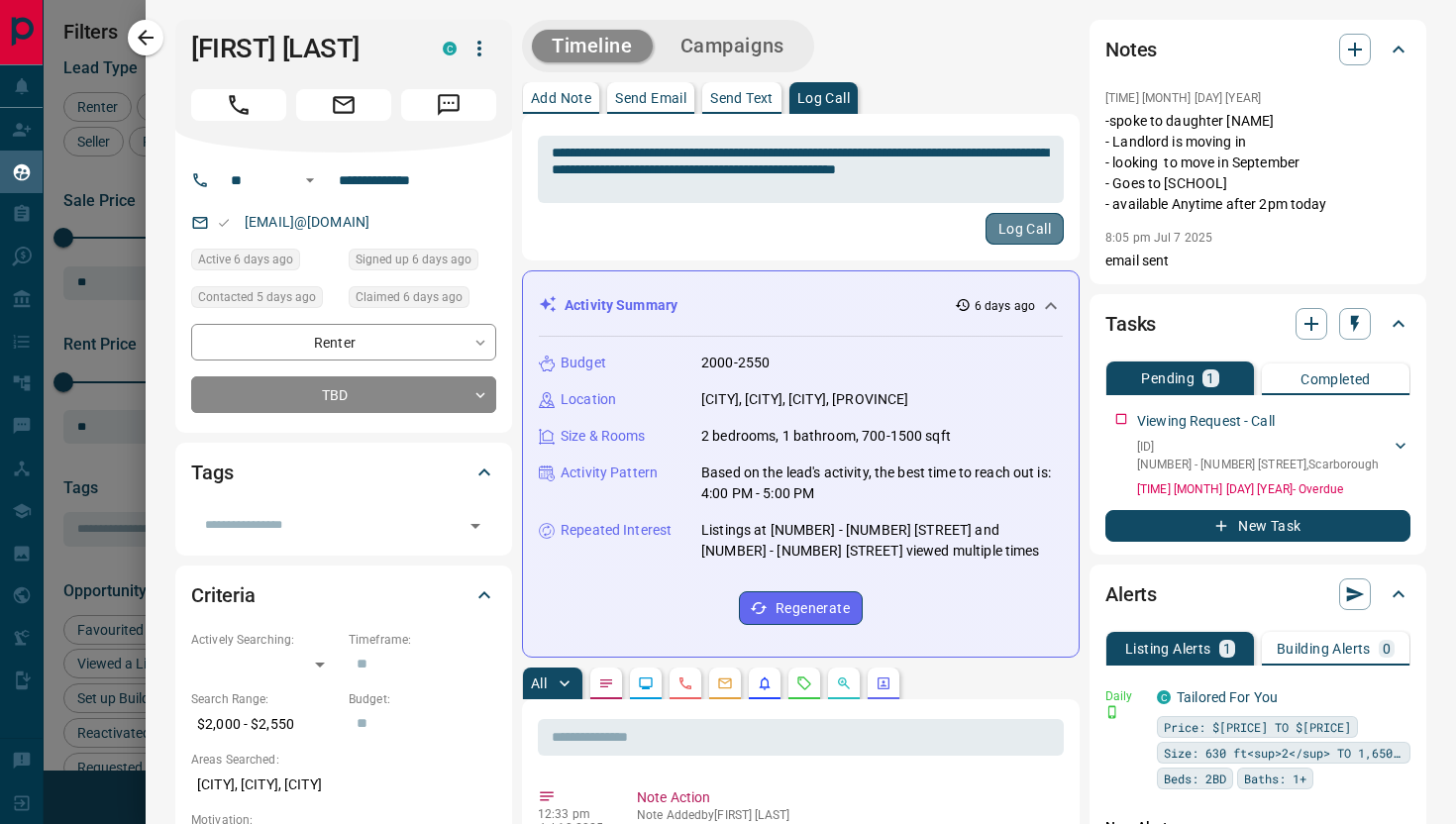 click on "Log Call" at bounding box center [1024, 229] 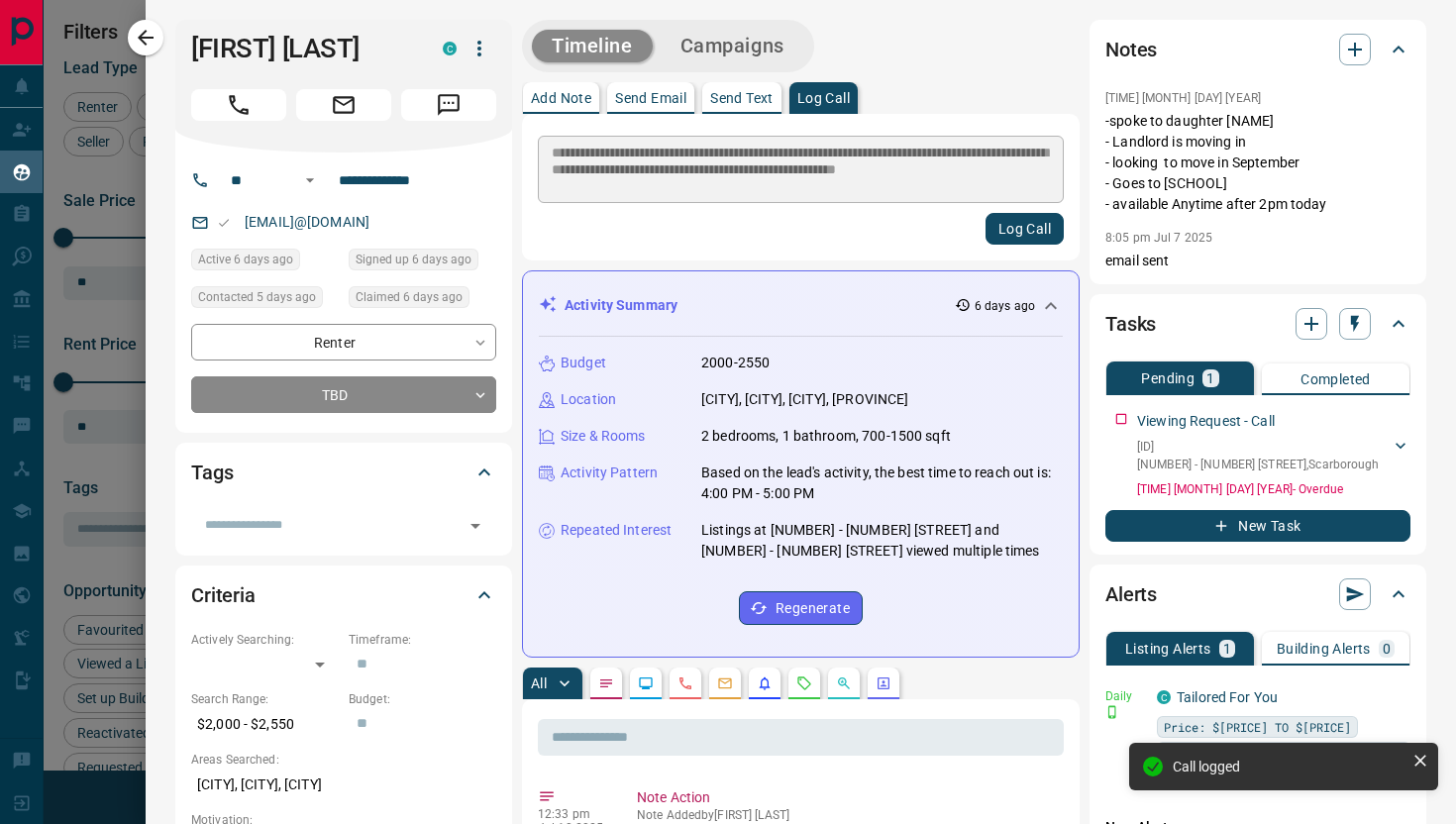 type 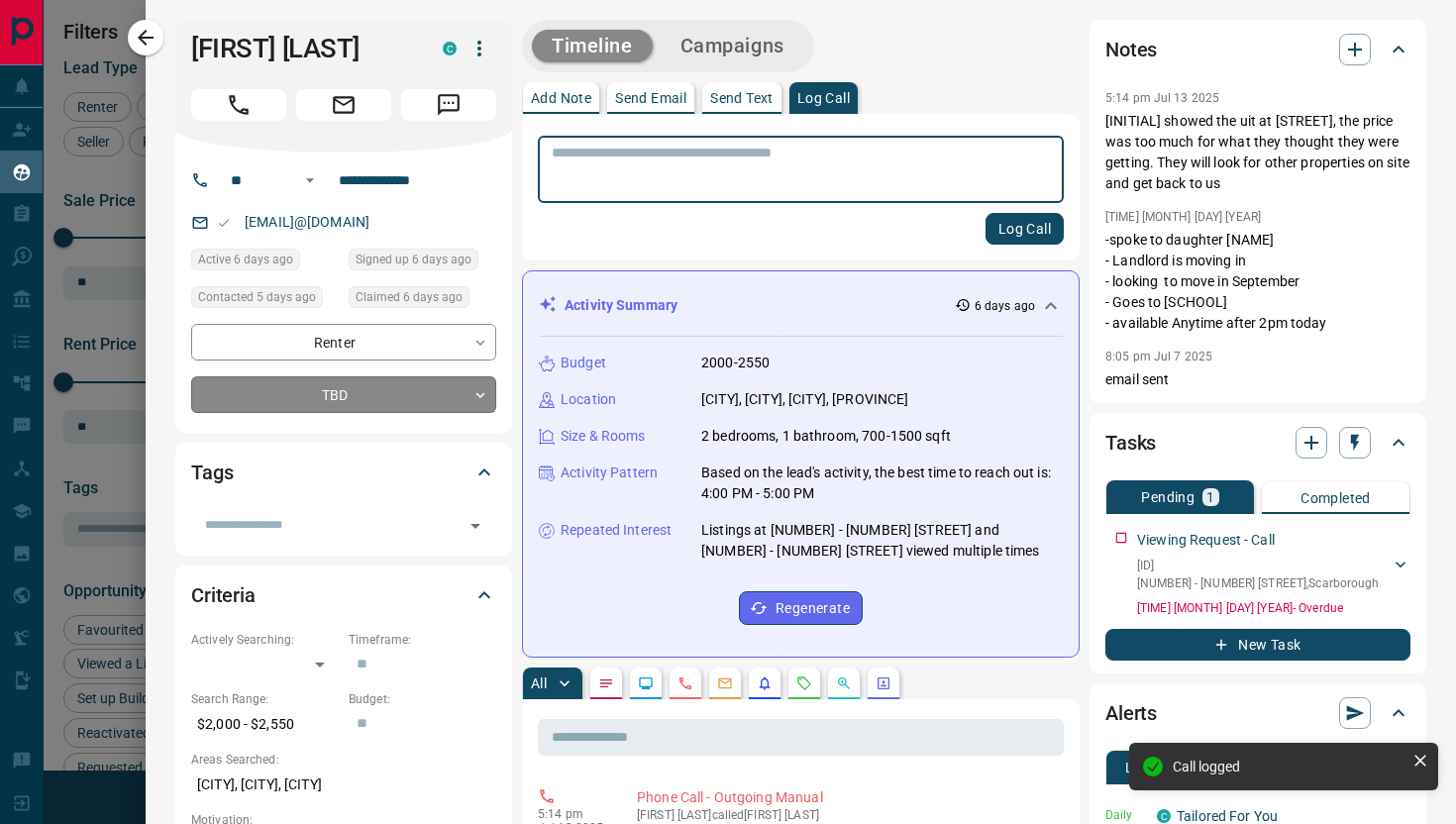 click on "Lead Transfers Claim Leads My Leads Tasks Opportunities Deals Campaigns Automations Messages Broker Bay Training Media Services Agent Resources Precon Worksheet Mobile Apps Disclosure Logout My Leads Filters 1 Manage Tabs New Lead All 235 TBD 43 Do Not Contact - Not Responsive 55 Bogus 9 Just Browsing 23 Criteria Obtained 38 Future Follow Up 37 Warm 14 HOT - Taken on Showings 9 Submitted Offer 1 Client 6 Name Details Last Active Claimed Date Status Tags [NAME] [LAST] Buyer C $[PRICE] - $[PRICE] [CITY], [CITY] [TIME] ago Contacted in [TIME] ago [TIME] ago Signed up [TIME] ago TBD AI Qualified + [NAME] [LAST] Renter C $[PRICE] - $[PRICE] [CITY] [TIME] ago Contacted in [TIME] ago [TIME] ago Signed up [TIME] ago TBD AI Qualified + [NAME] [LAST] Renter C $[PRICE] - $[PRICE] [CITY] [TIME] ago Active Viewing Request Contacted in [TIME] ago [TIME] ago Signed up [TIME] ago TBD + [NAME] [LAST] Buyer P $[PRICE] - $[PRICE] [CITY], [CITY] [TIME] ago Contacted [TIME] ago [TIME] ago Signed up [TIME] ago TBD" at bounding box center [728, 399] 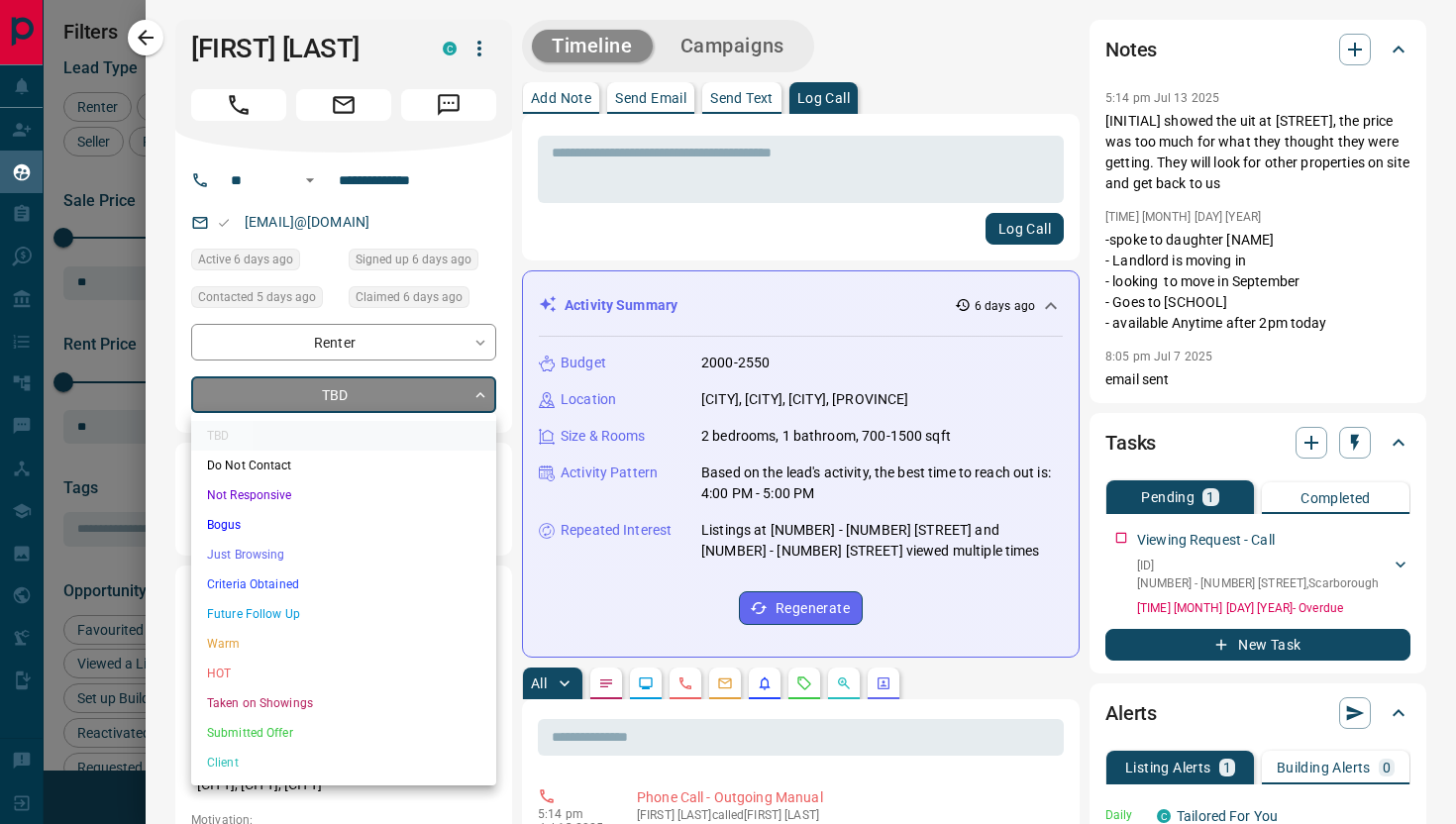 click on "Criteria Obtained" at bounding box center [344, 584] 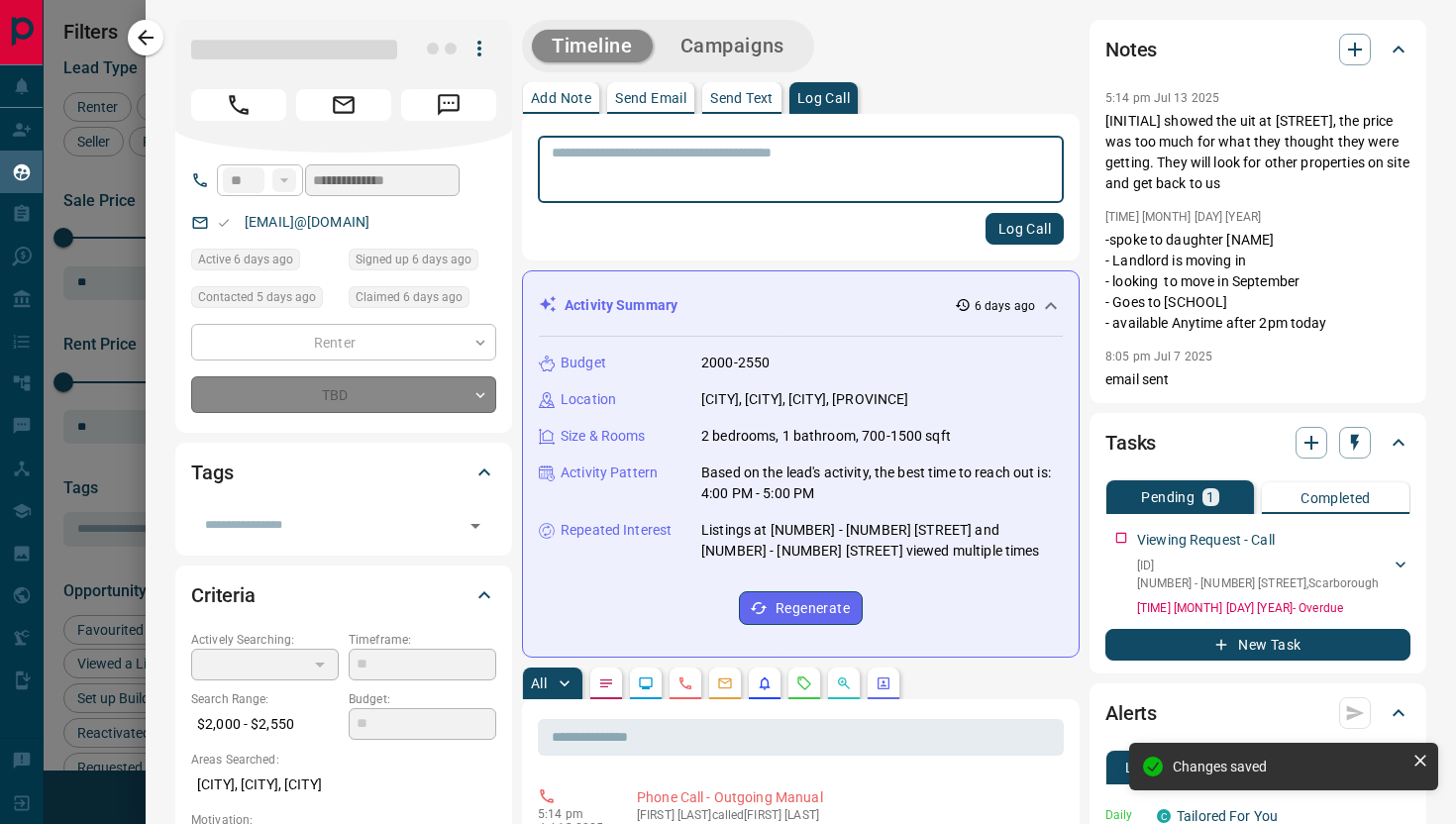 type on "*" 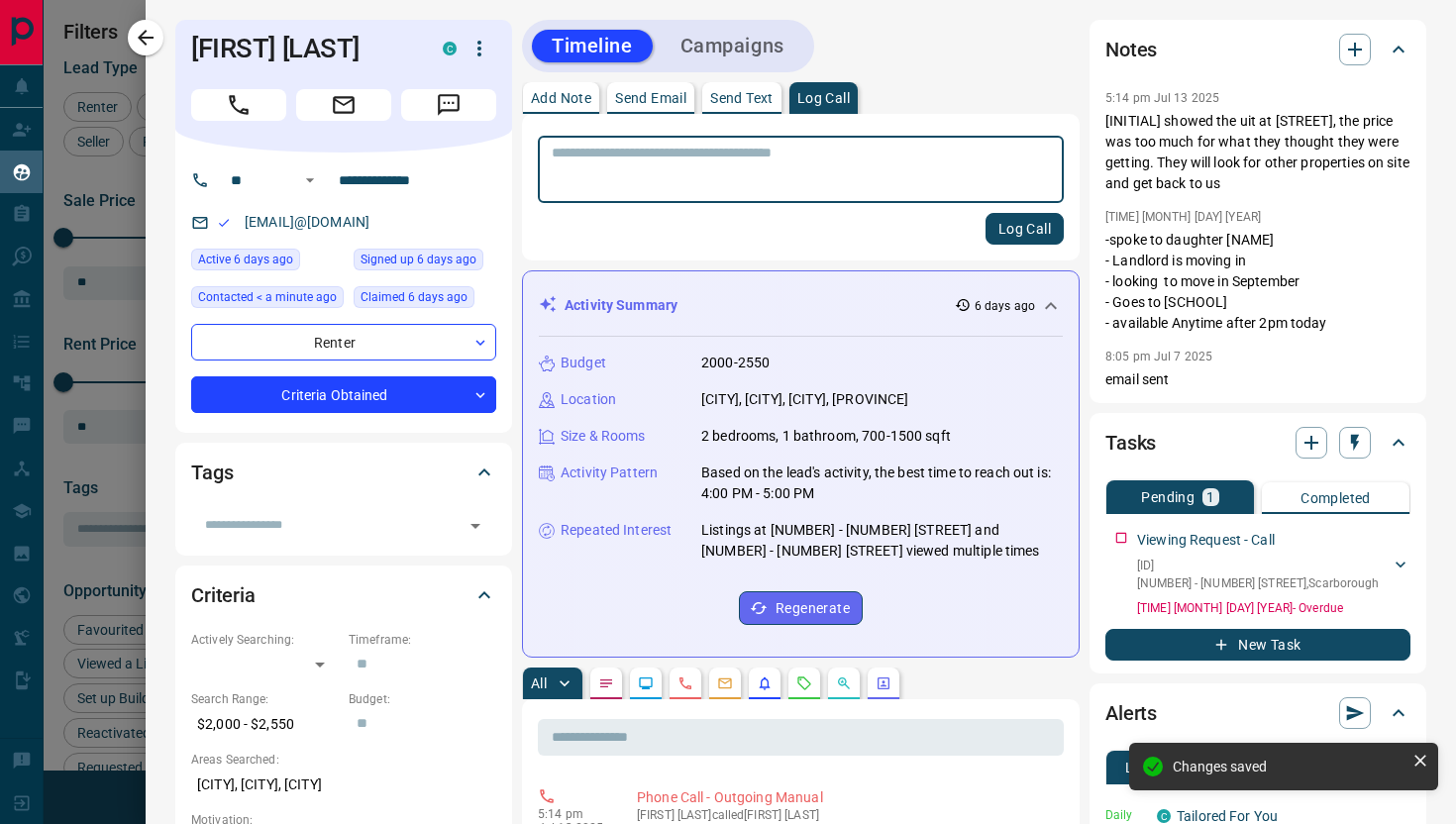 click at bounding box center (146, 38) 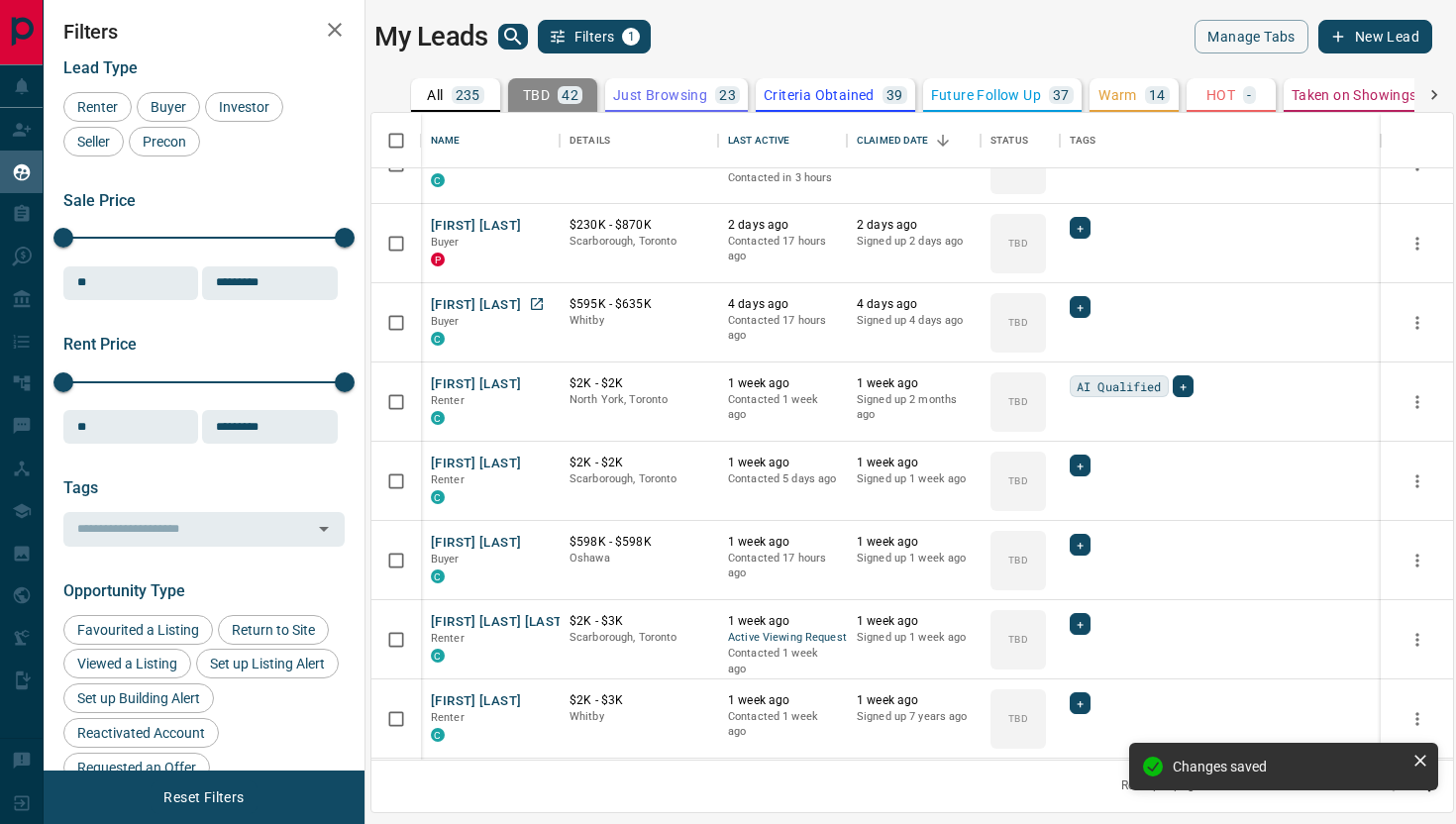 scroll, scrollTop: 524, scrollLeft: 0, axis: vertical 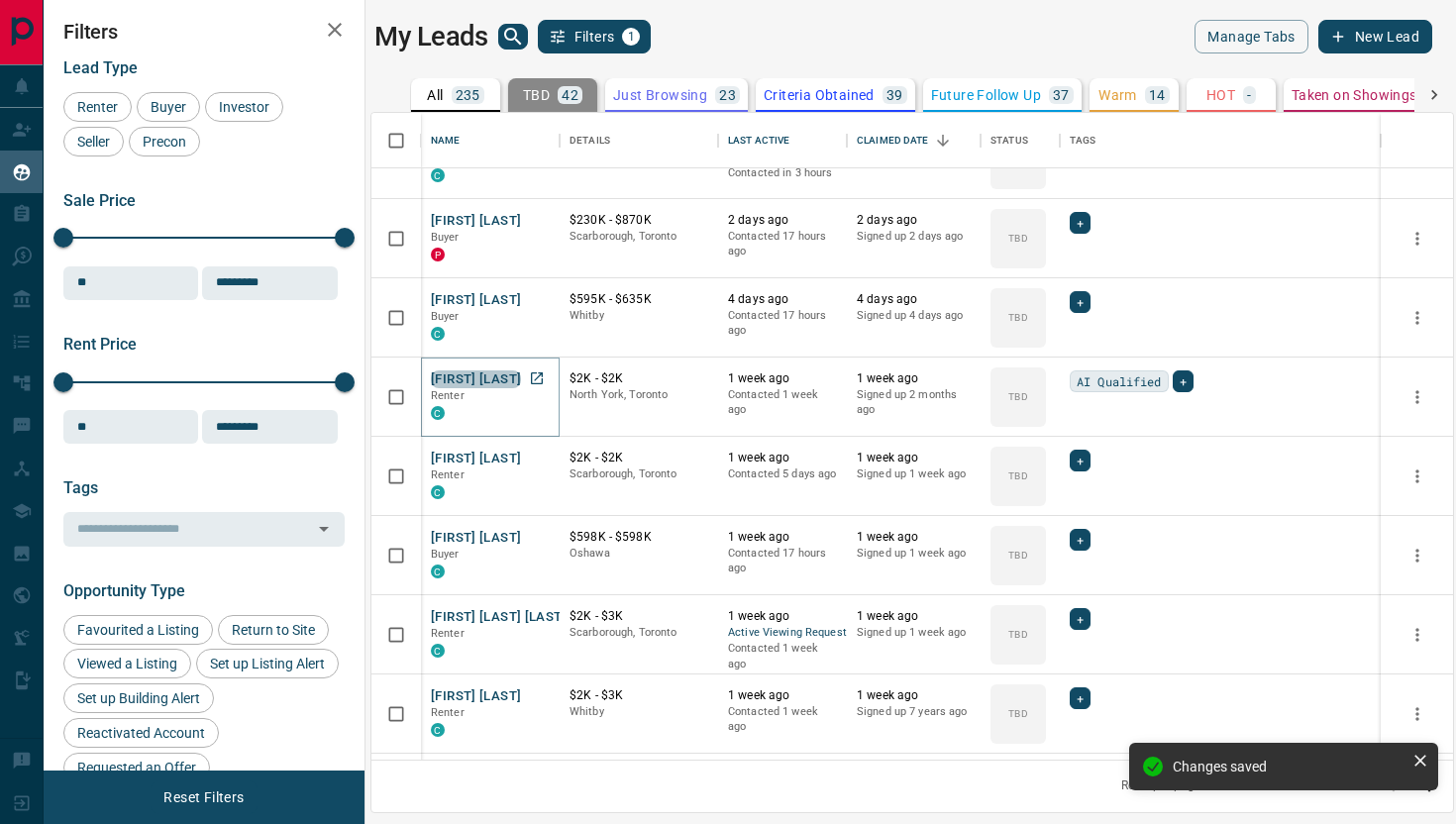 click on "[FIRST] [LAST]" at bounding box center [475, 379] 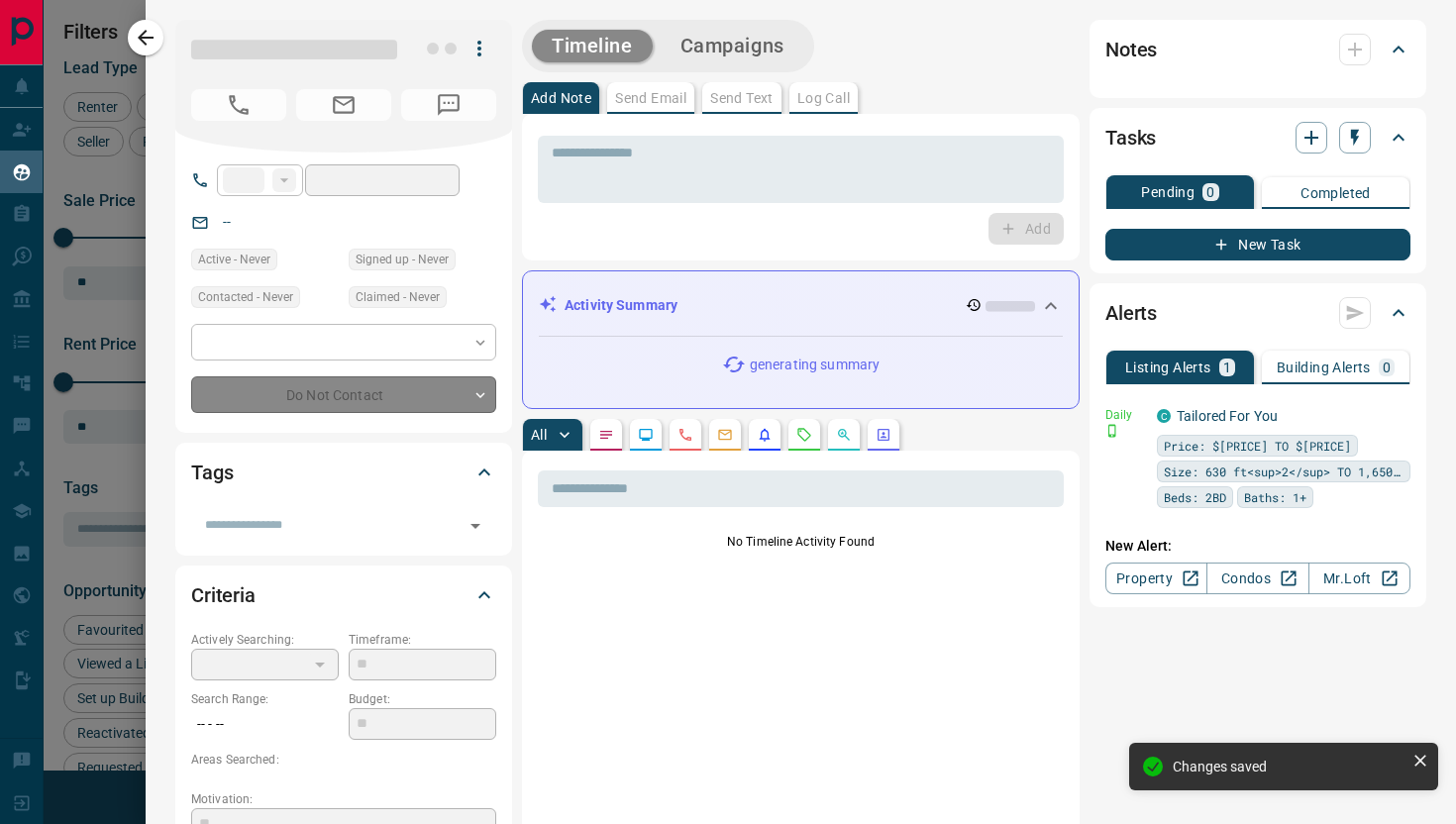 type on "**" 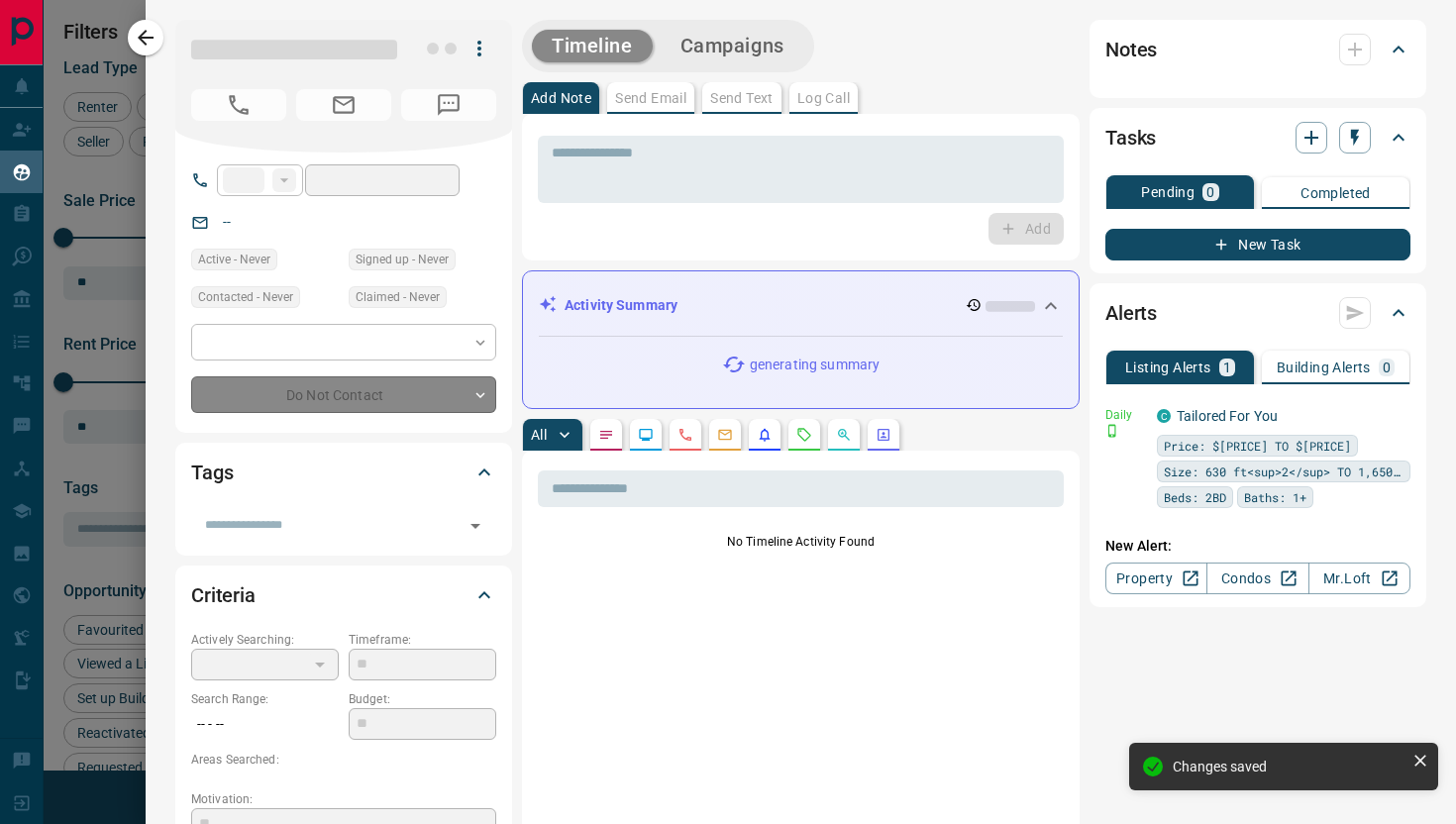type on "**********" 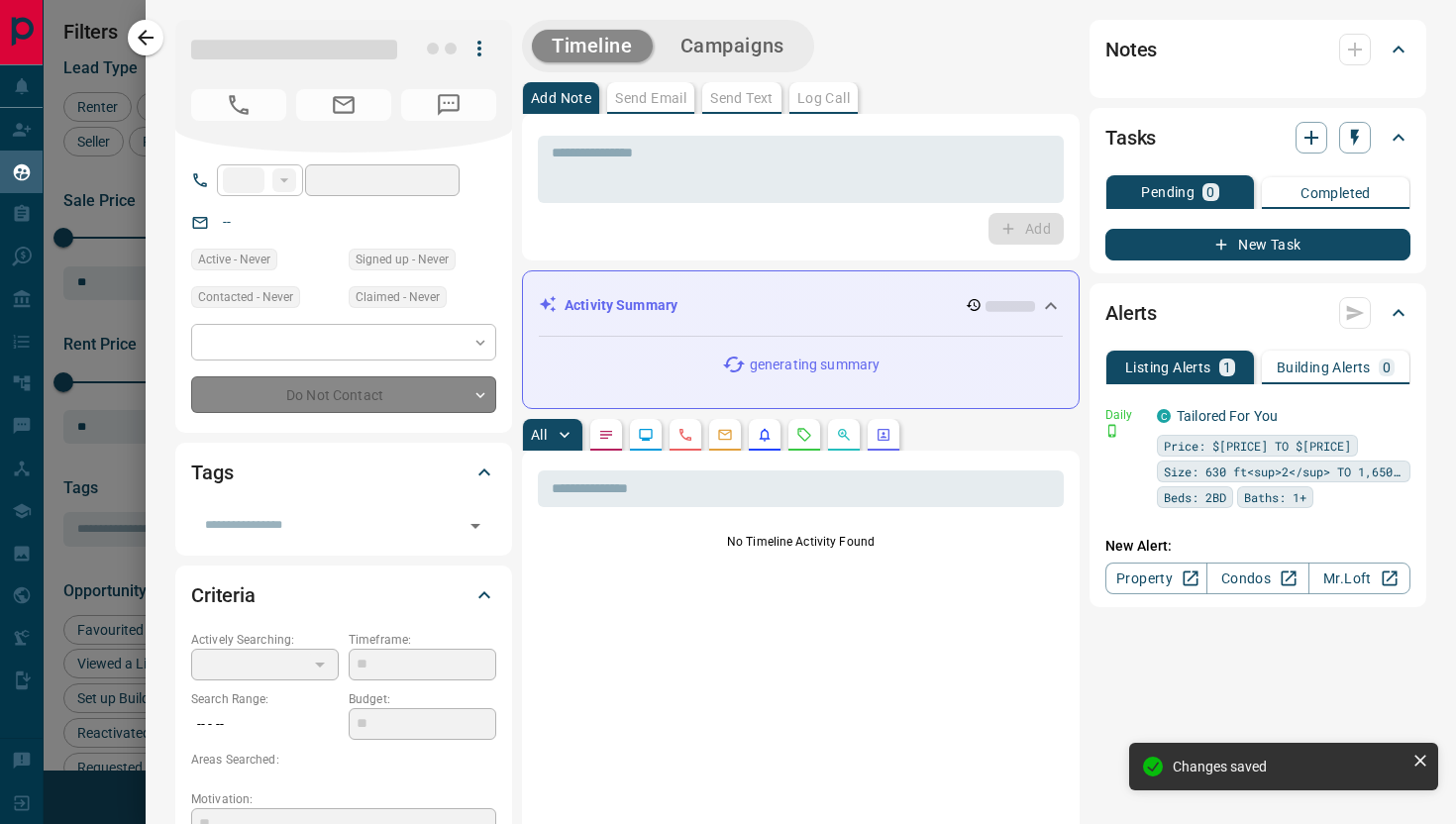 type on "**********" 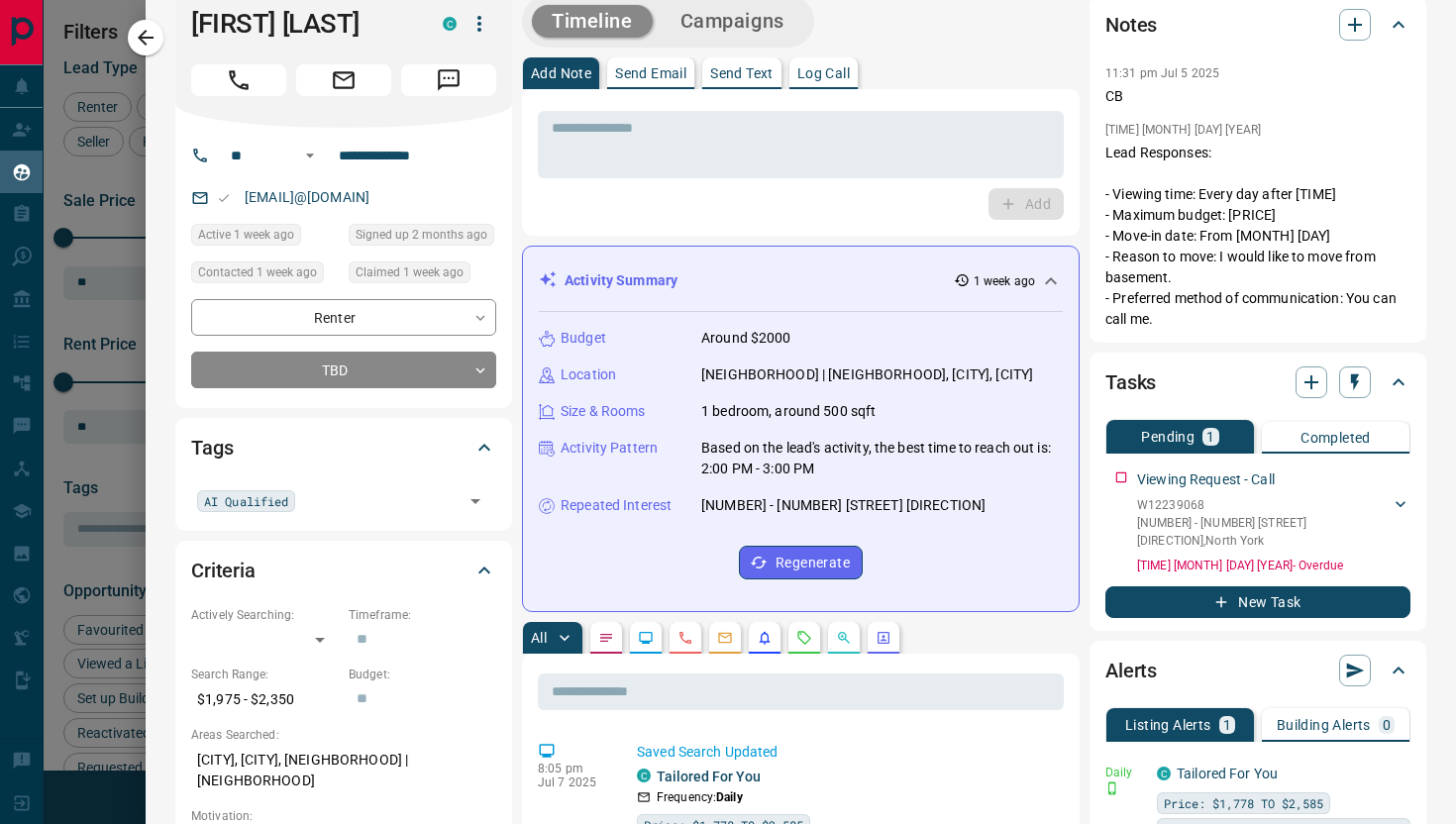 scroll, scrollTop: 22, scrollLeft: 0, axis: vertical 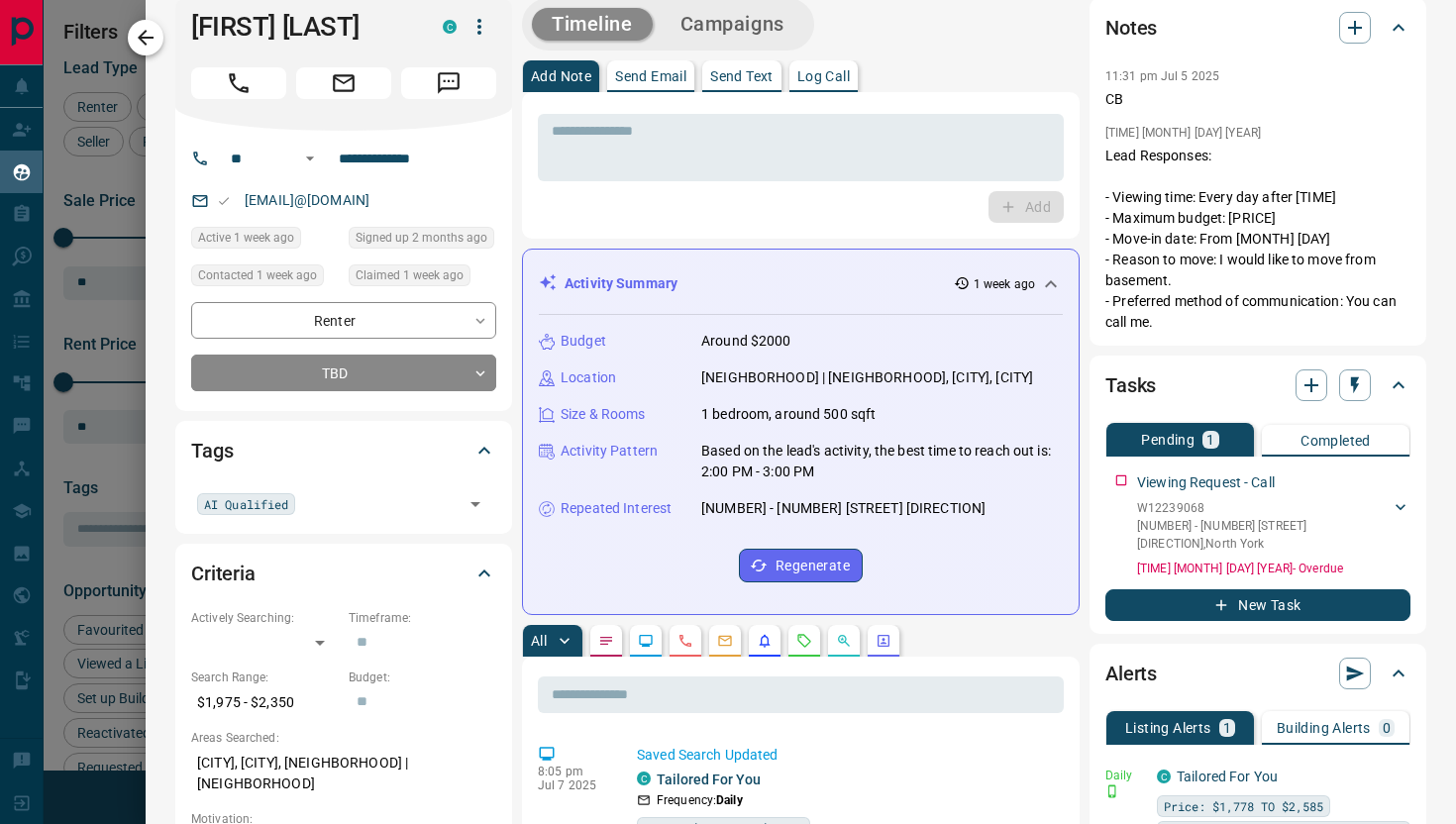 click 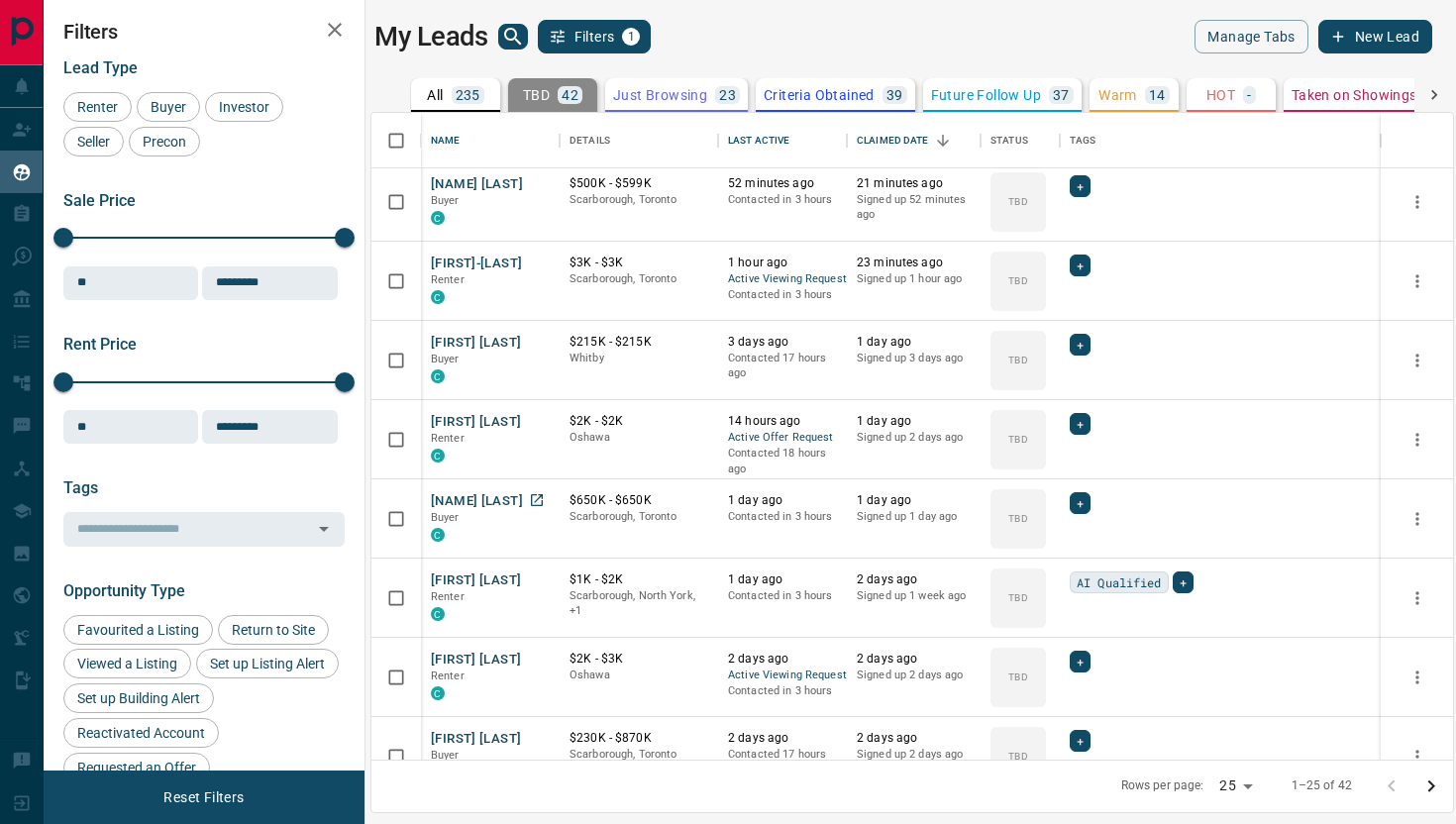 scroll, scrollTop: 4, scrollLeft: 0, axis: vertical 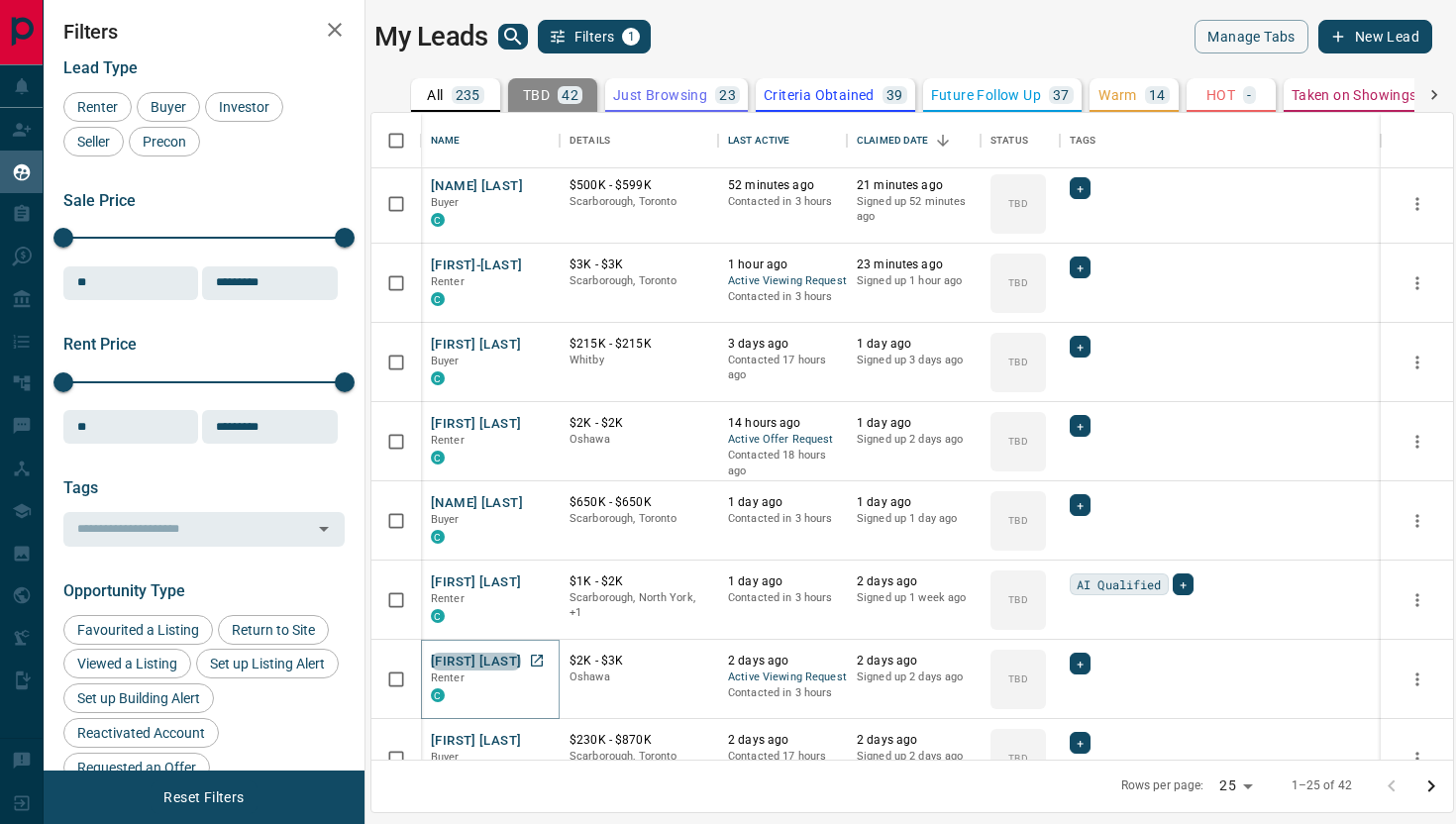 click on "[FIRST] [LAST]" at bounding box center [475, 662] 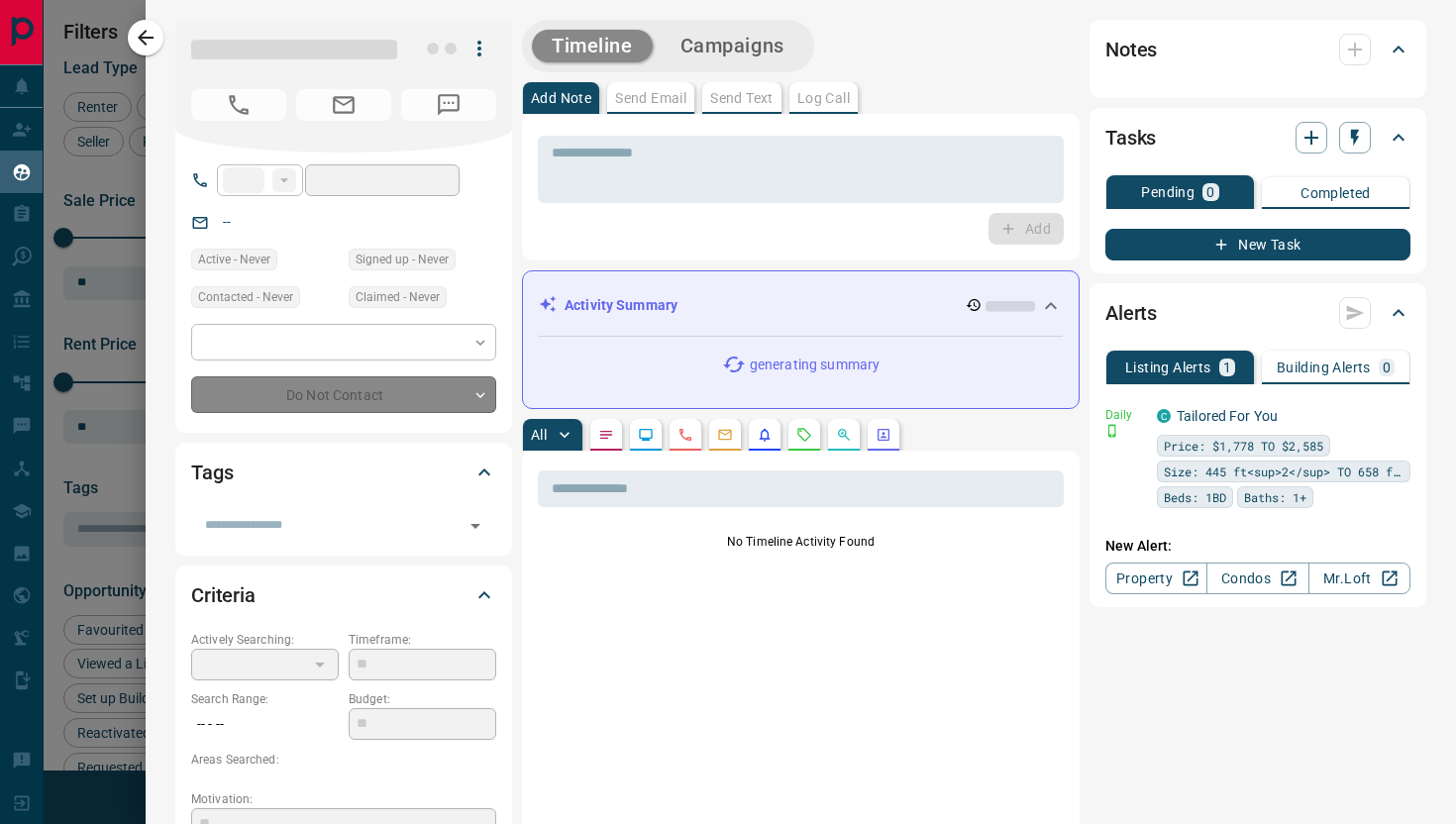 type on "**" 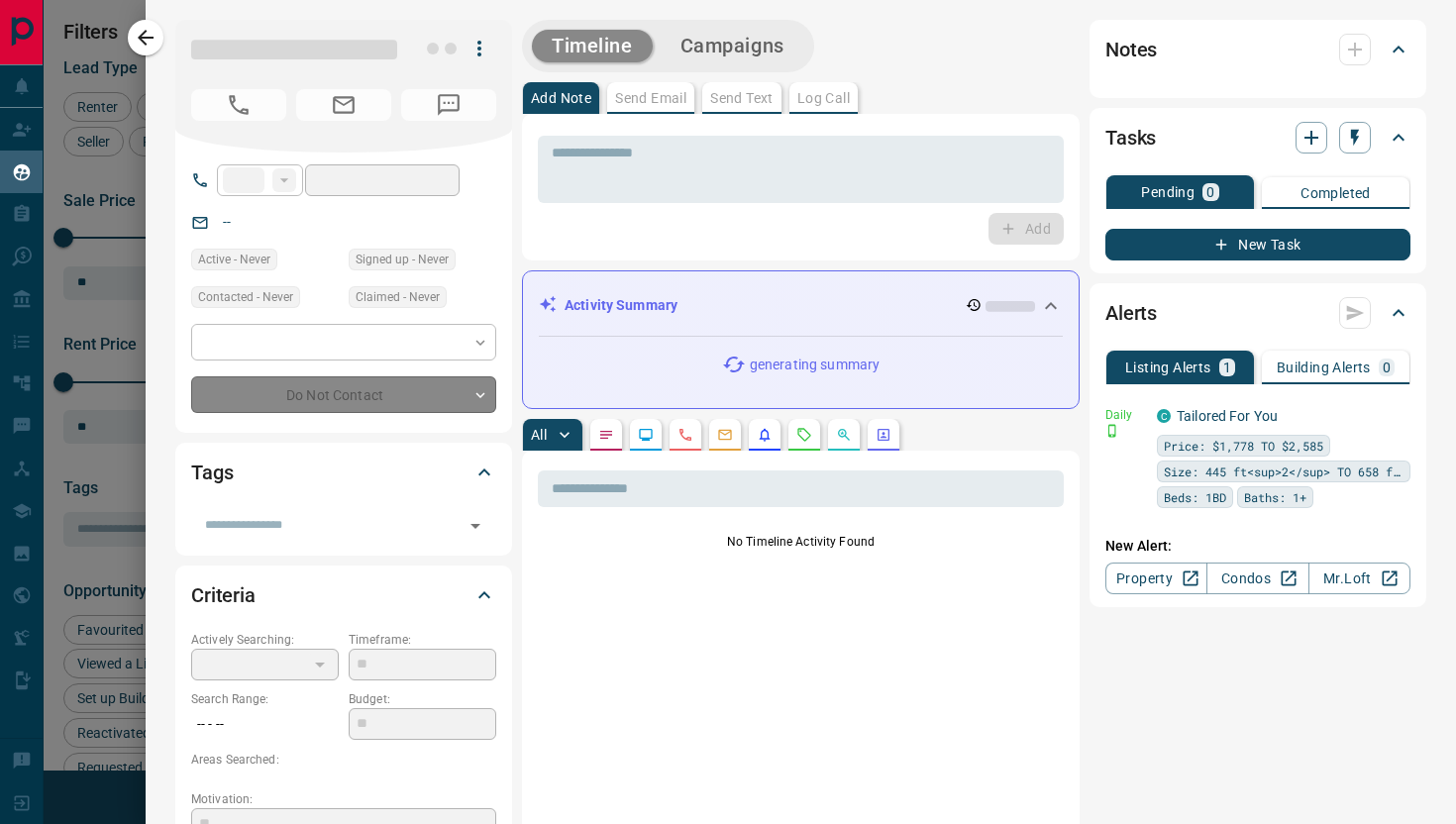 type on "**********" 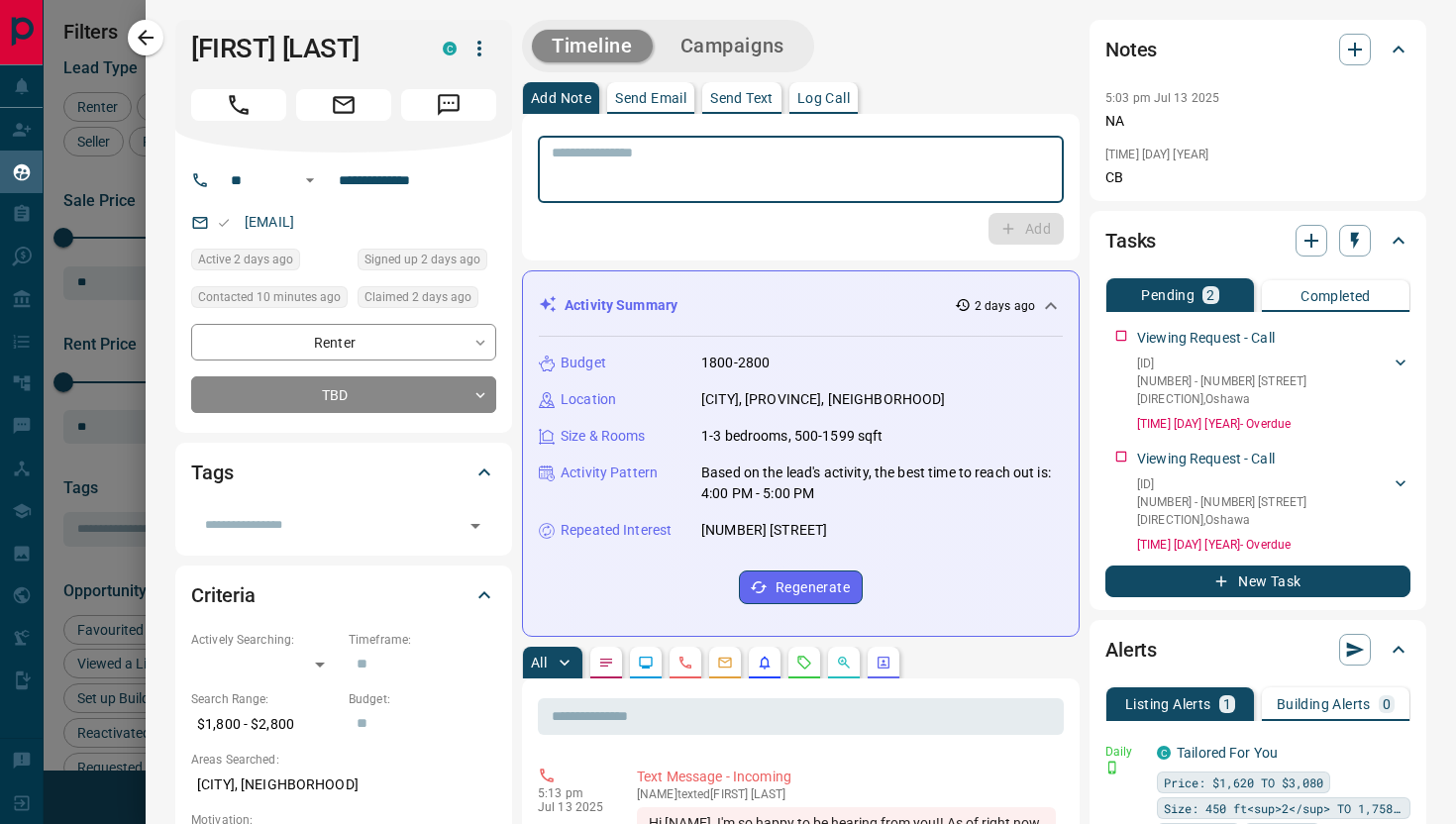 click at bounding box center [800, 169] 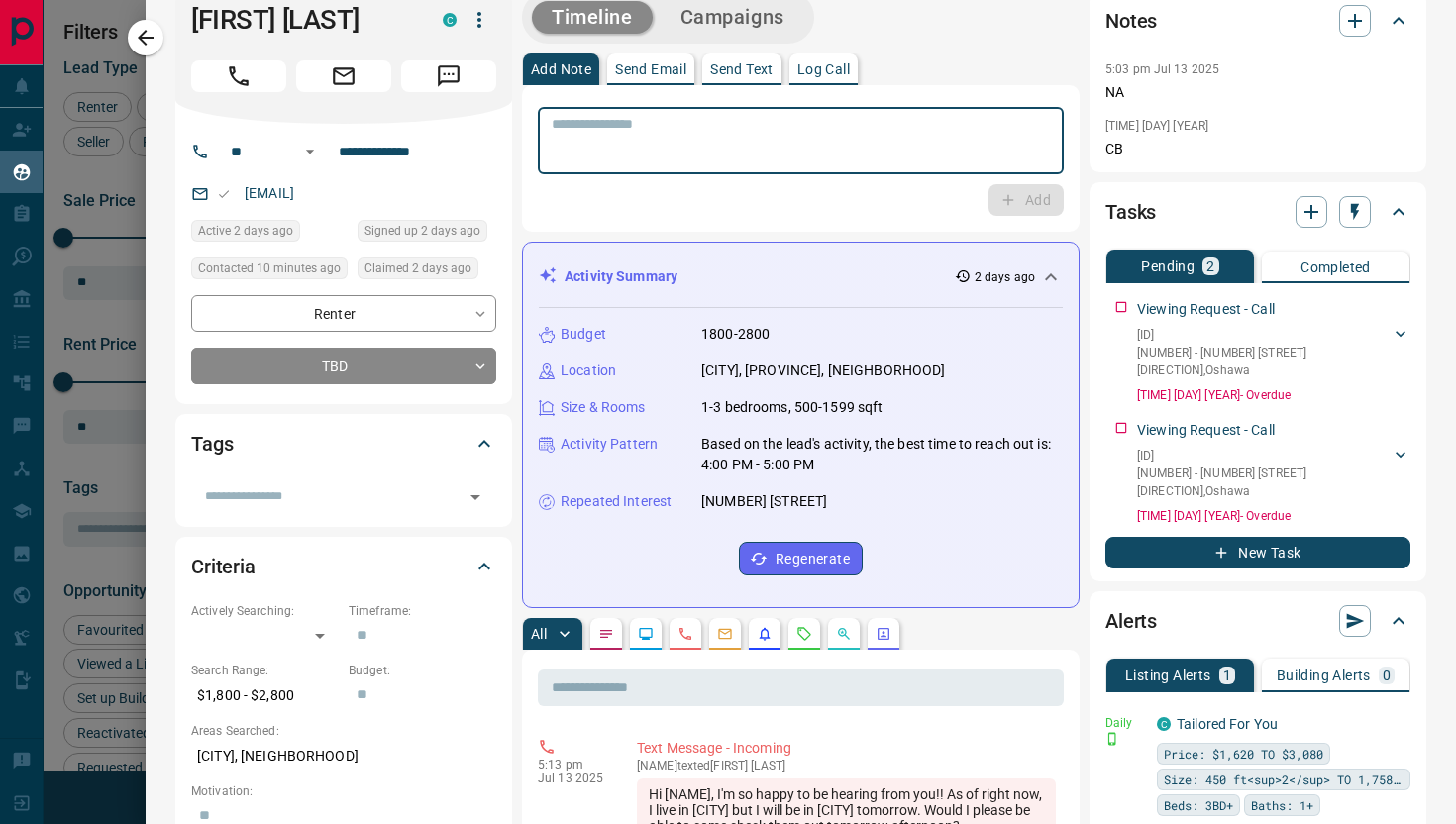 scroll, scrollTop: 25, scrollLeft: 0, axis: vertical 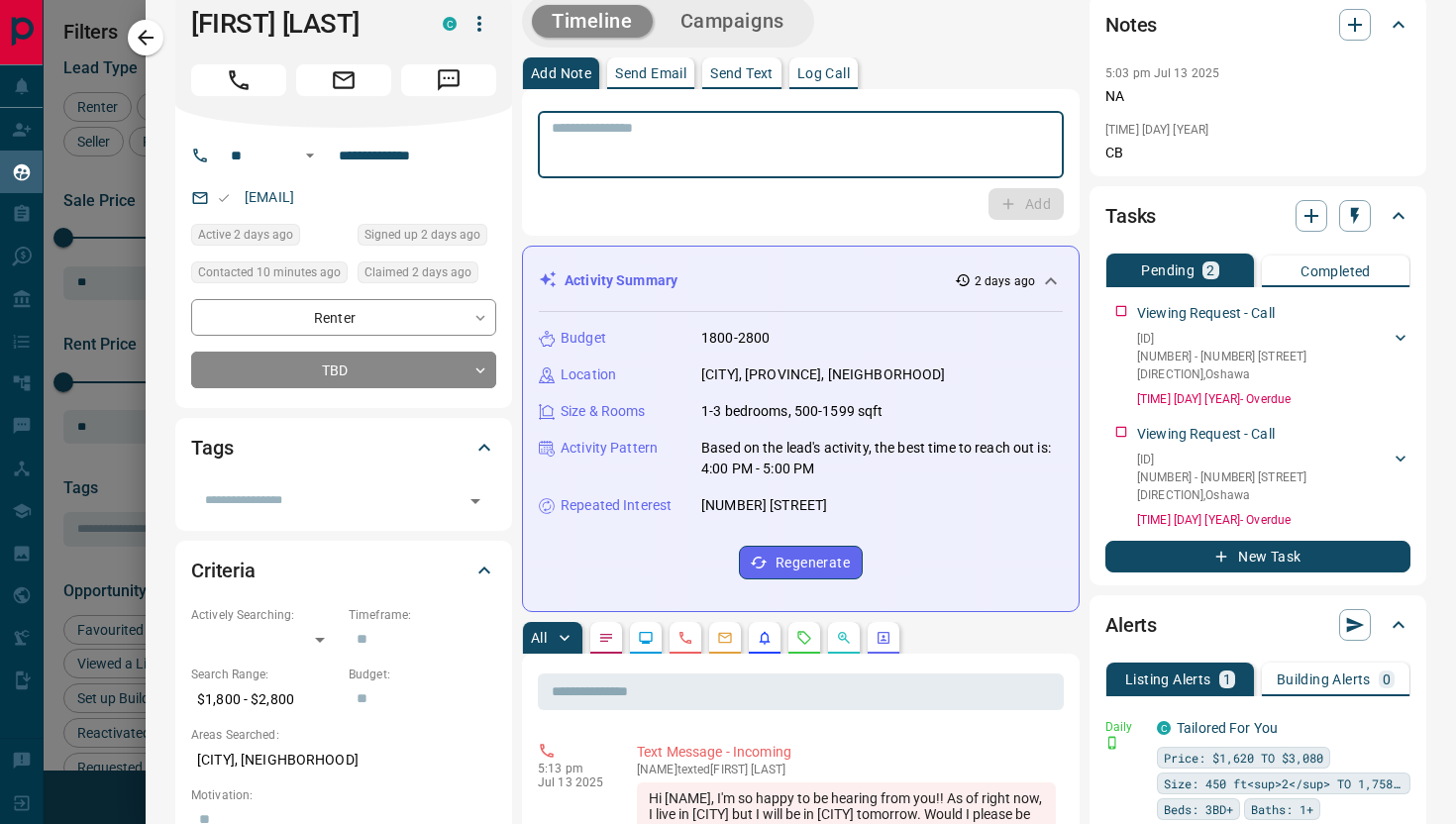 click on "* ​ Add" at bounding box center (800, 162) 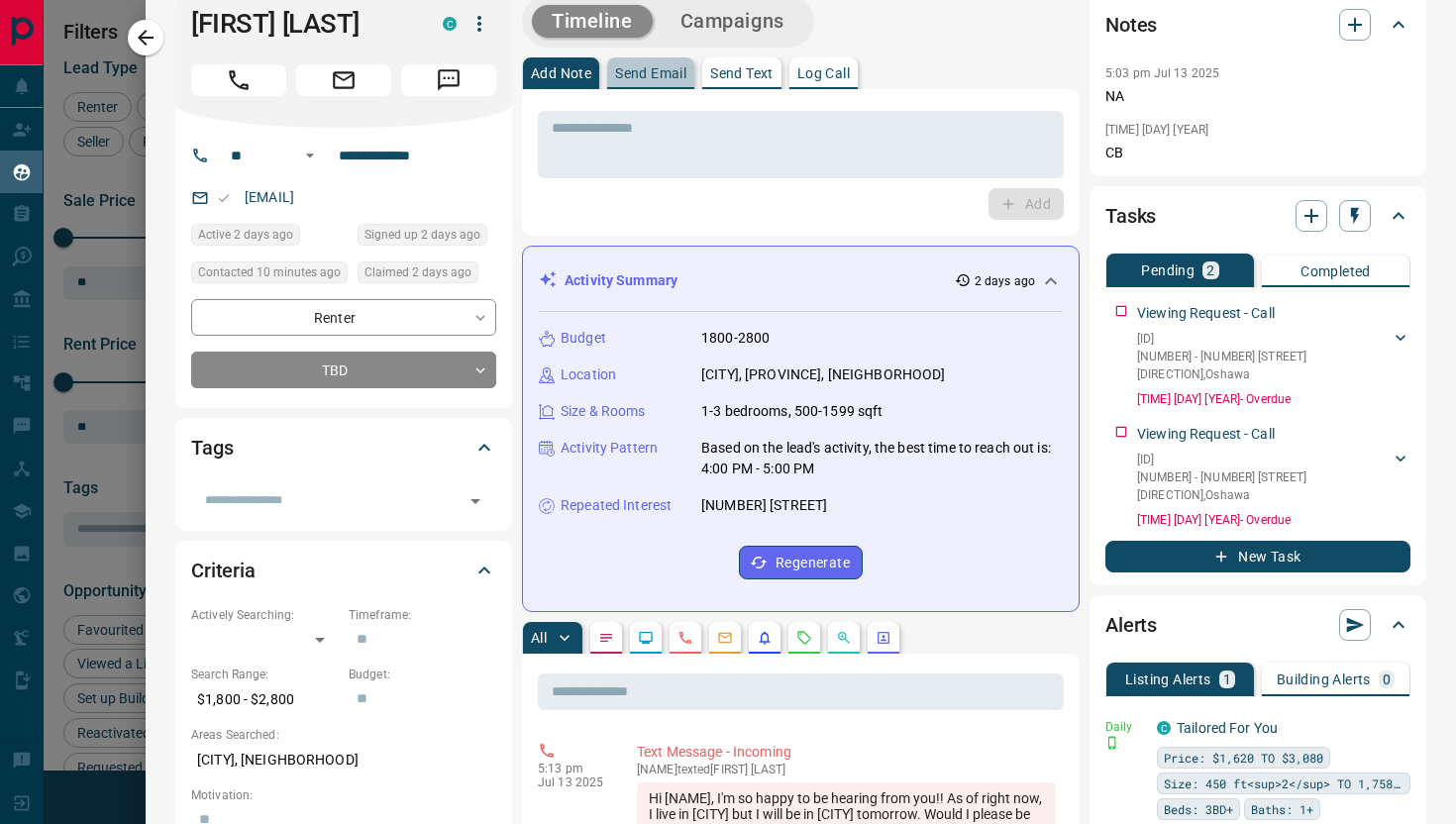 click on "Send Email" at bounding box center (651, 73) 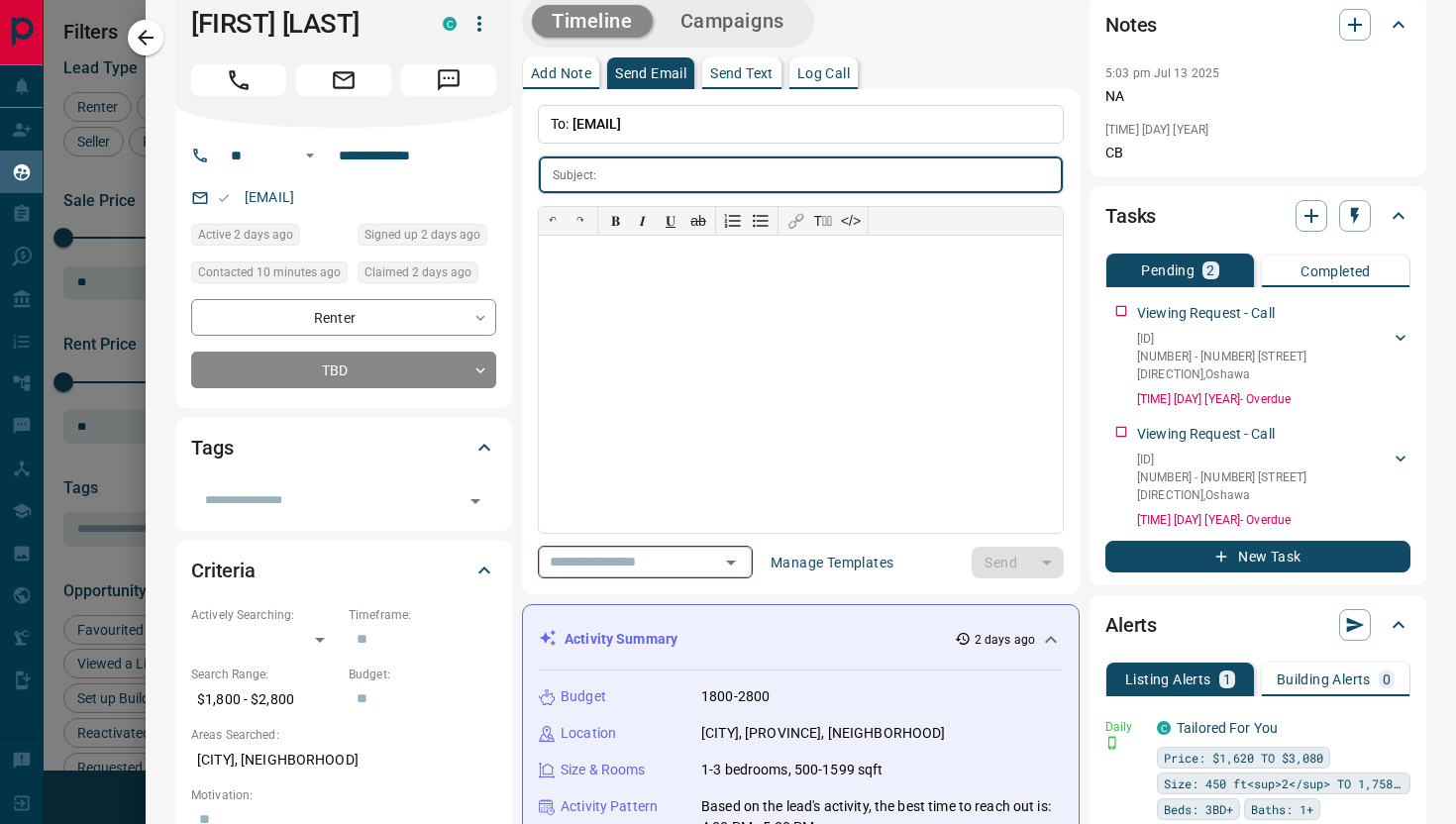 click at bounding box center [617, 562] 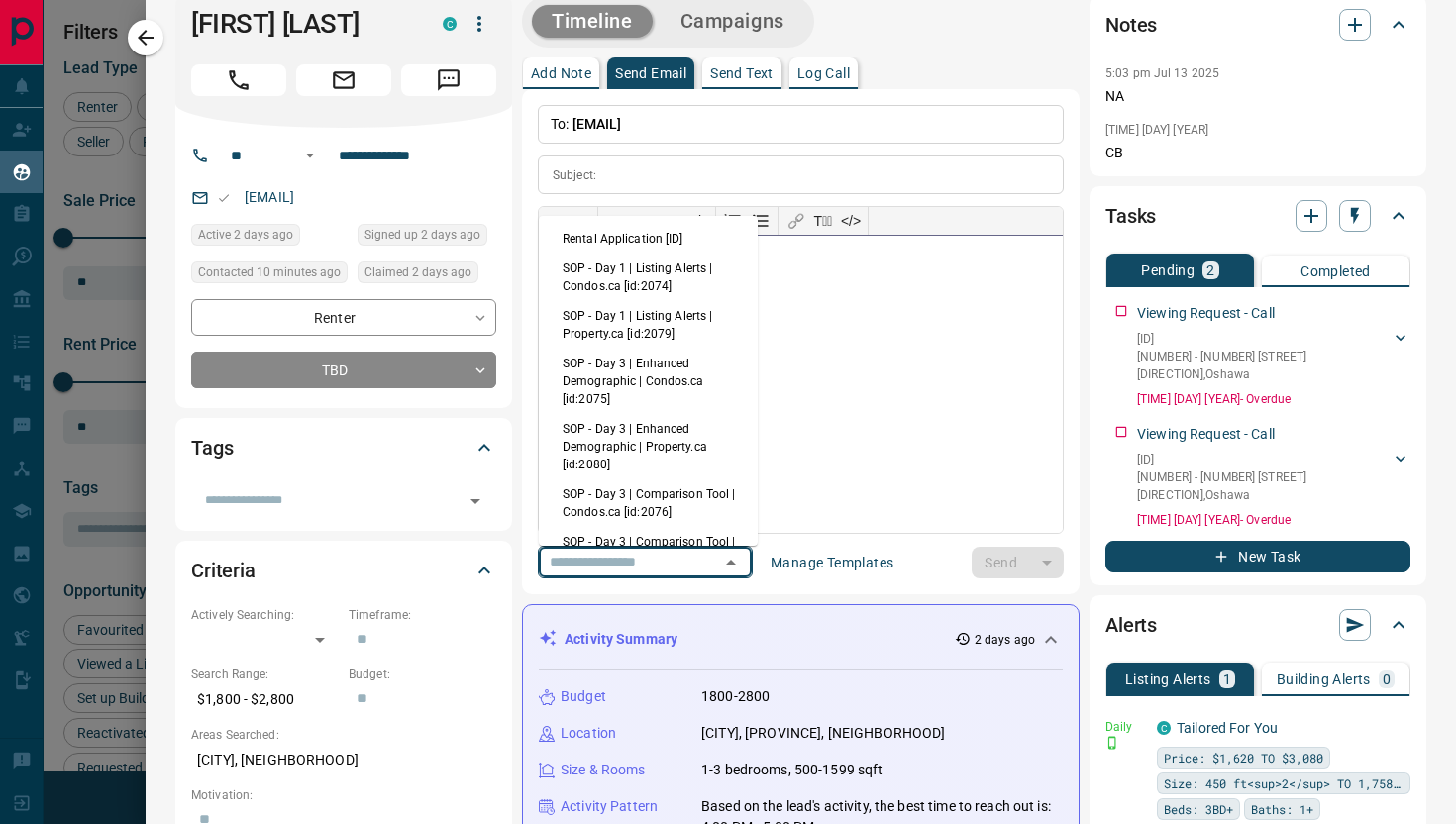 click at bounding box center (800, 384) 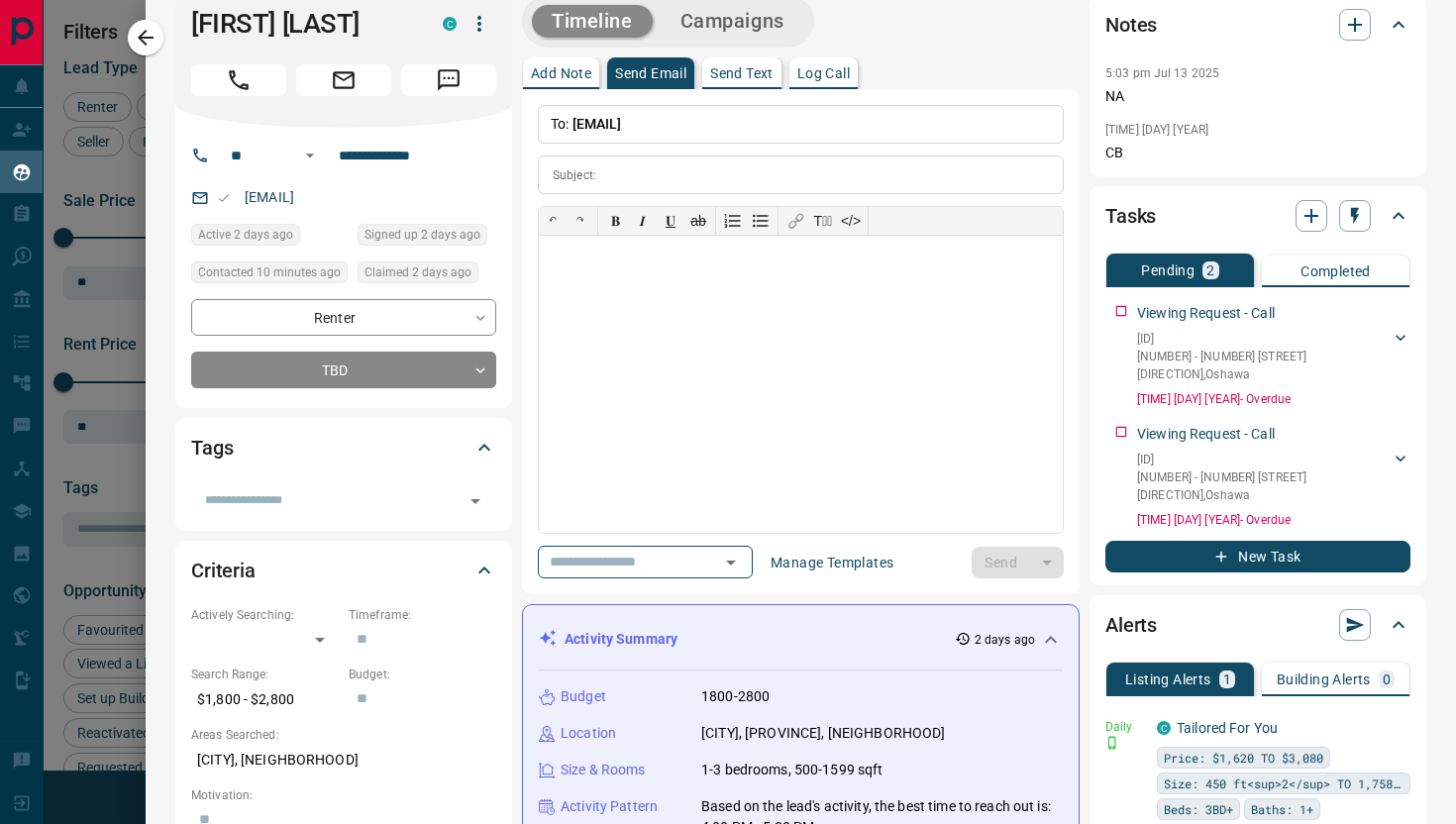 click on "Send Text" at bounding box center (742, 73) 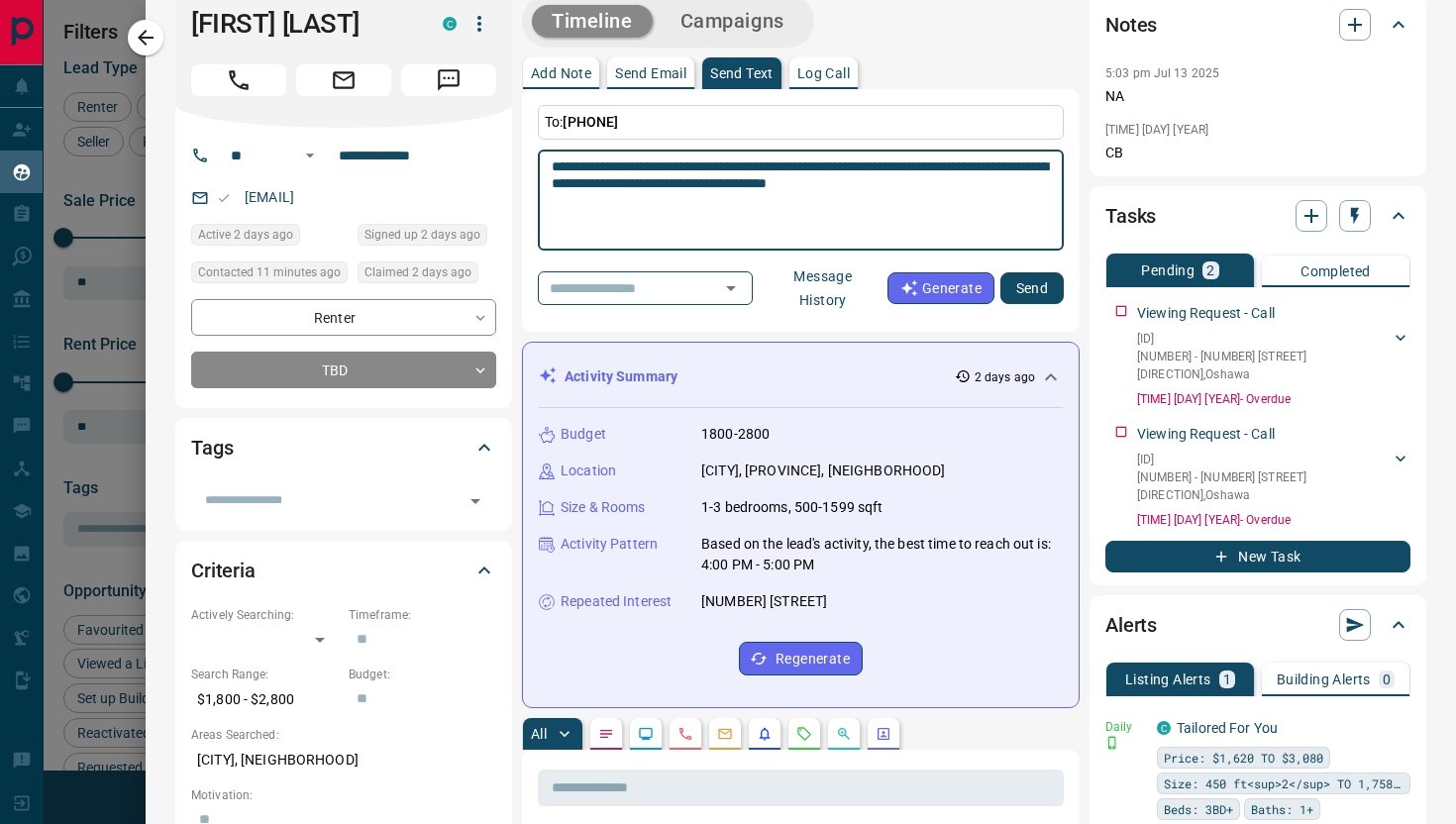 type on "**********" 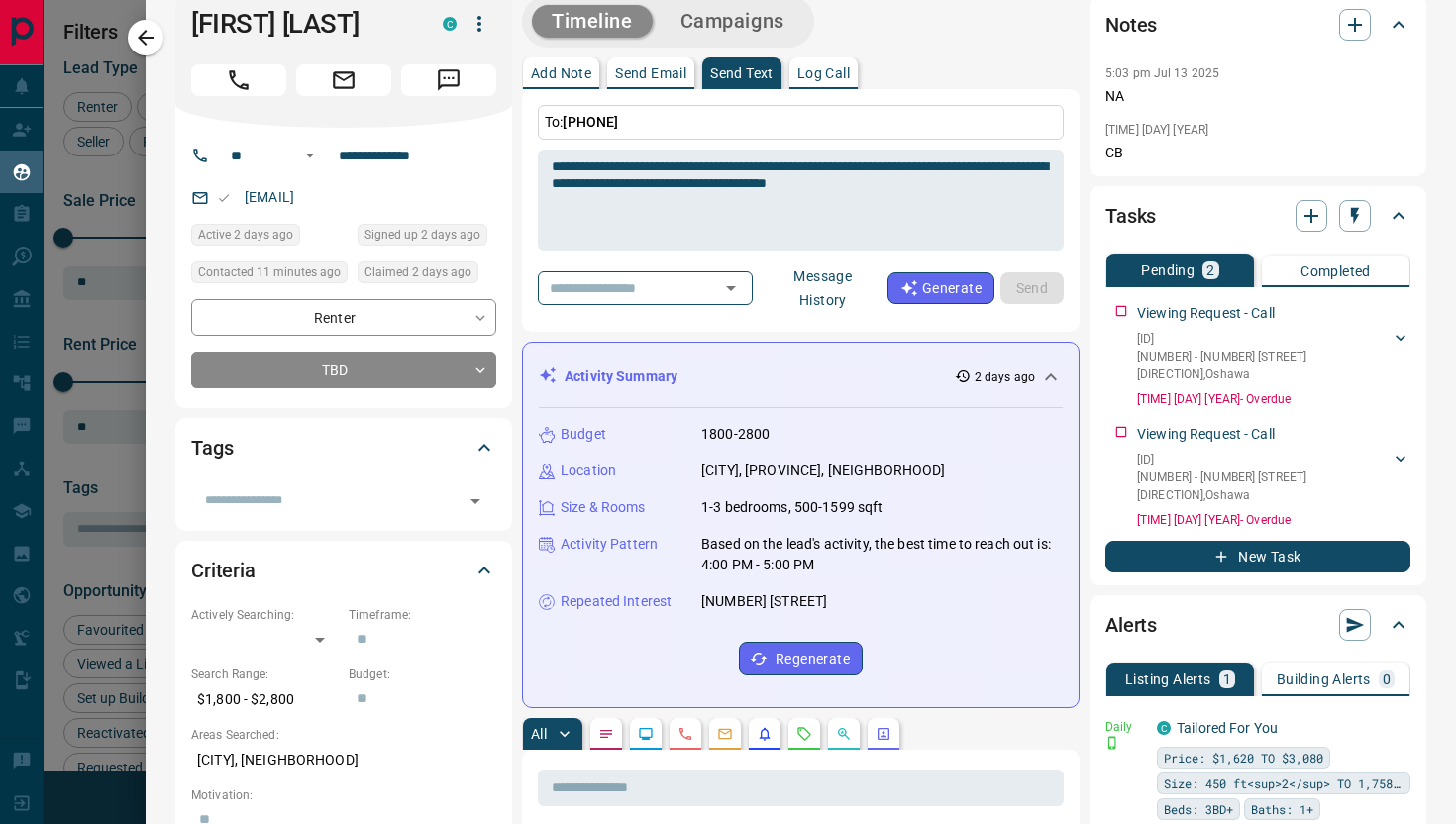 type 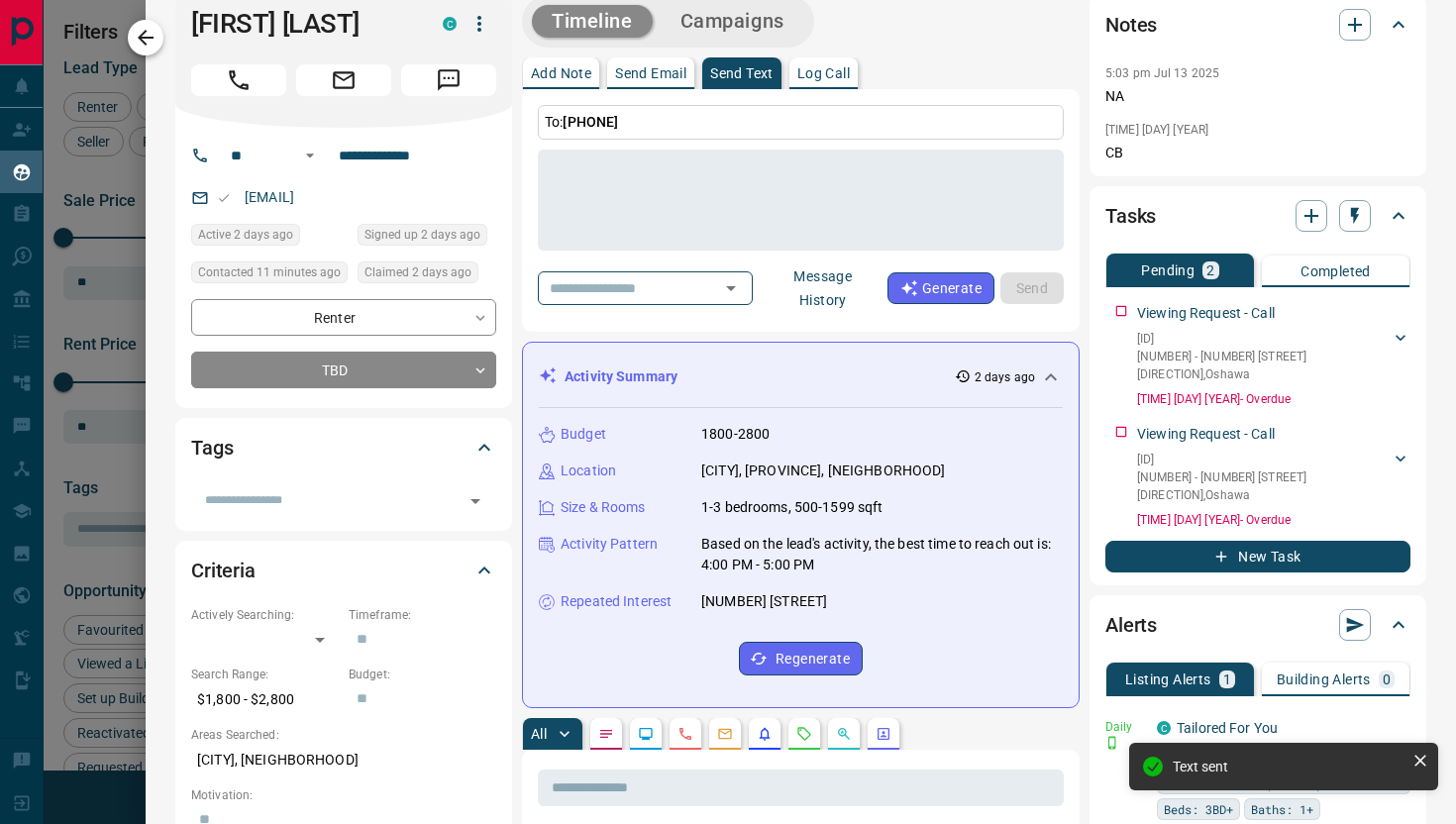 click 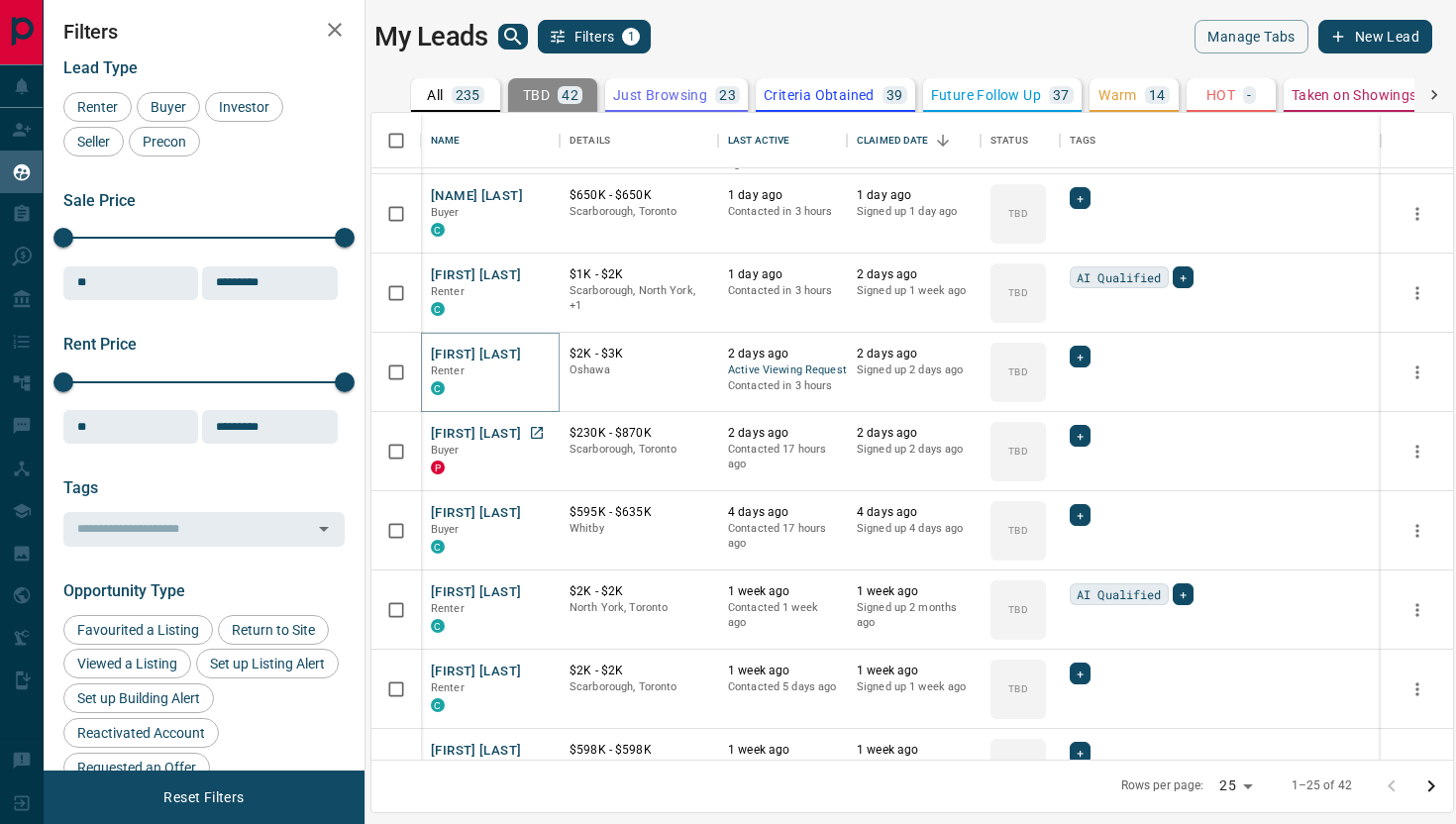 scroll, scrollTop: 395, scrollLeft: 0, axis: vertical 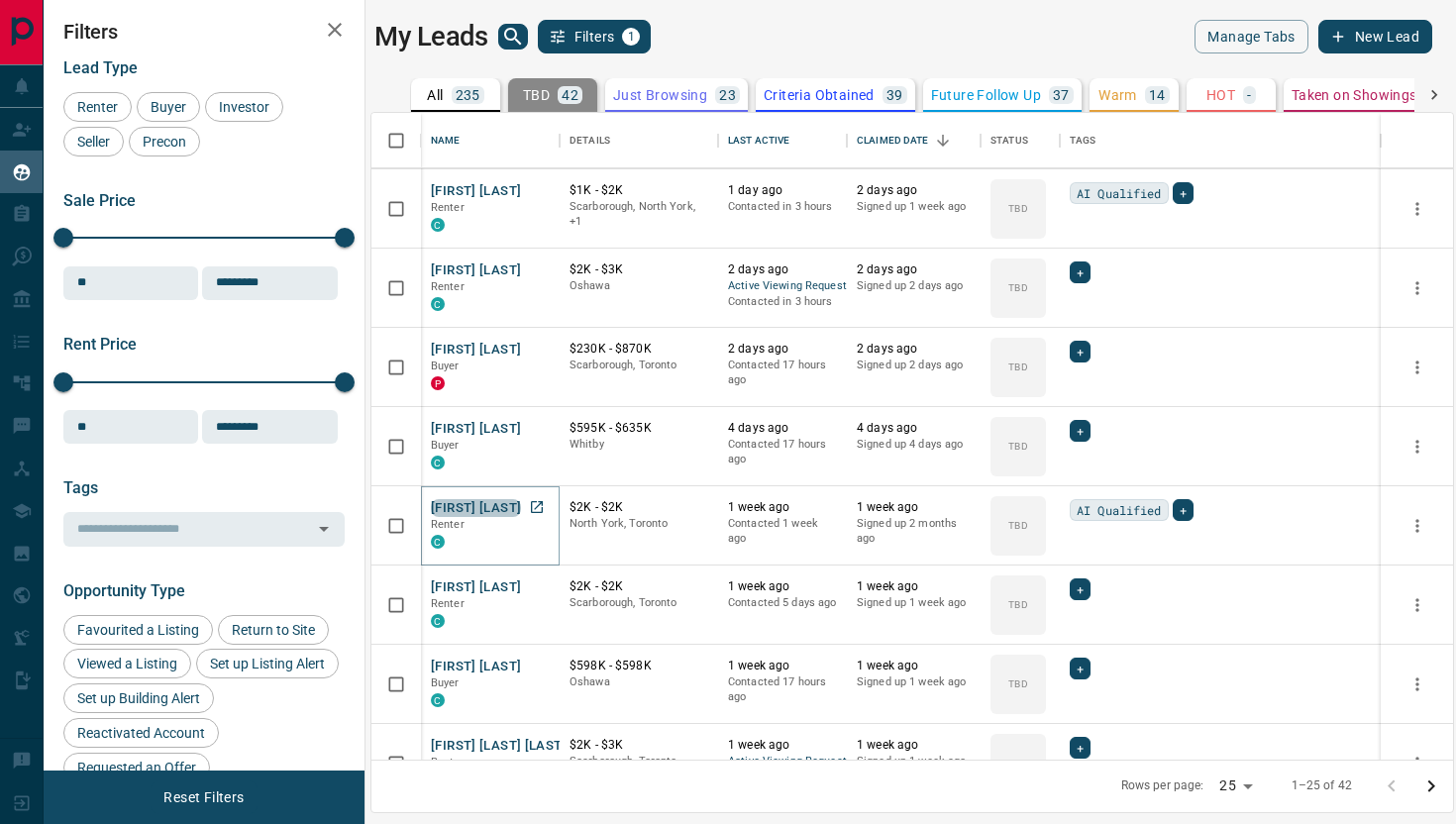 click on "[FIRST] [LAST]" at bounding box center [475, 508] 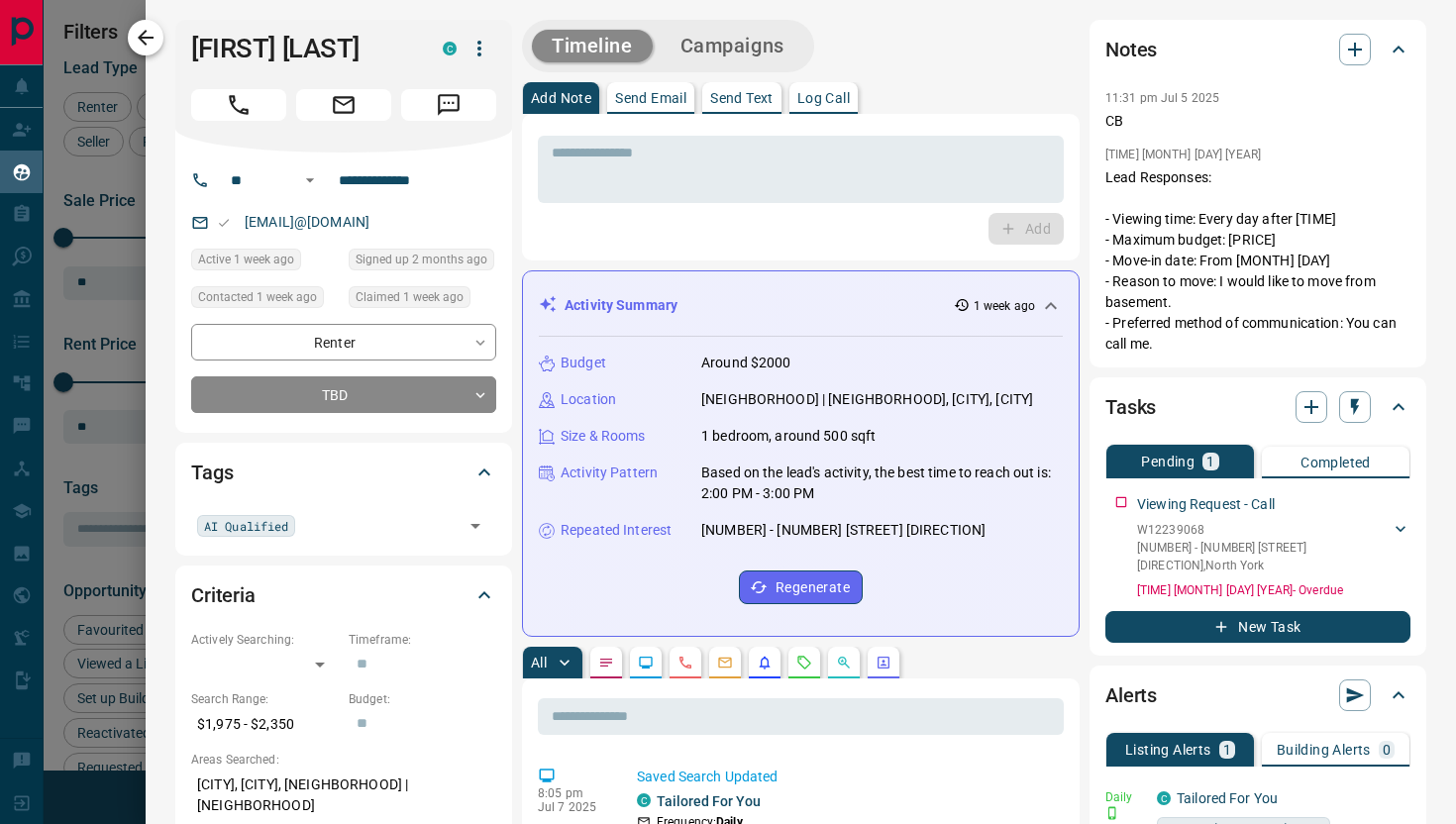 click 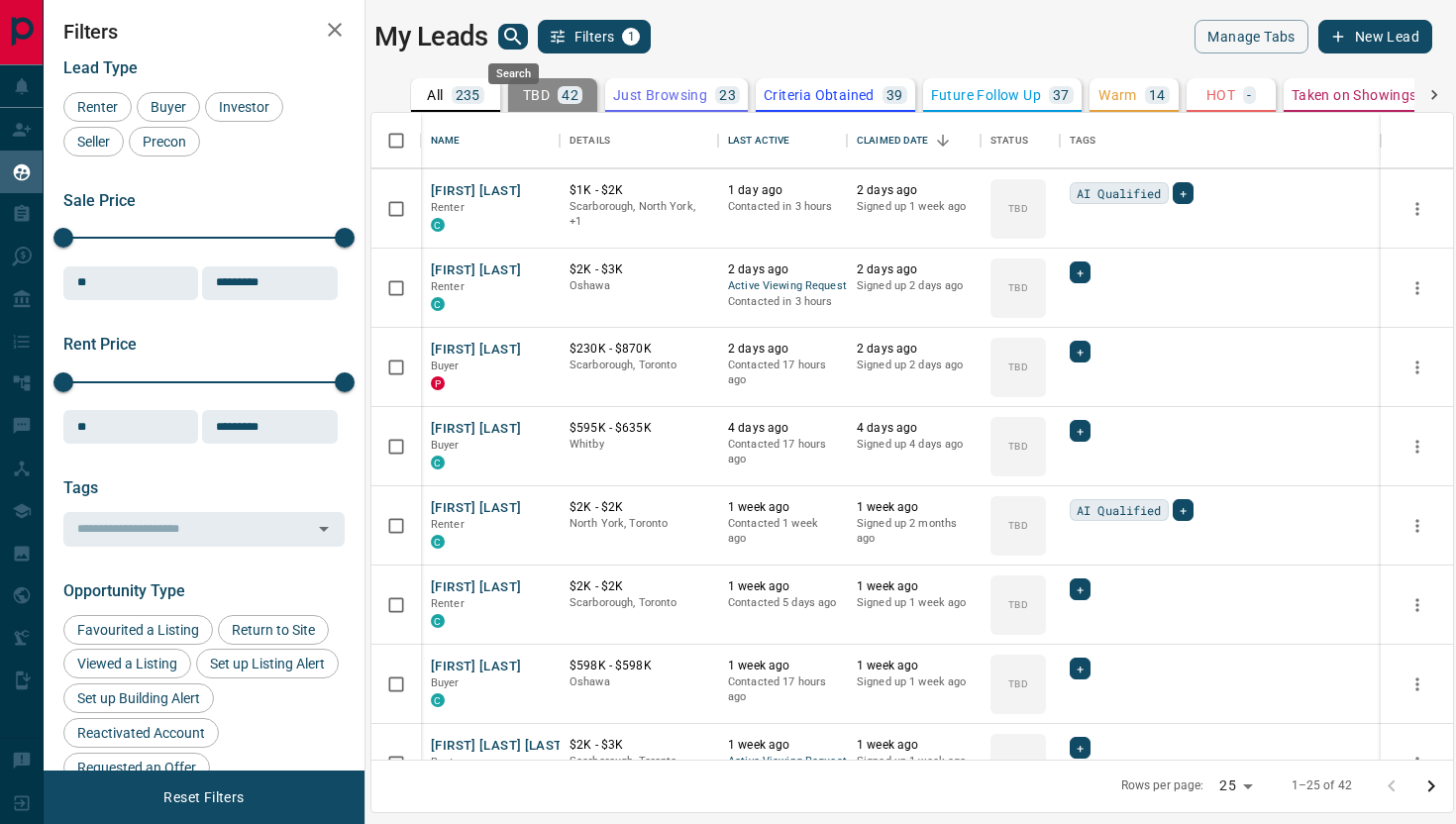 click 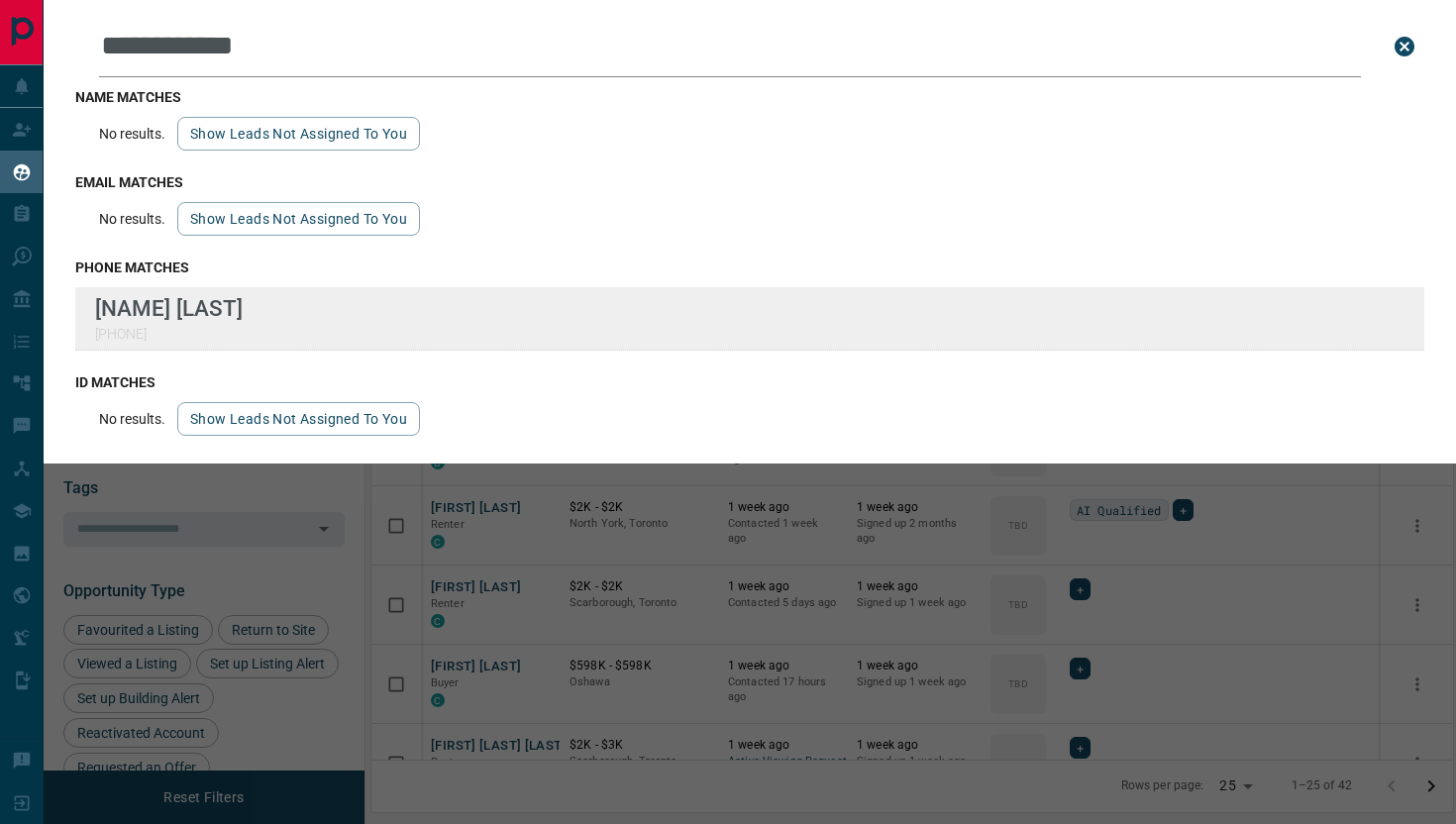 type on "**********" 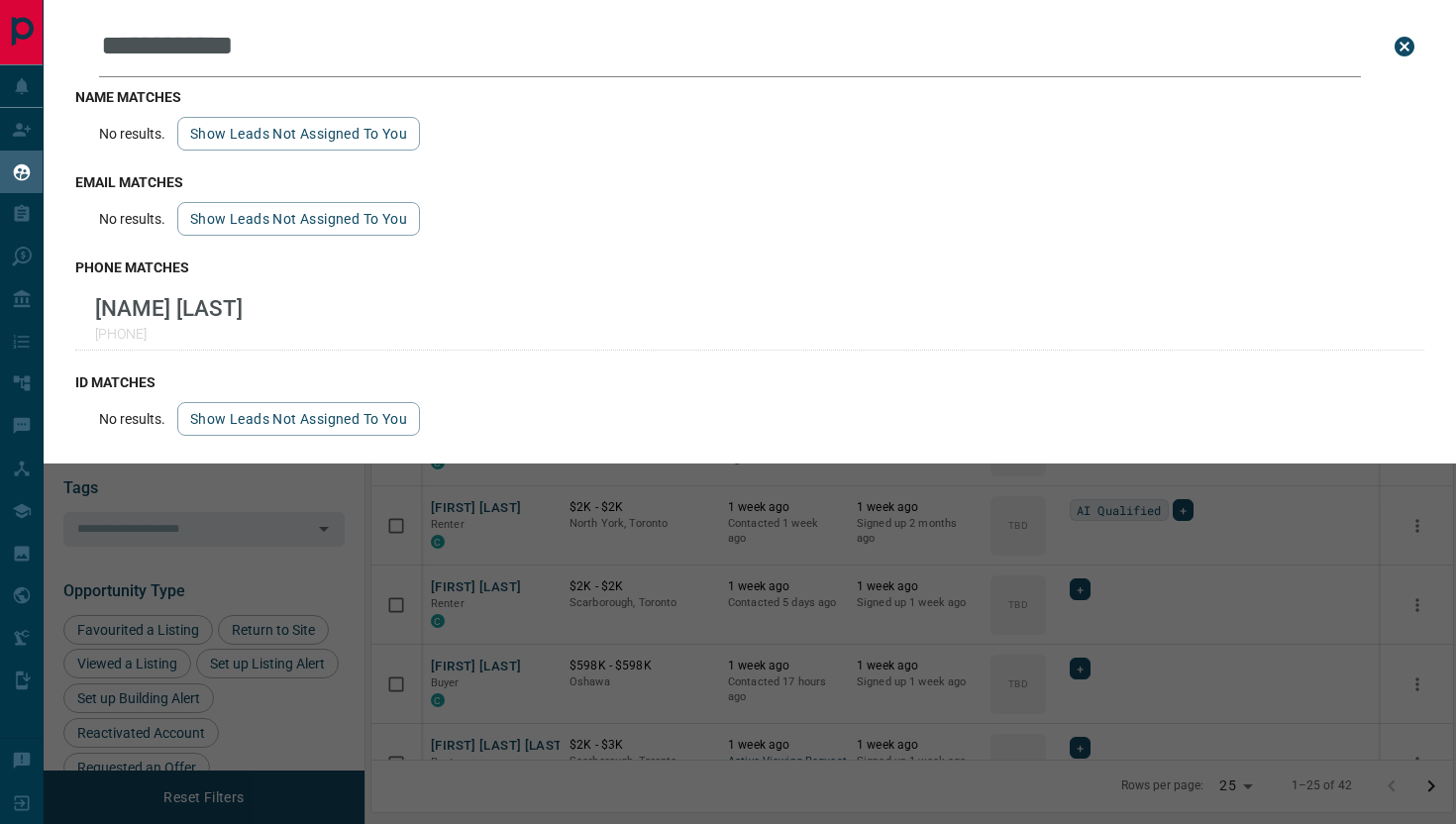 click on "**********" at bounding box center (772, 412) 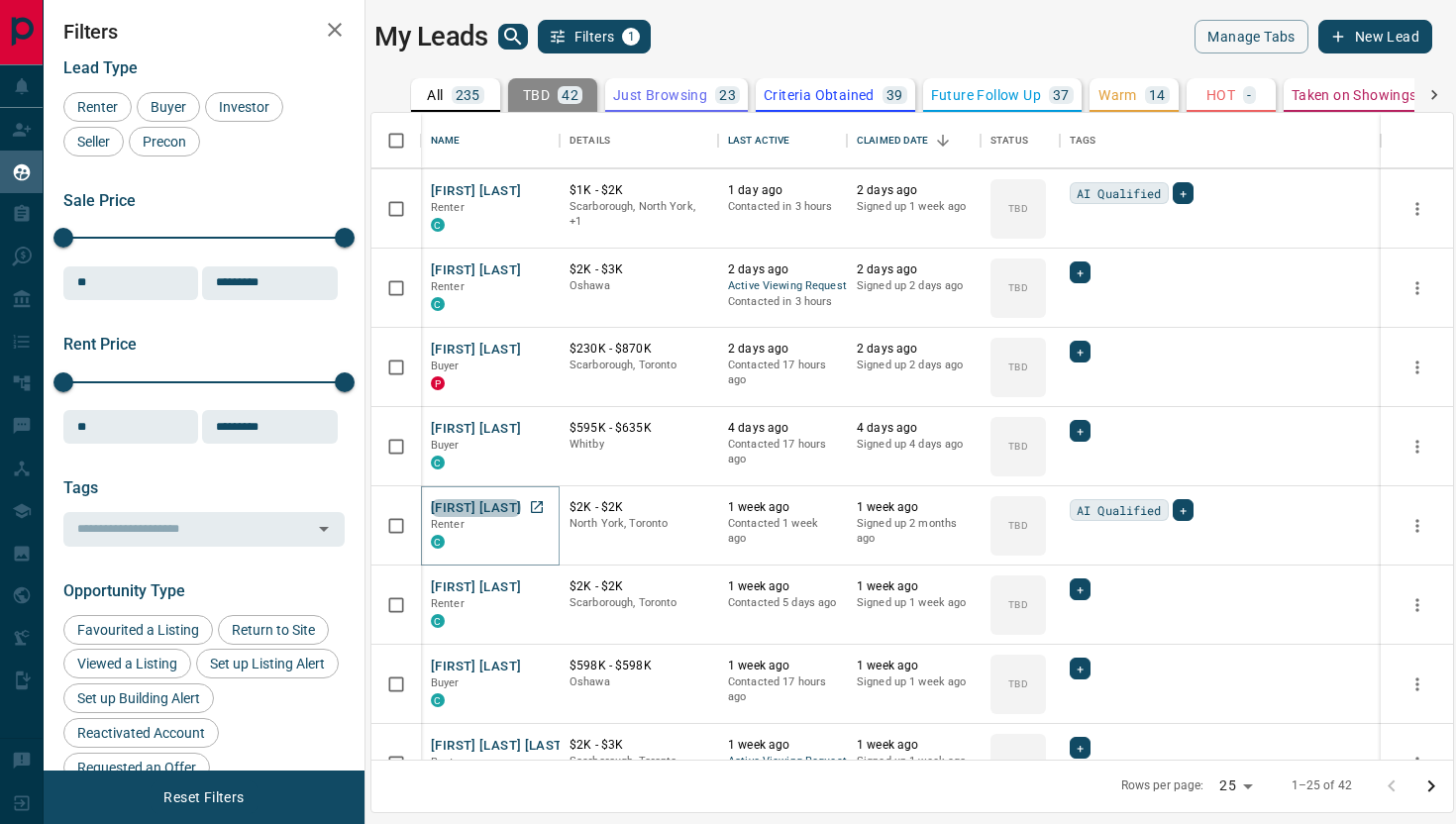 click on "[FIRST] [LAST]" at bounding box center (475, 508) 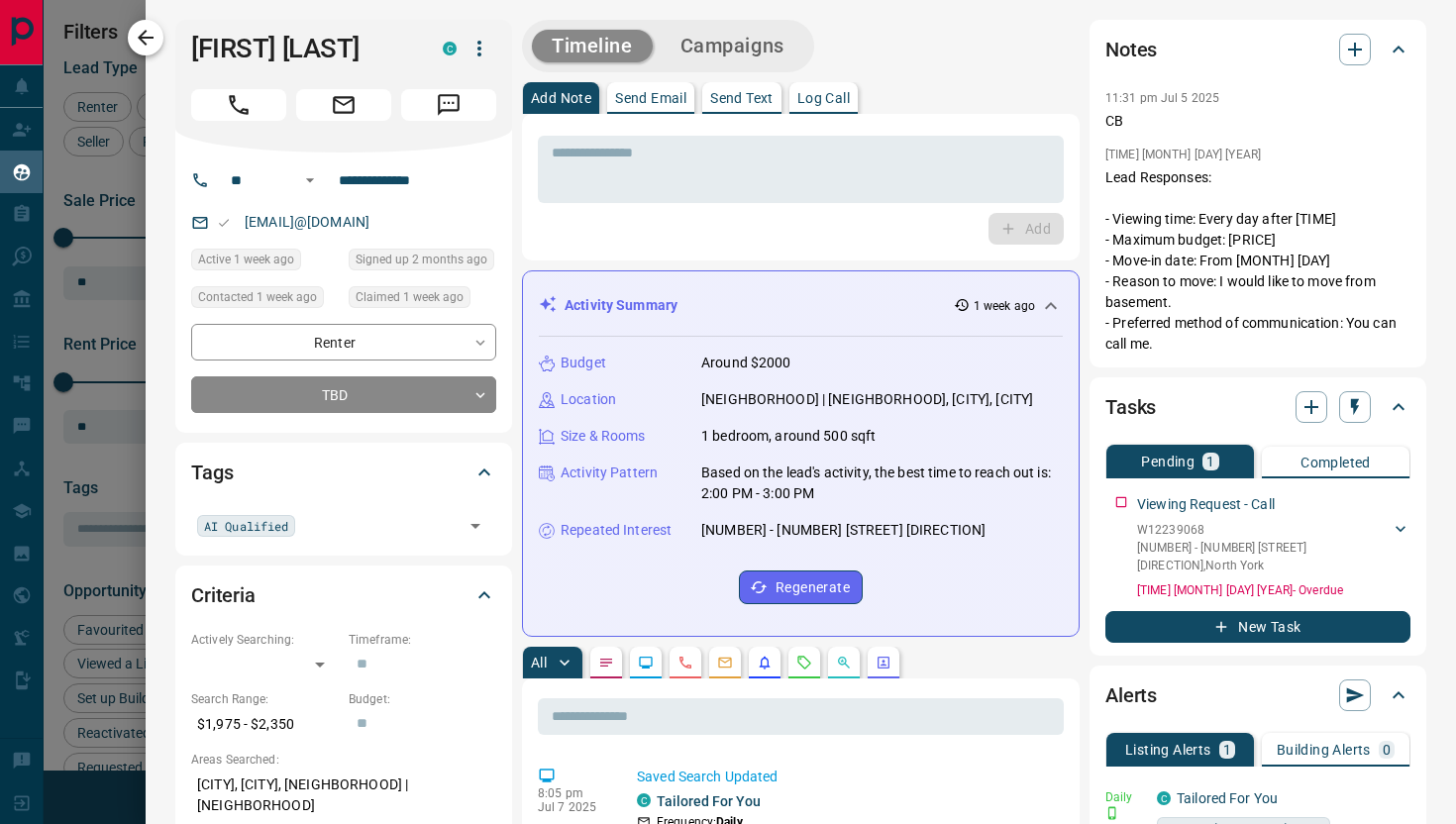 click 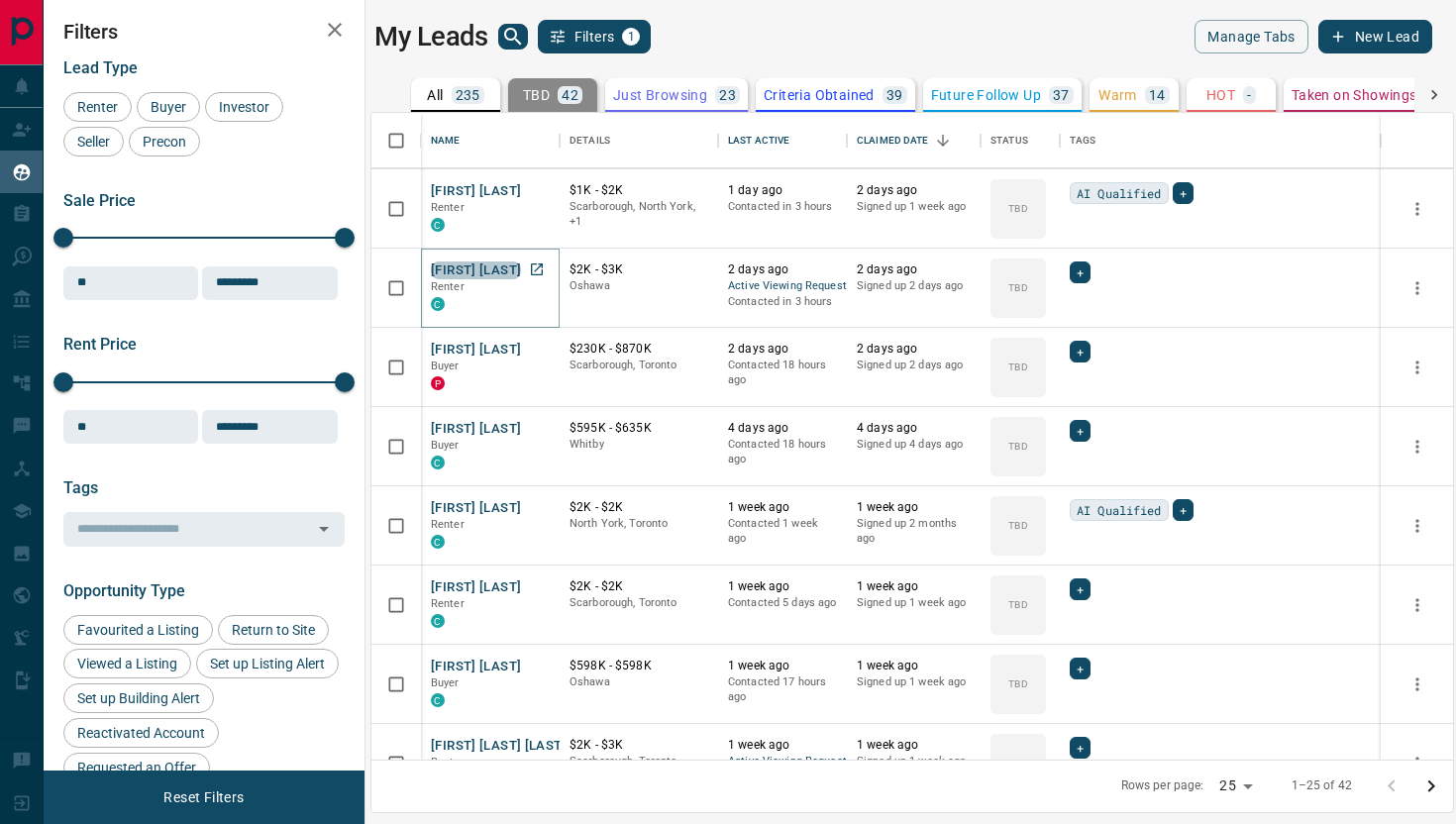 click on "[FIRST] [LAST]" at bounding box center (475, 270) 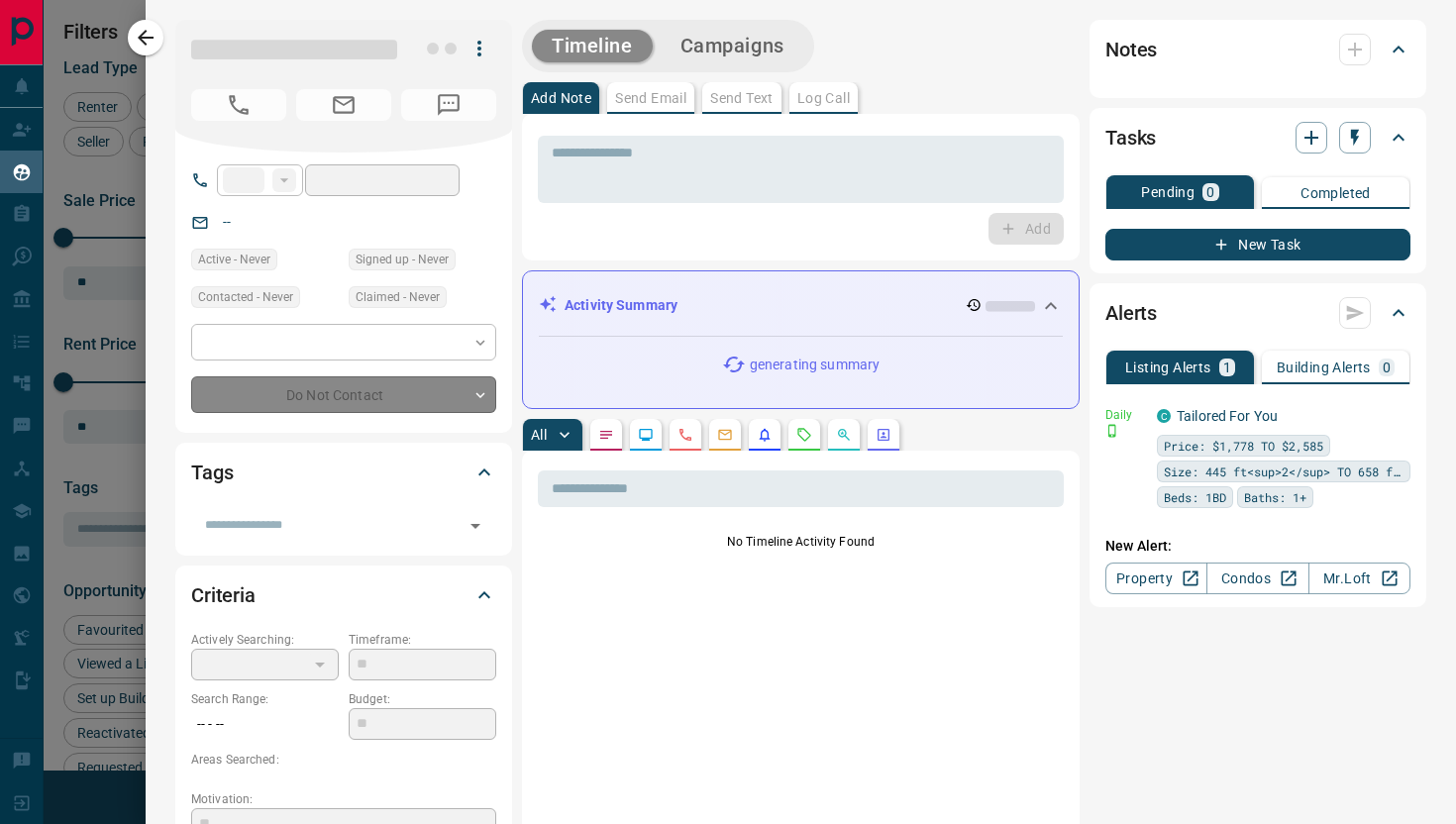 type on "**" 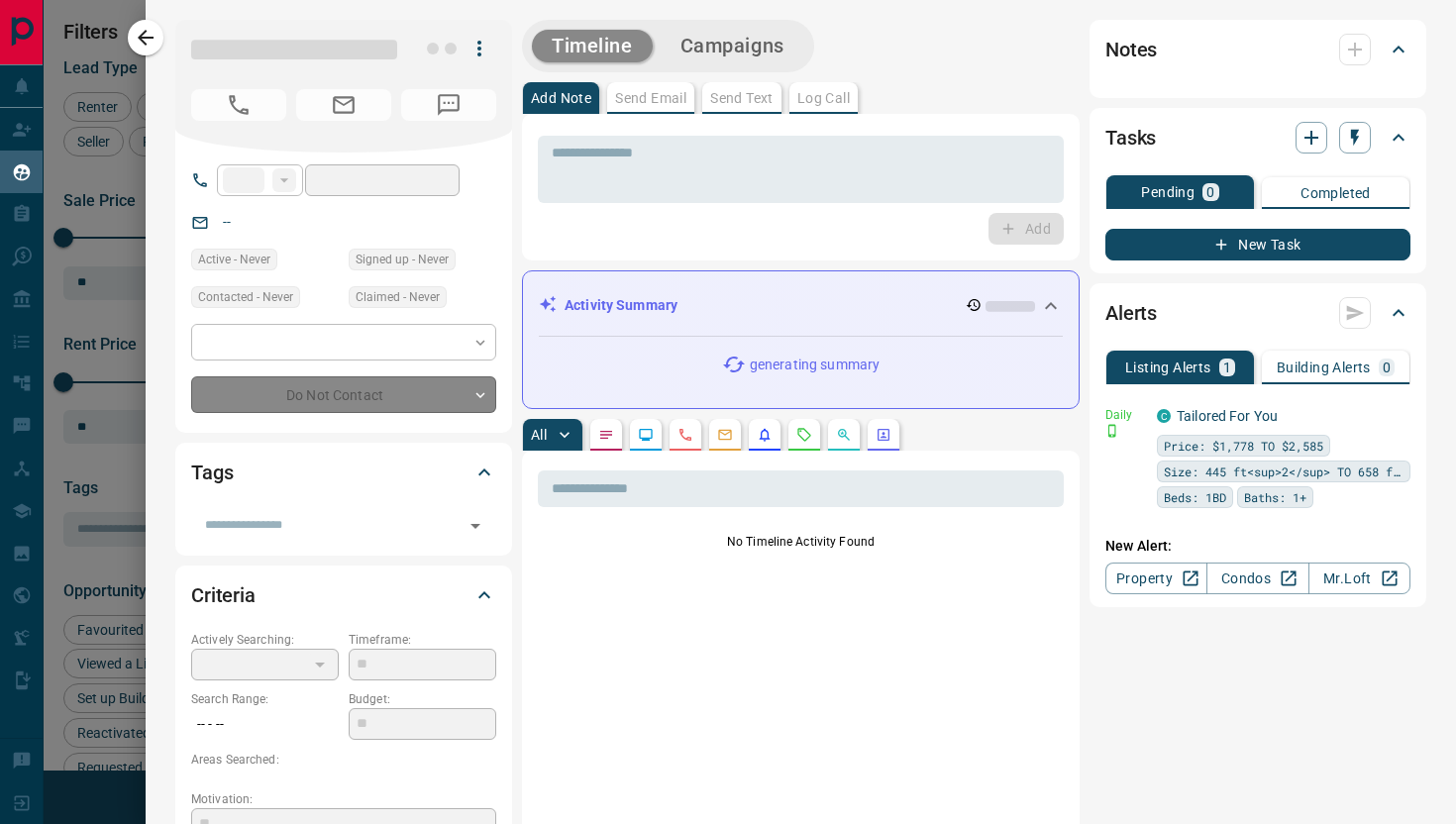 type on "**********" 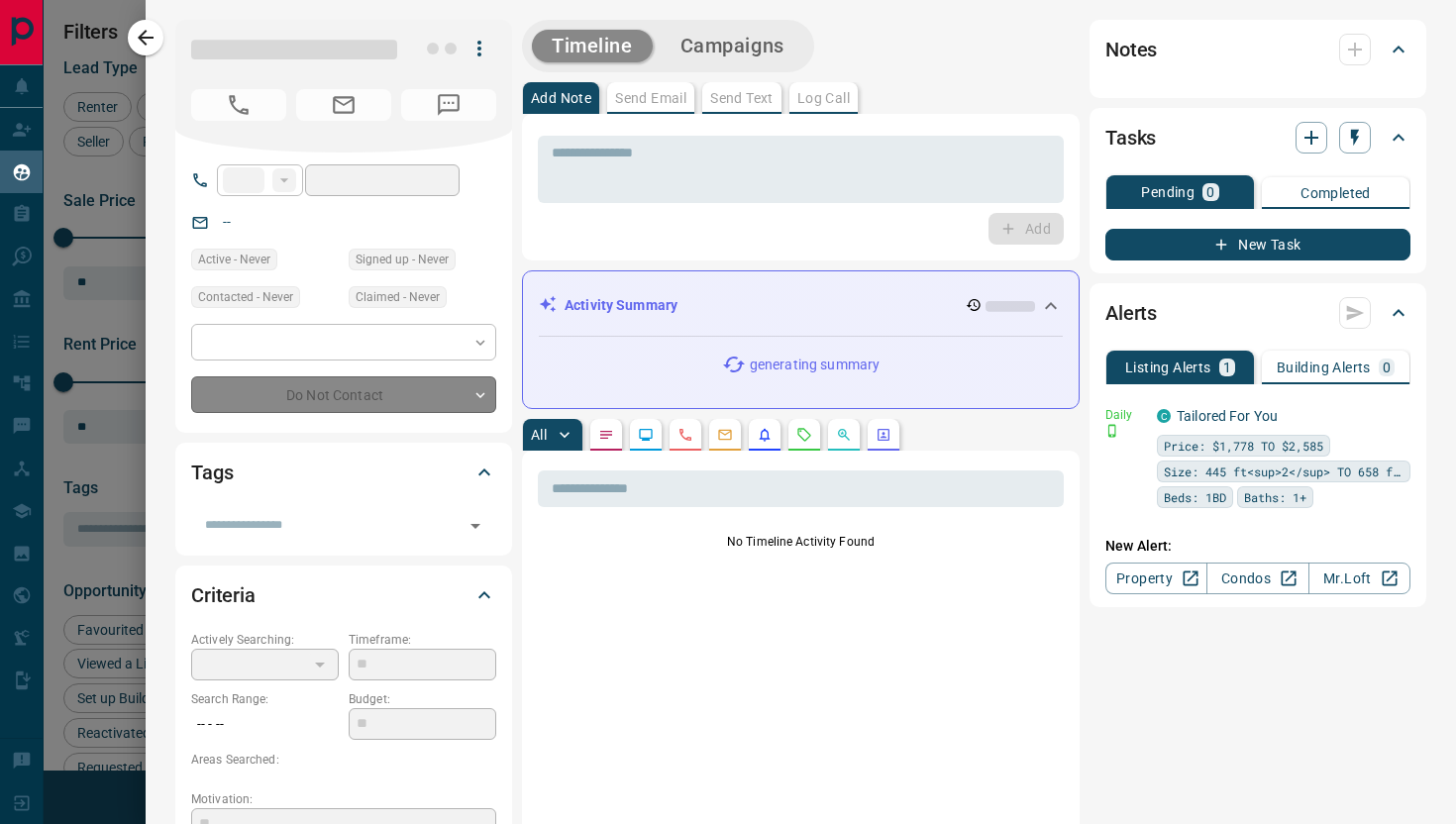 type on "**********" 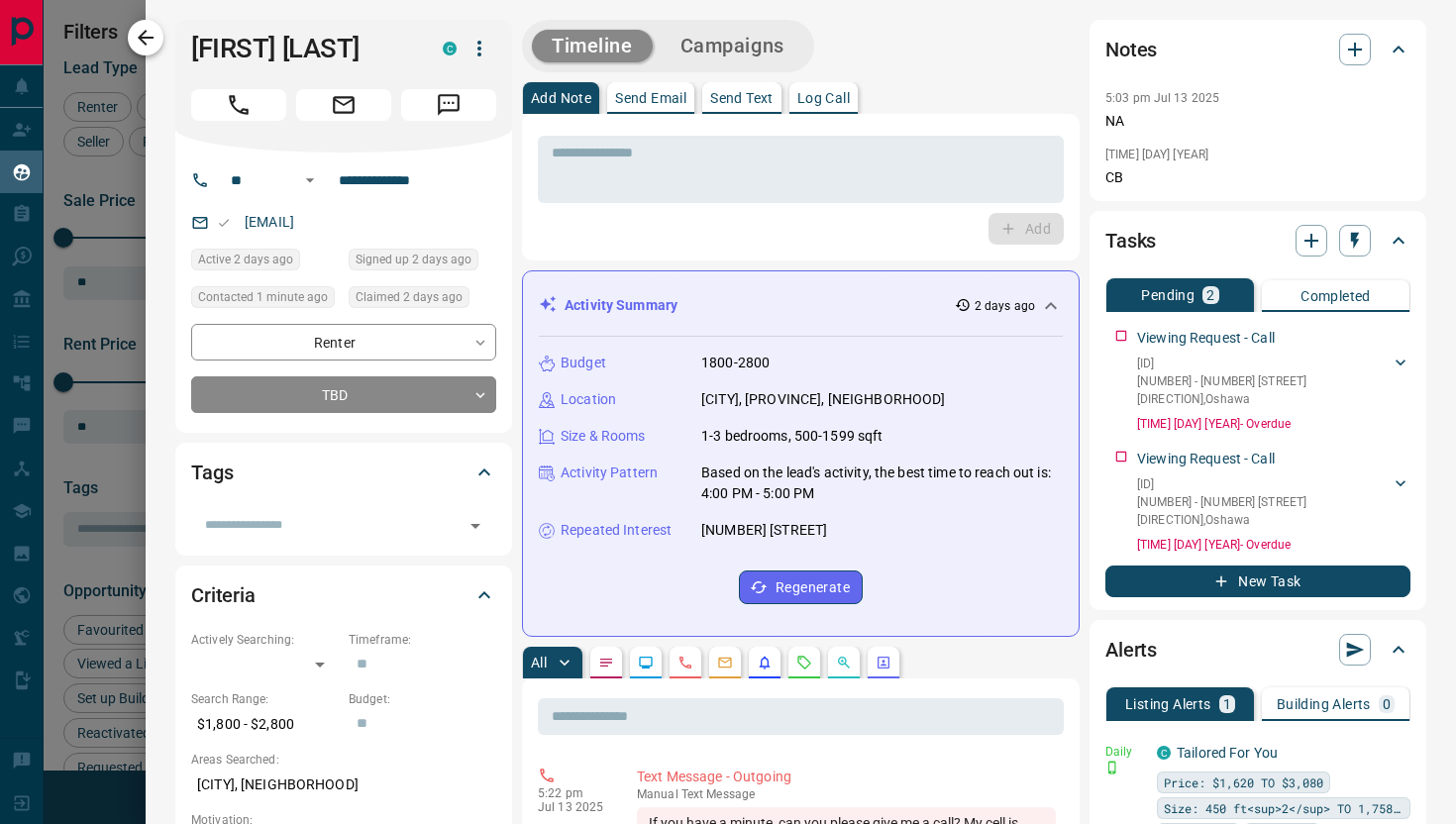 click 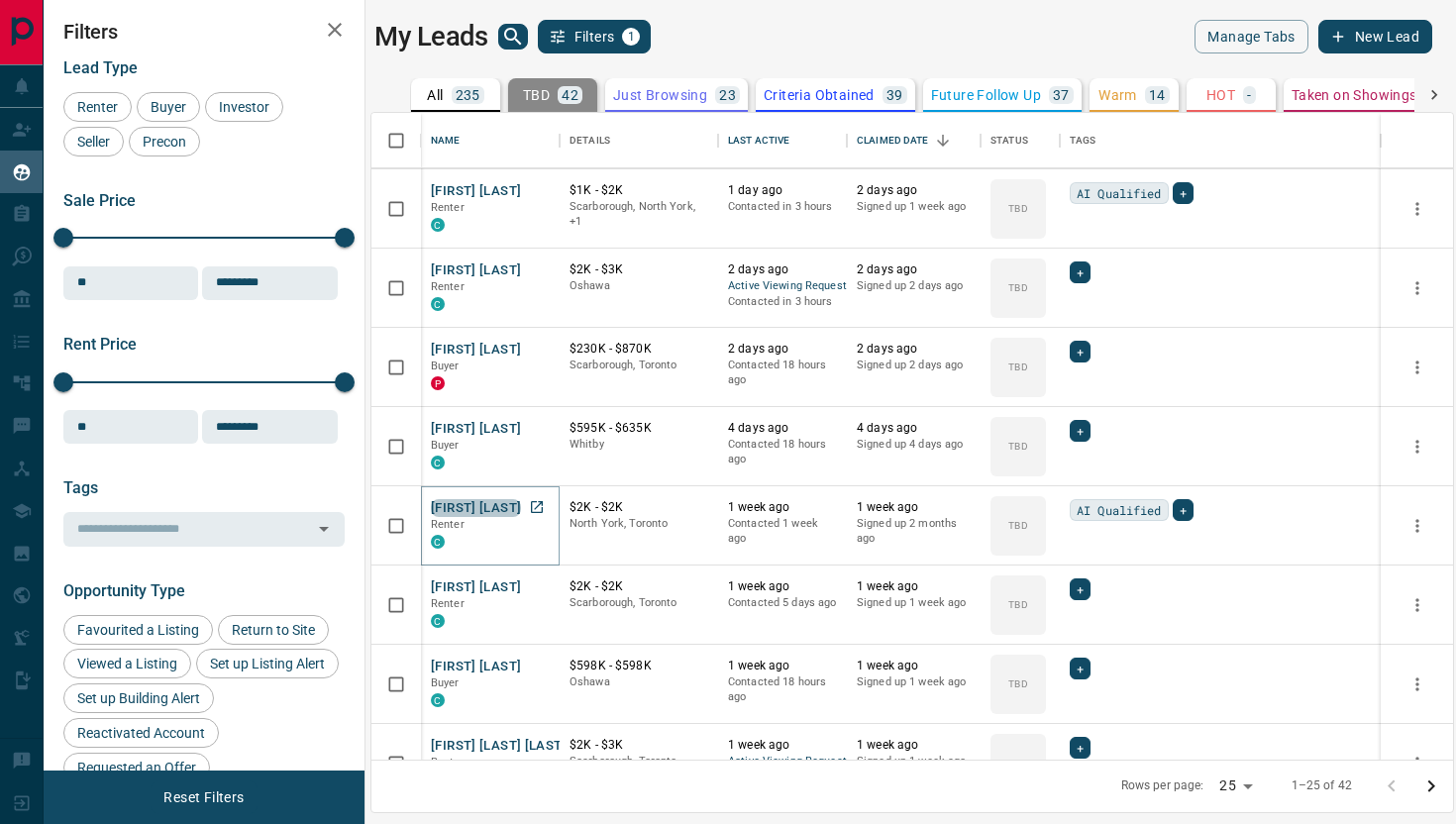 click on "[FIRST] [LAST]" at bounding box center (475, 508) 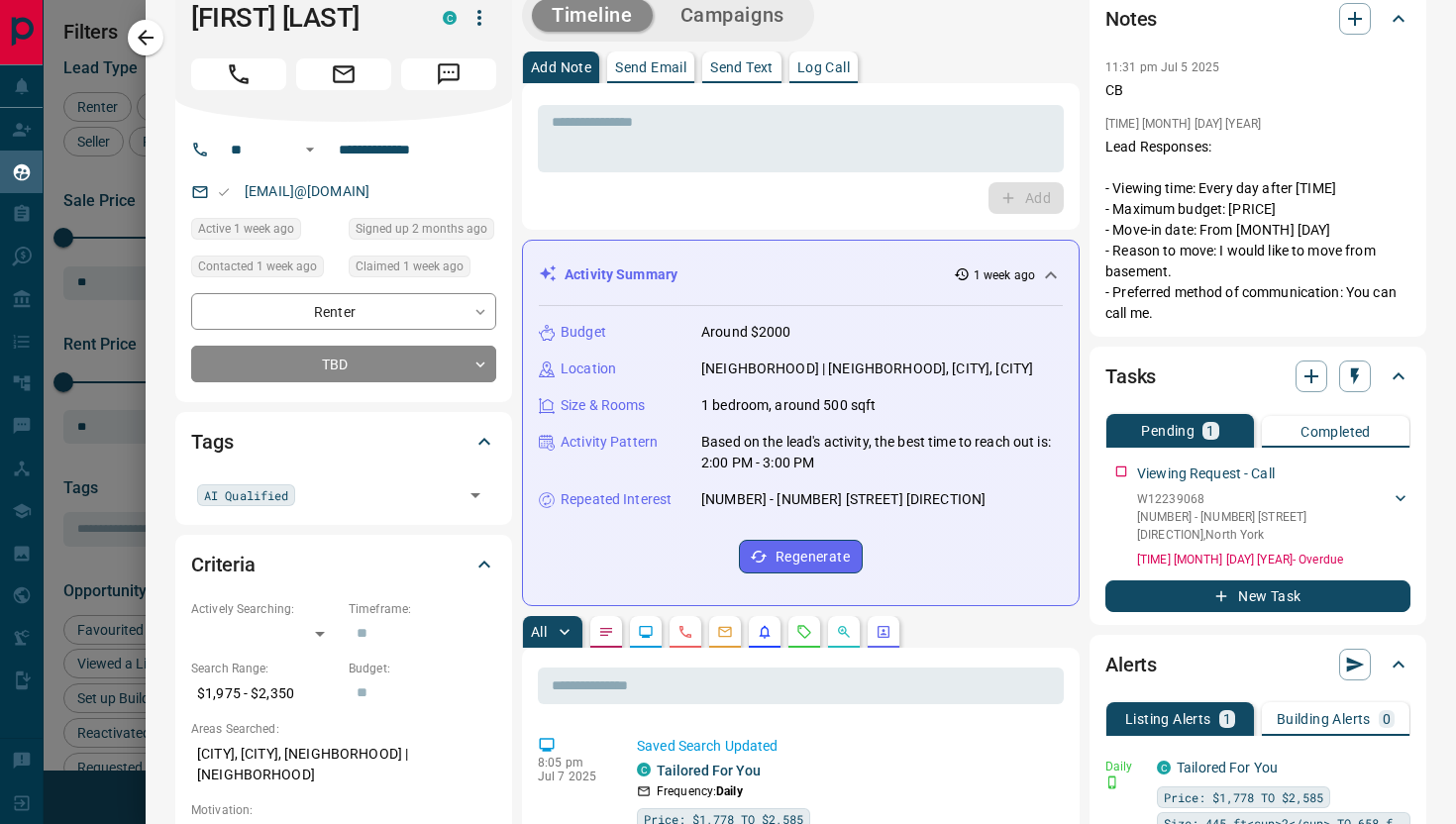 scroll, scrollTop: 23, scrollLeft: 0, axis: vertical 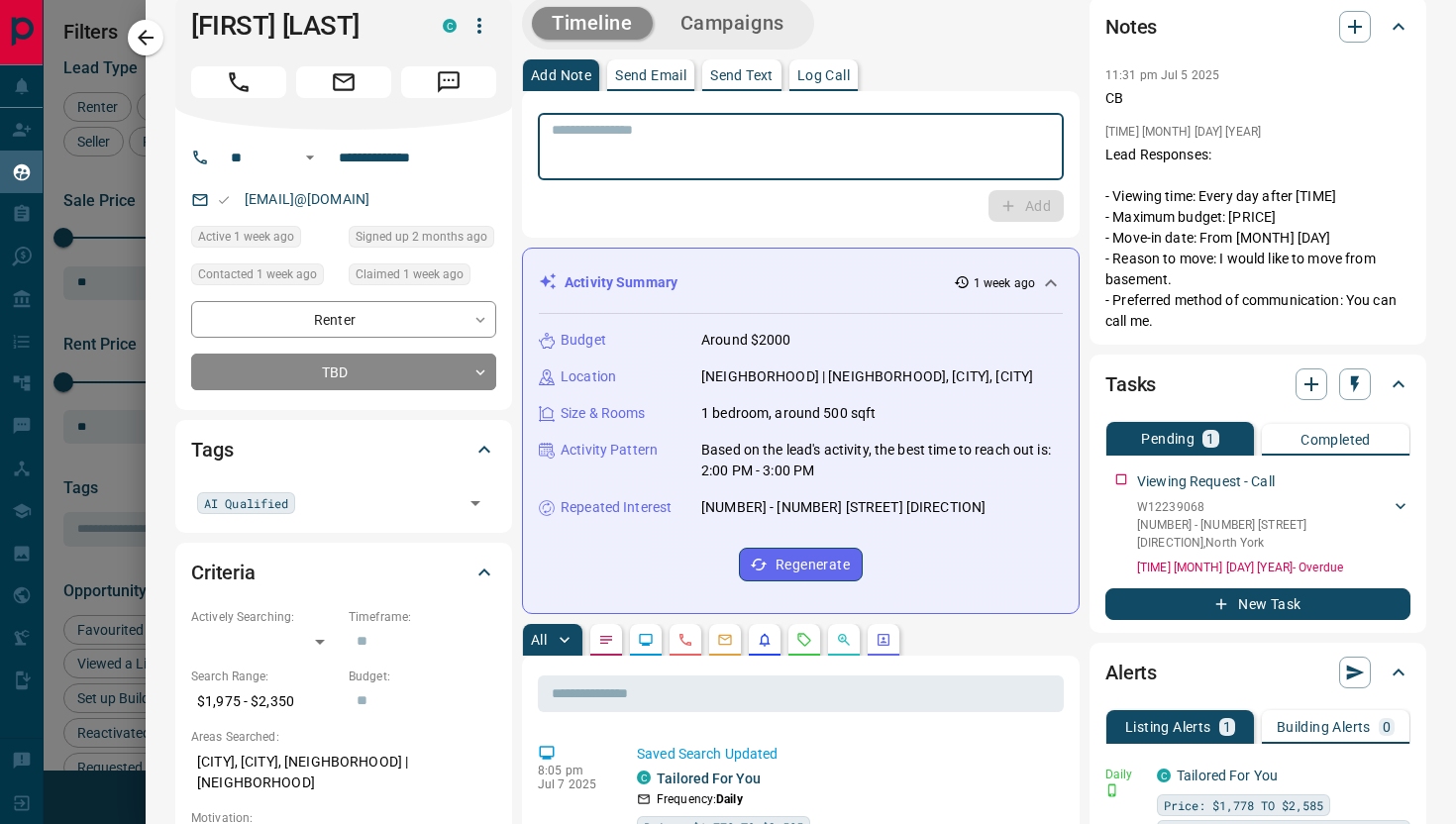 click at bounding box center [800, 147] 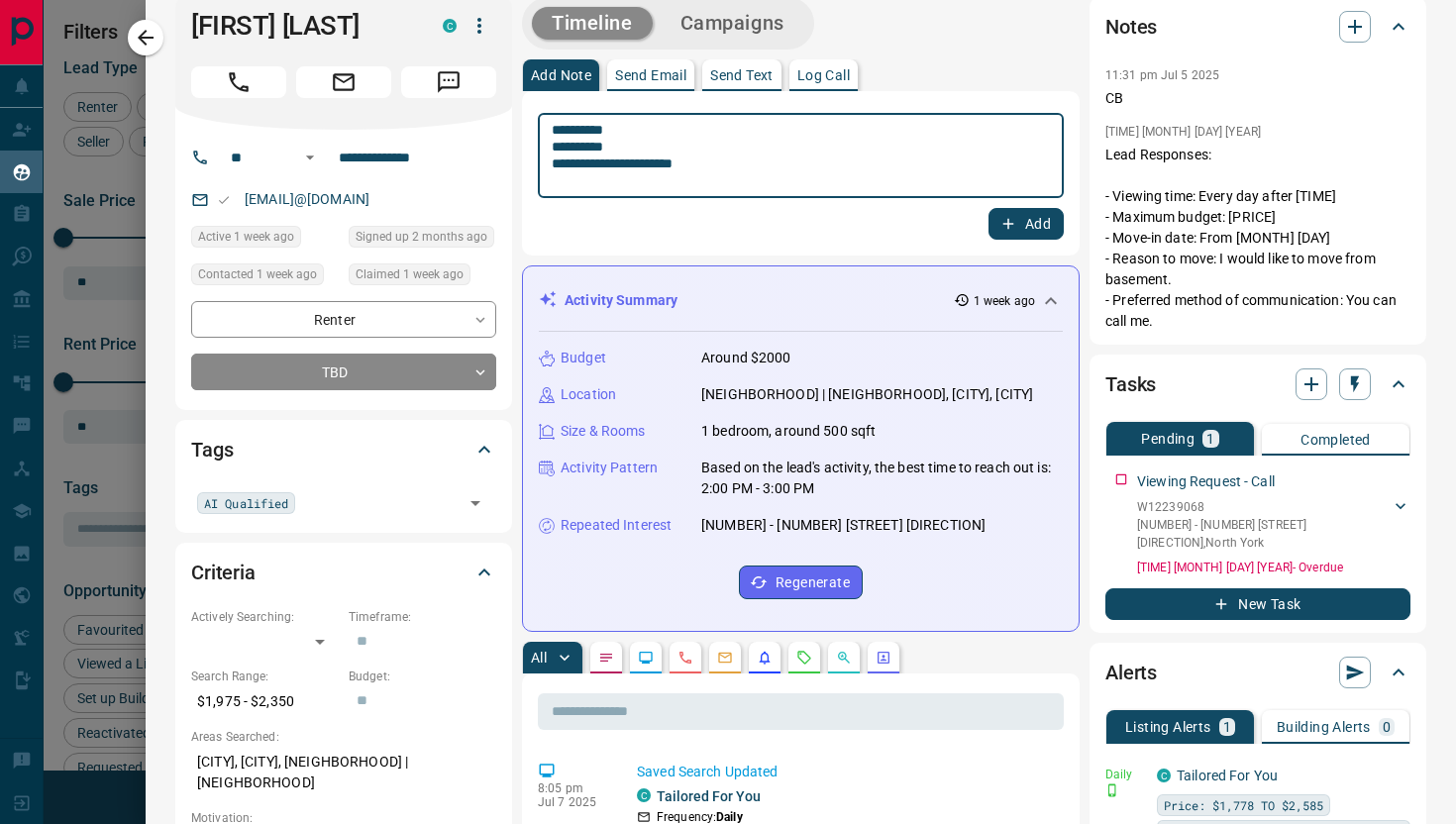 click on "**********" at bounding box center (800, 155) 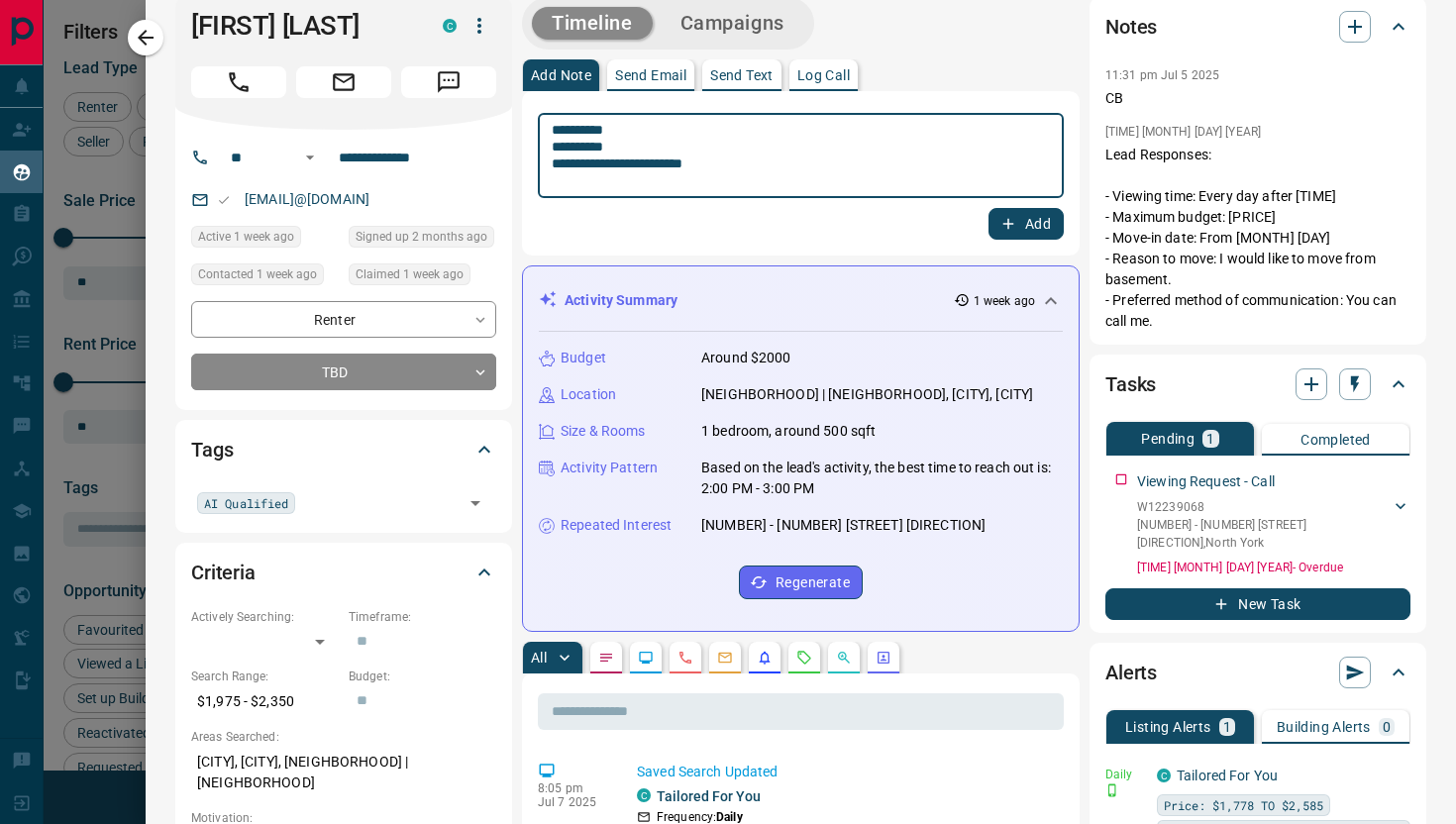 click on "**********" at bounding box center (800, 155) 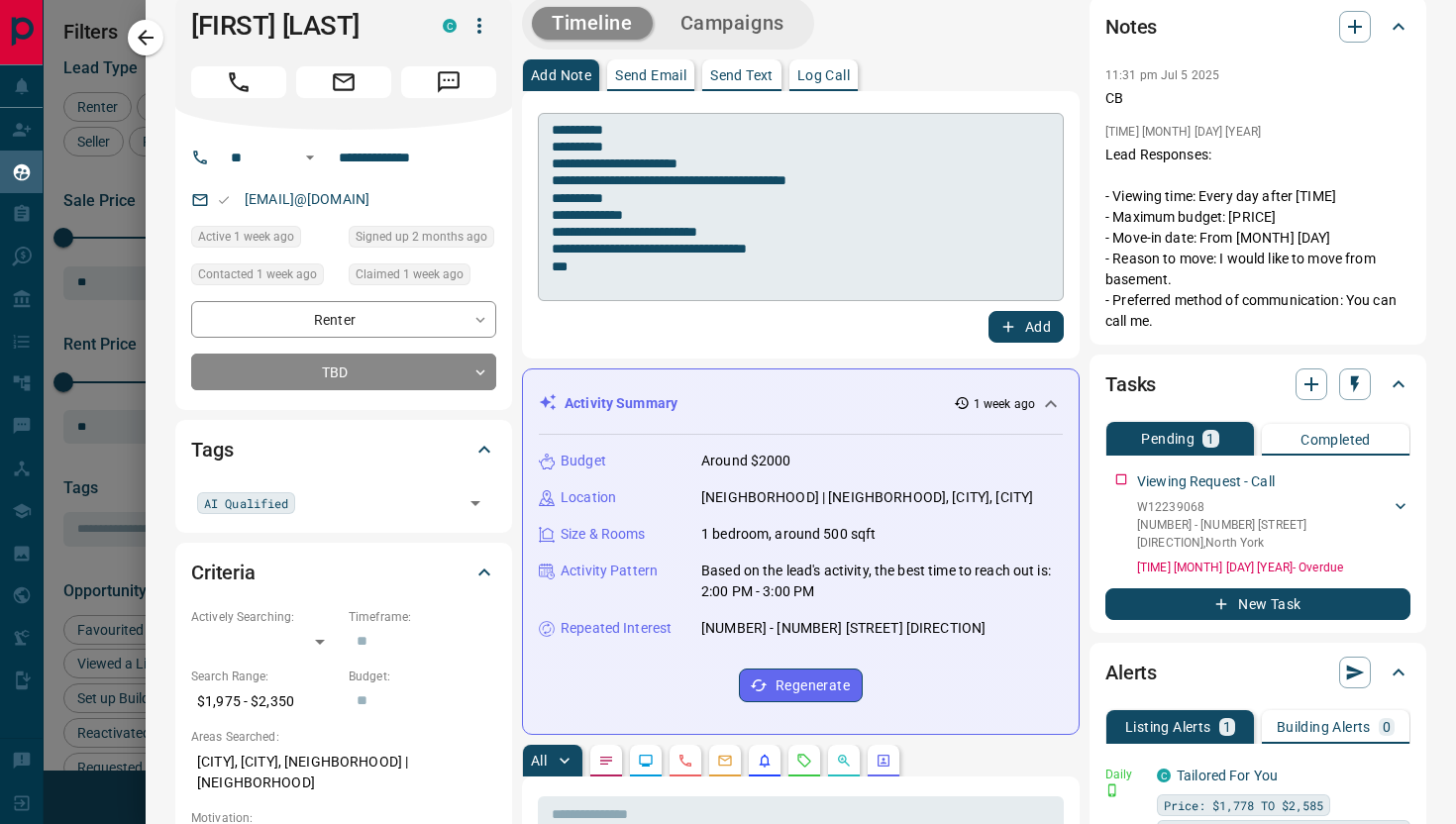 click on "**********" at bounding box center [800, 207] 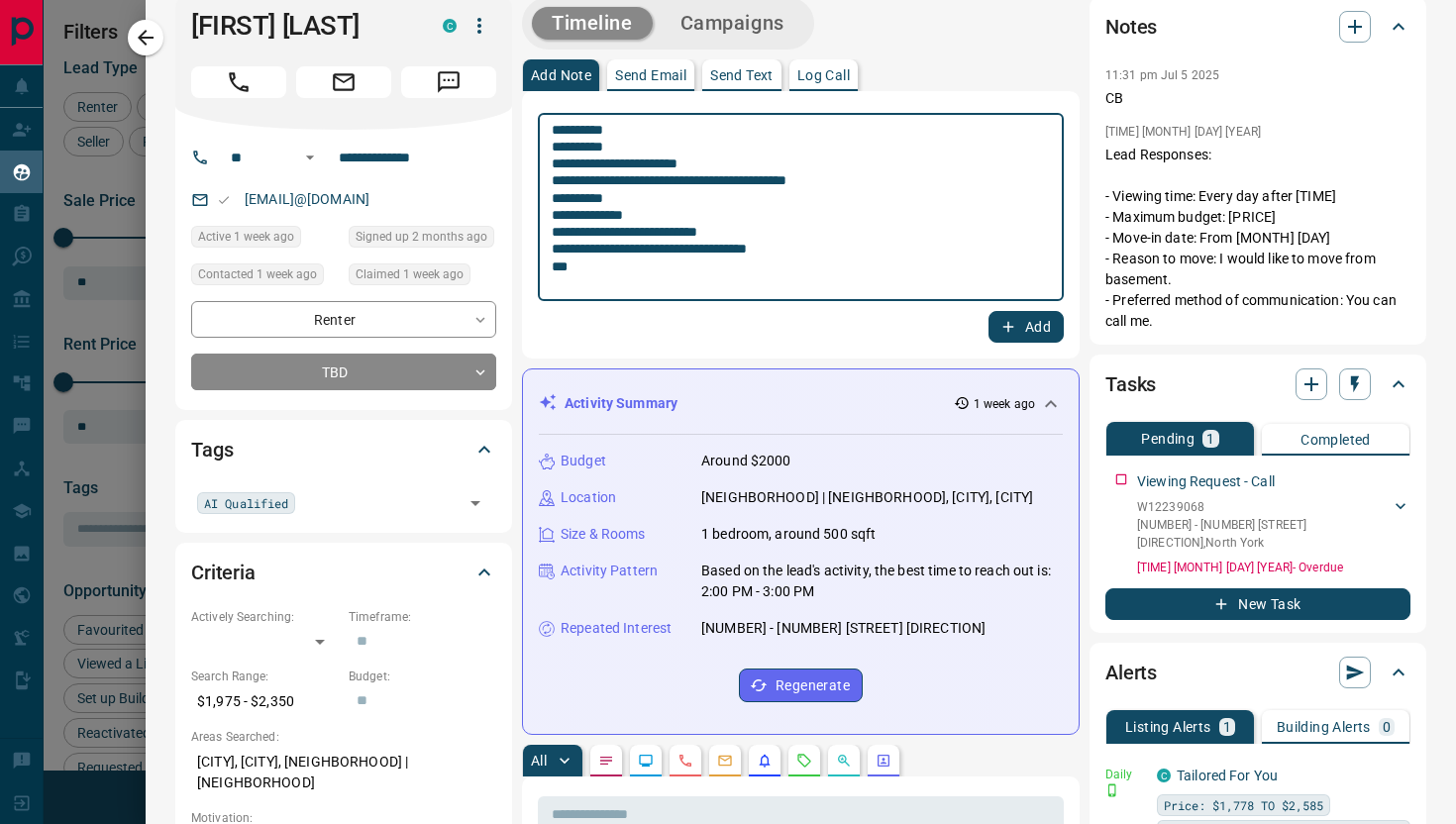 click on "**********" at bounding box center [800, 207] 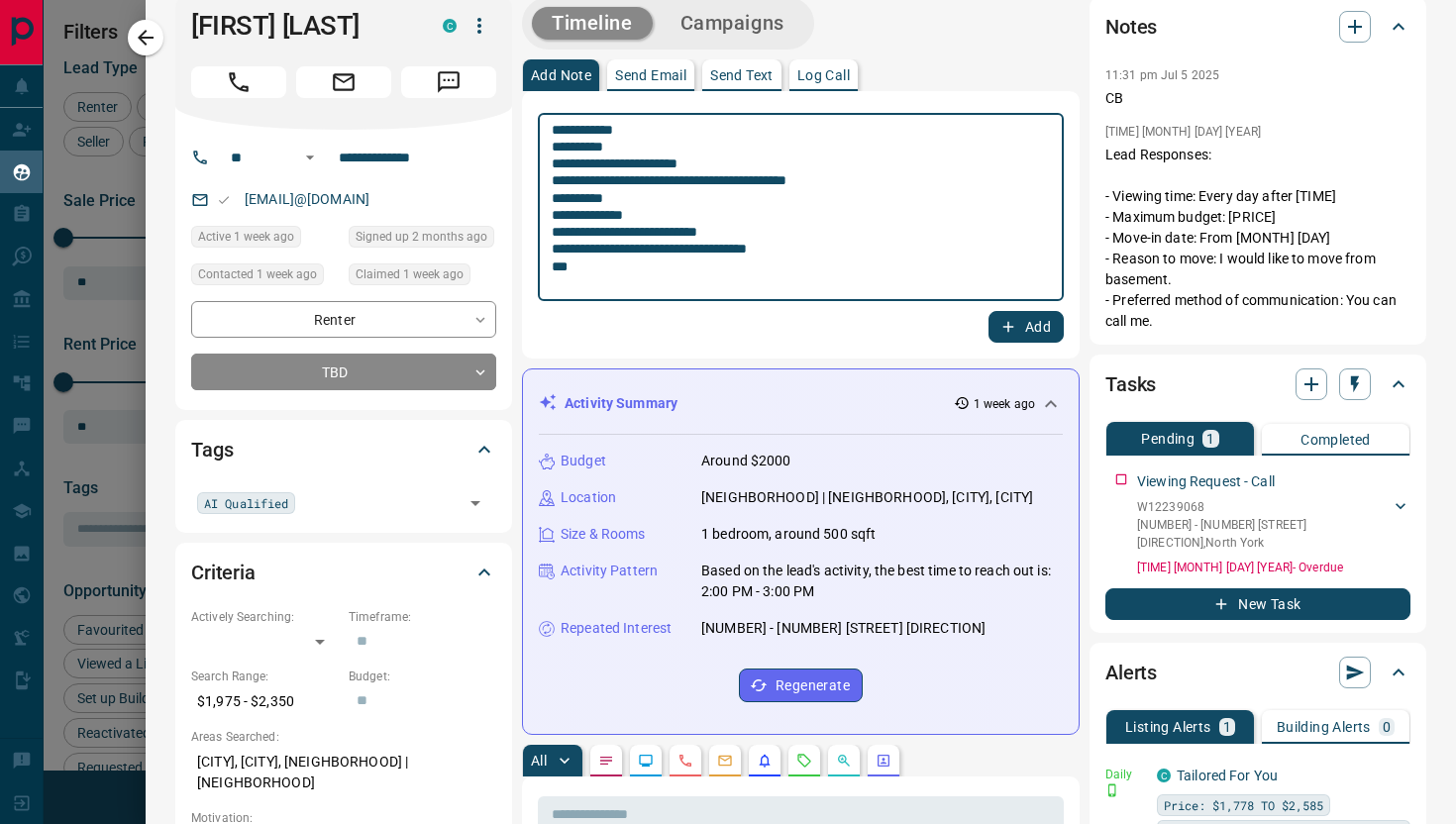 click on "**********" at bounding box center (800, 207) 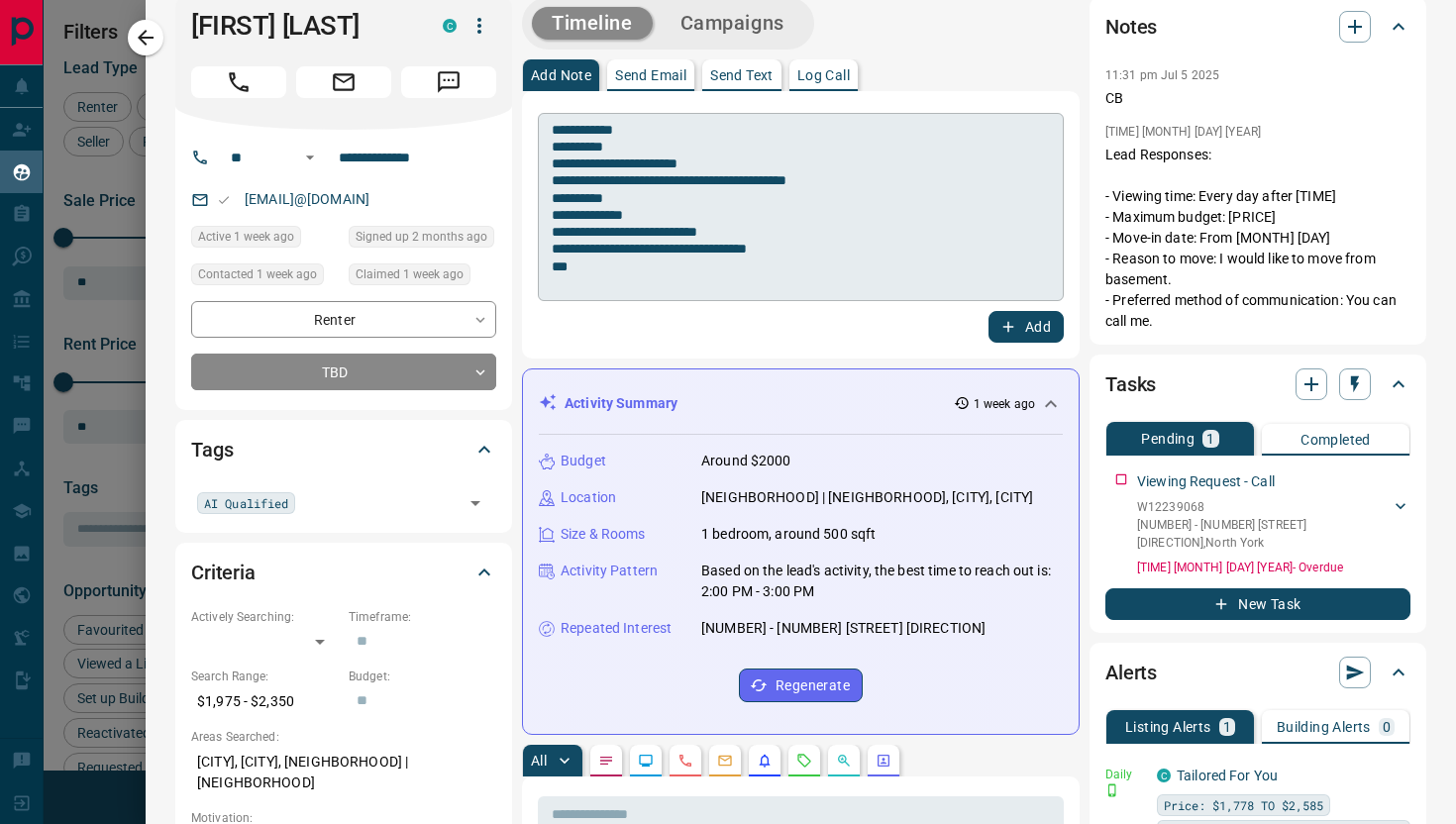 click on "**********" at bounding box center [800, 207] 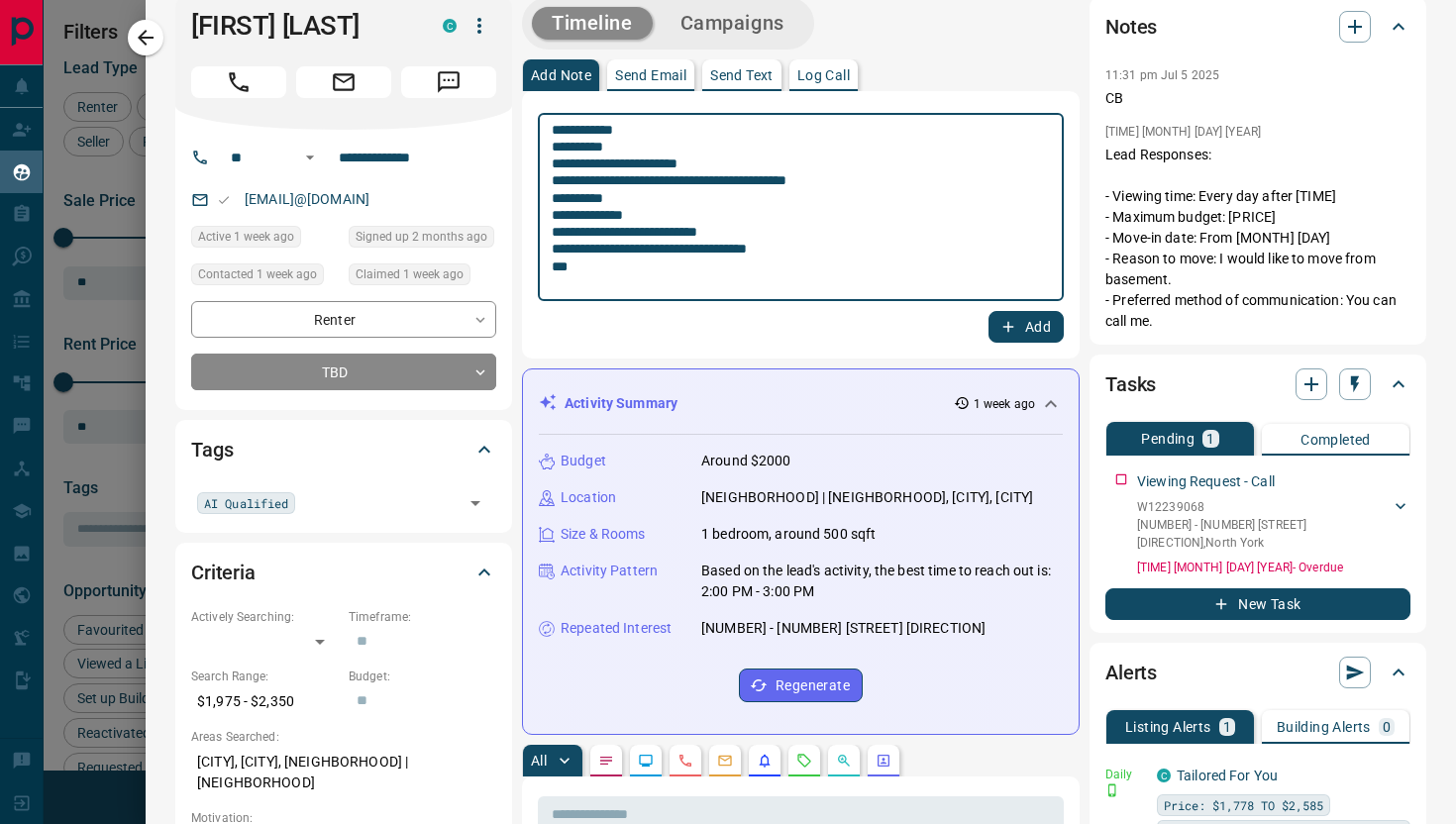 click on "**********" at bounding box center (800, 207) 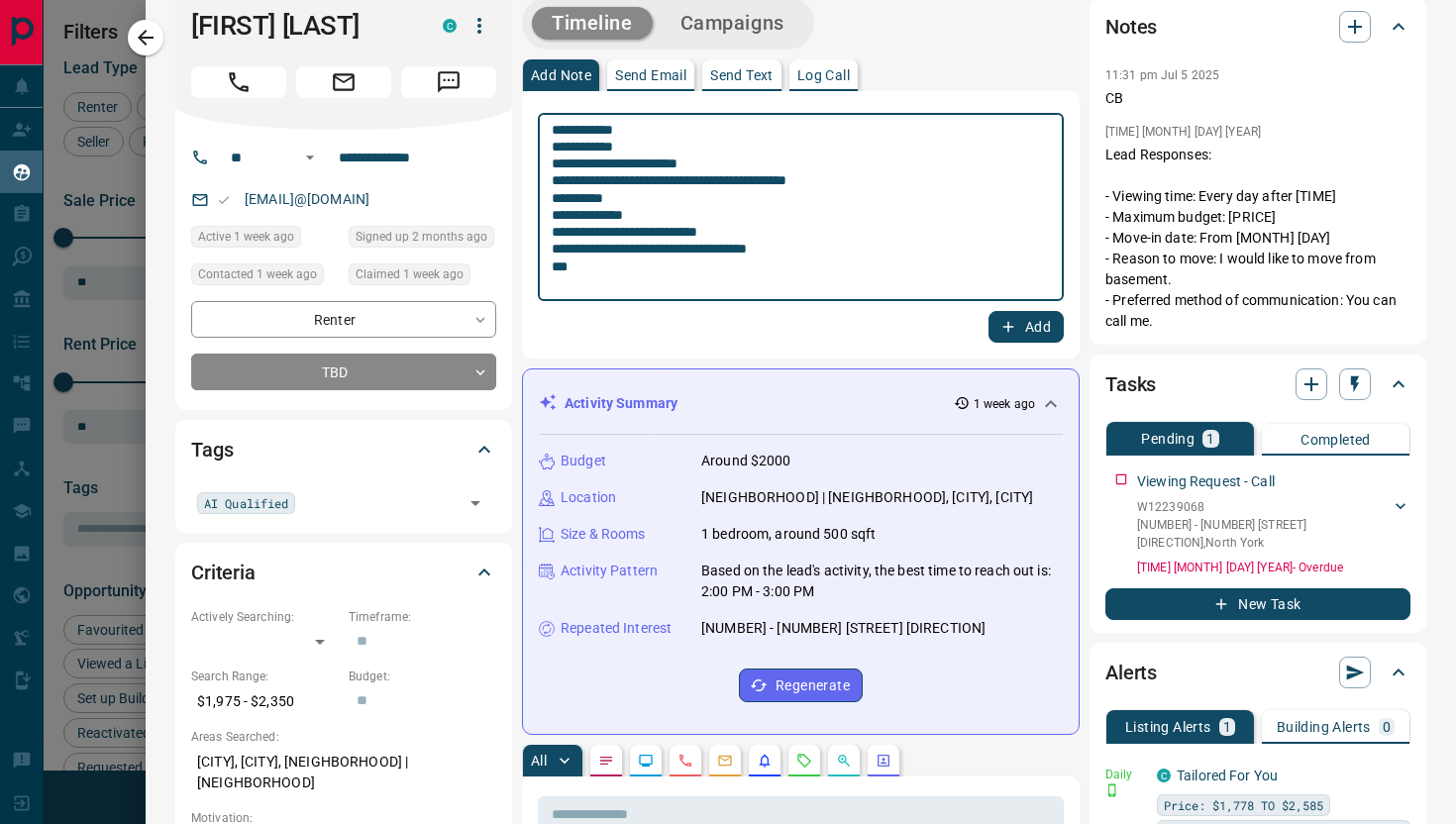 click on "**********" at bounding box center (800, 207) 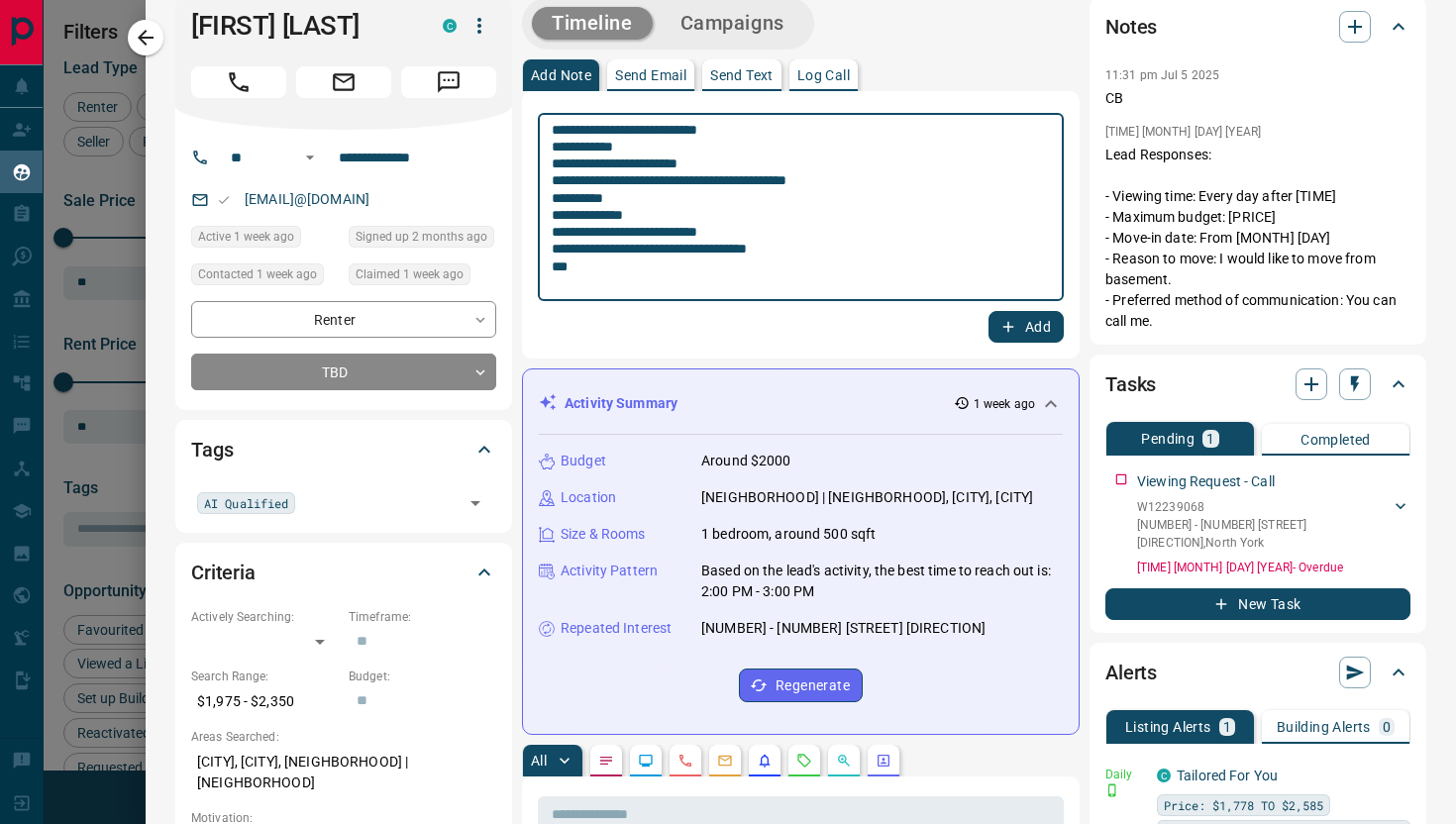click on "**********" at bounding box center [800, 207] 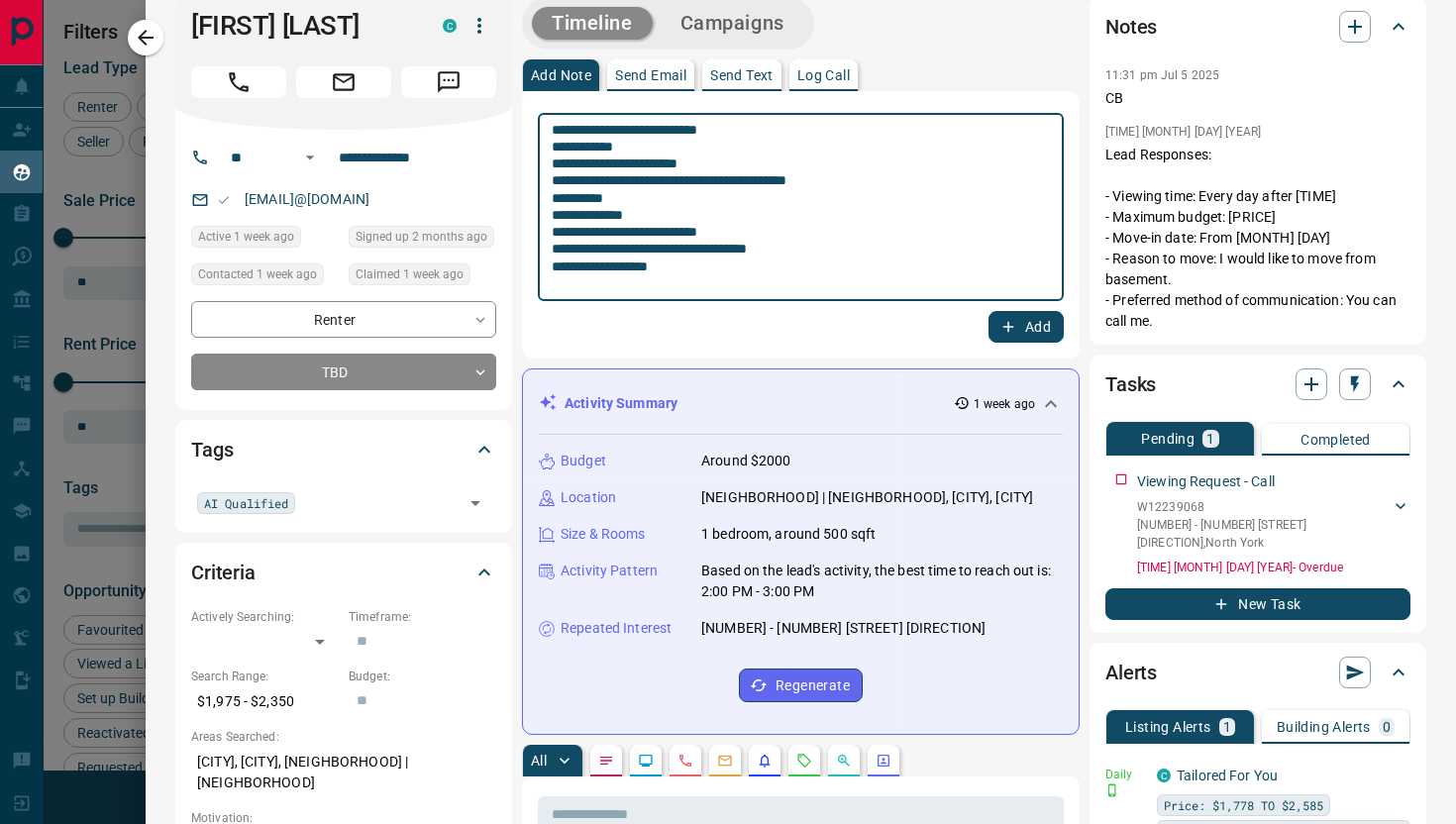 click on "**********" at bounding box center (800, 207) 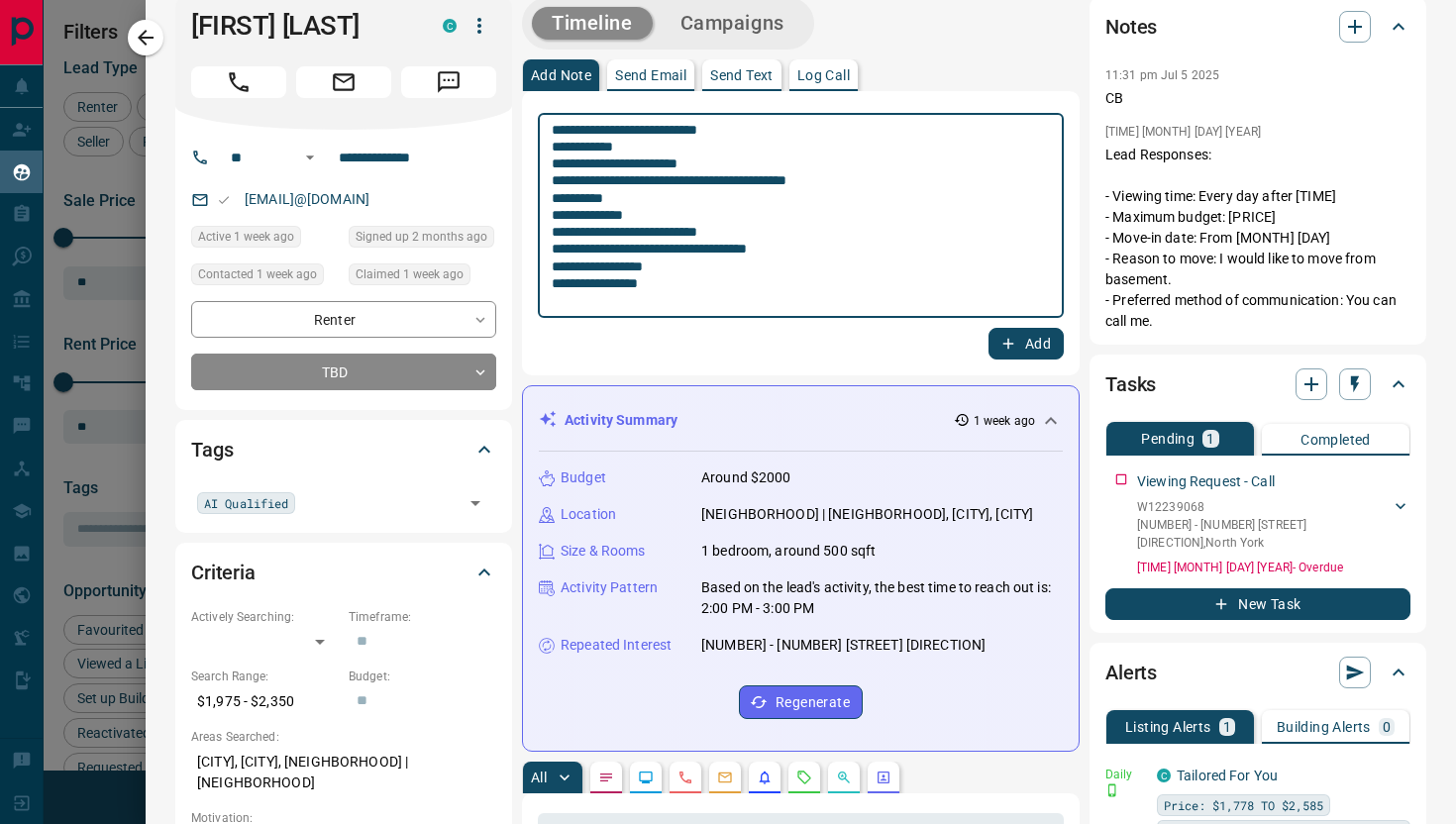click on "**********" at bounding box center (800, 216) 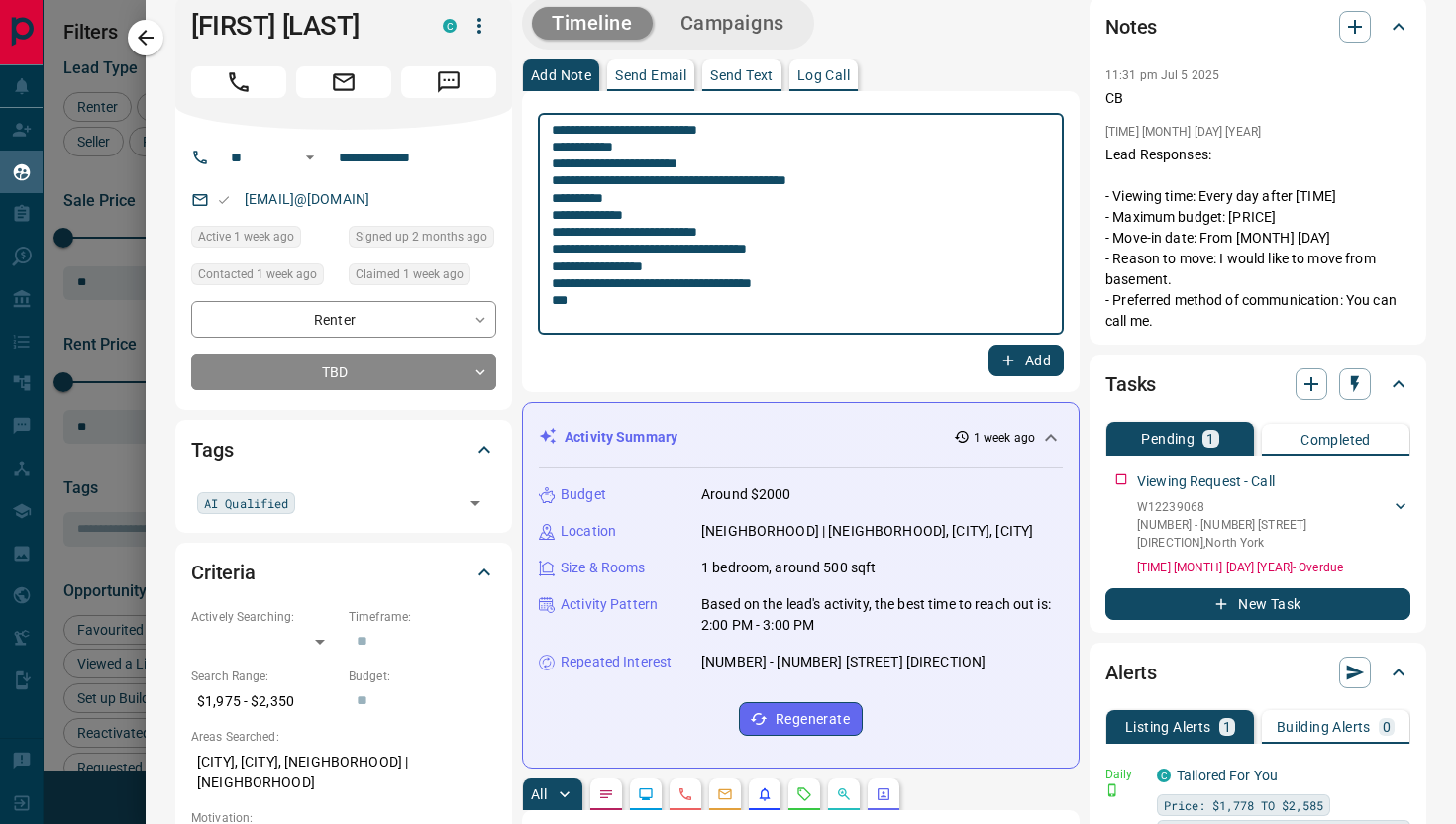 click on "**********" at bounding box center [800, 224] 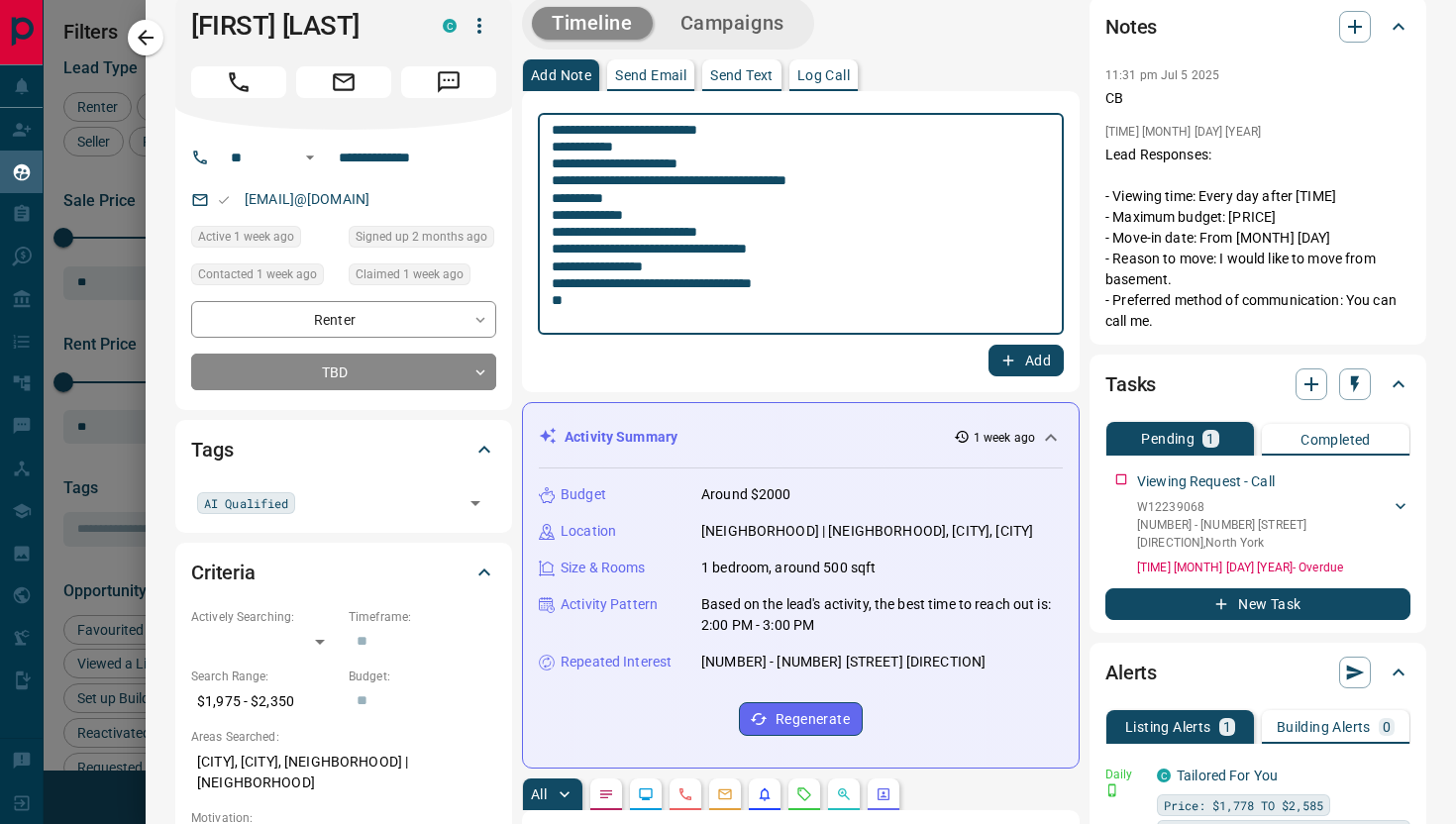 drag, startPoint x: 672, startPoint y: 305, endPoint x: 544, endPoint y: 121, distance: 224.14281 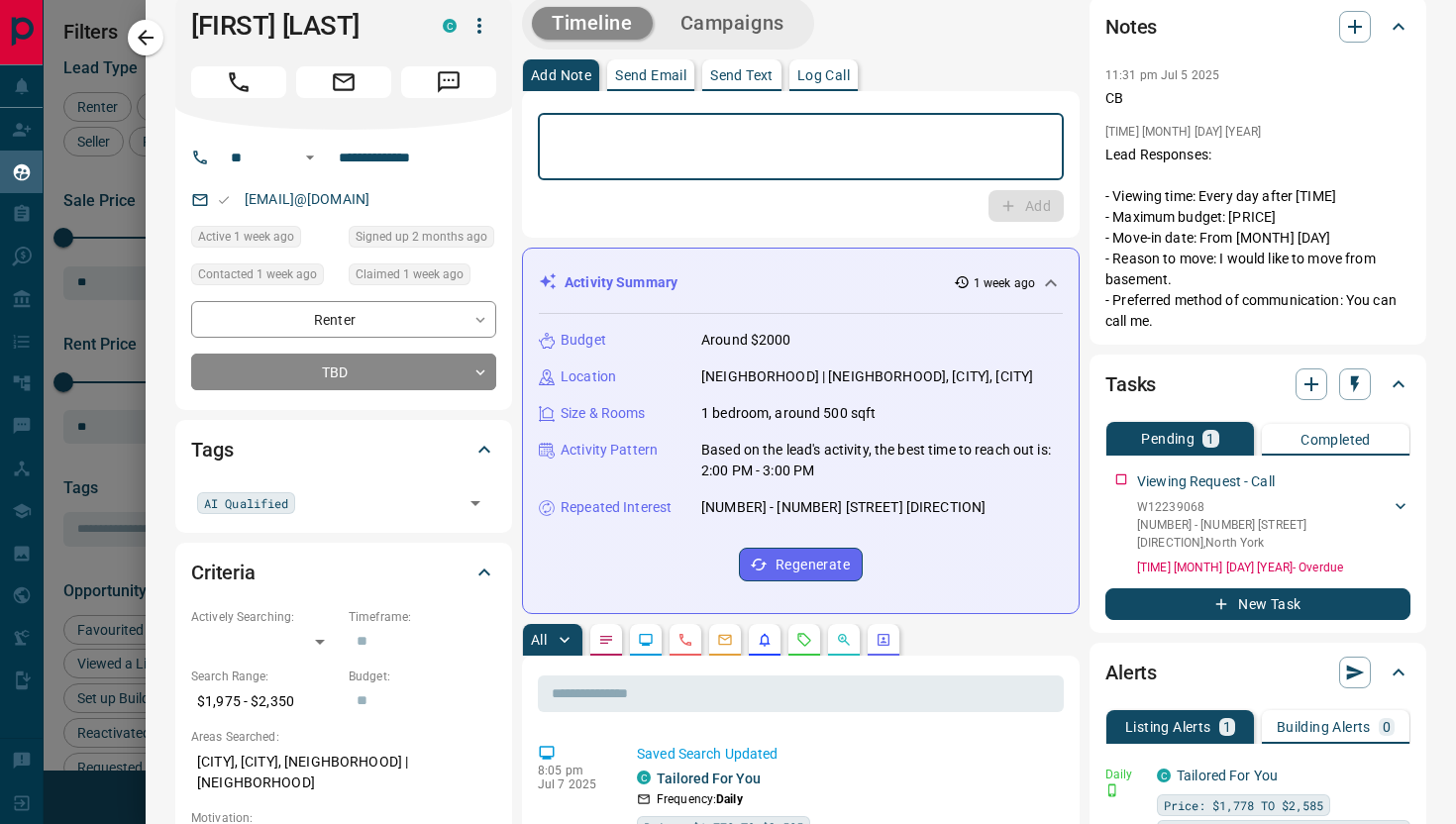 click at bounding box center [800, 147] 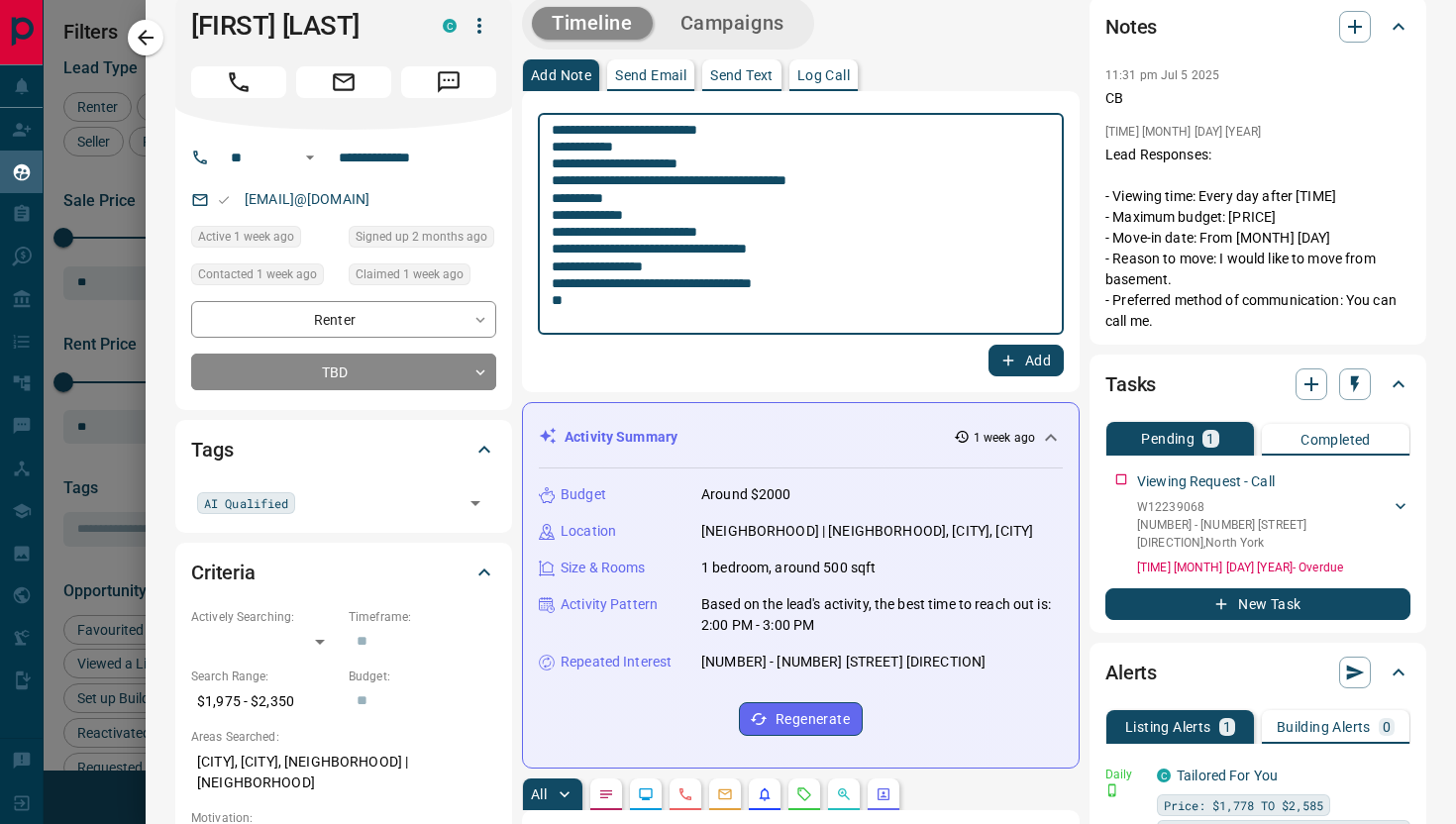 click on "**********" at bounding box center [800, 224] 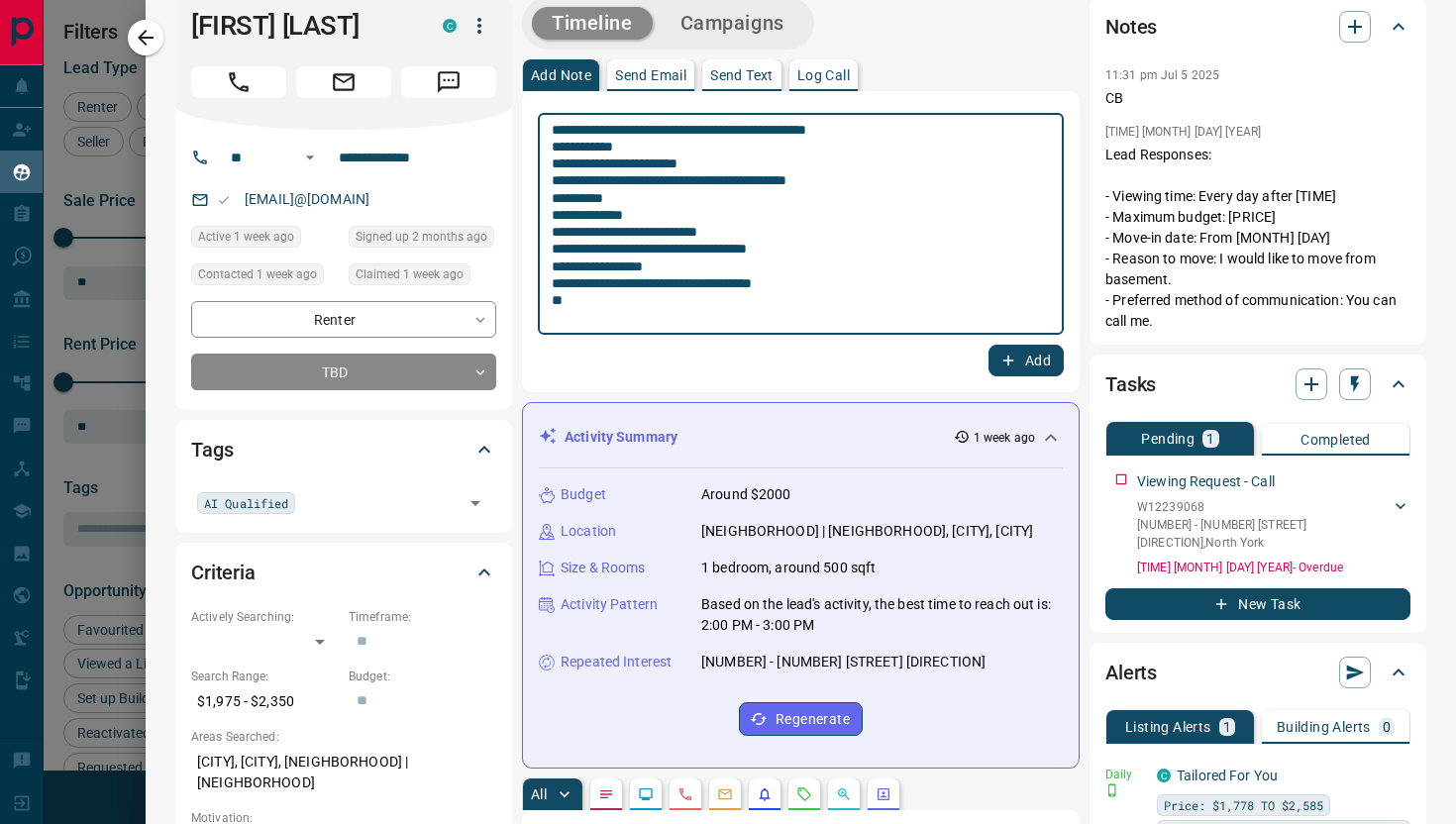 drag, startPoint x: 717, startPoint y: 168, endPoint x: 548, endPoint y: 167, distance: 169.00296 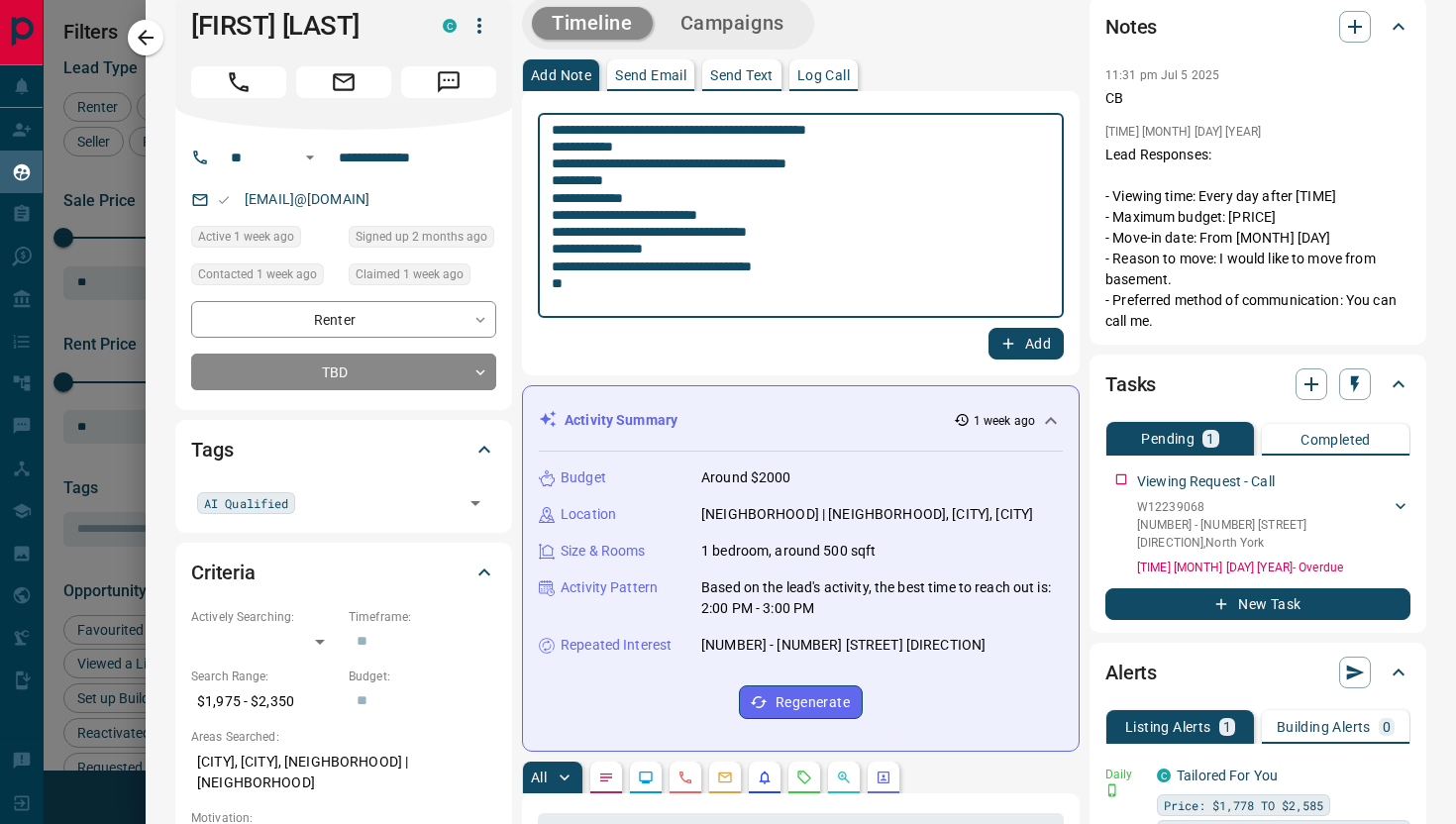 click on "**********" at bounding box center (800, 216) 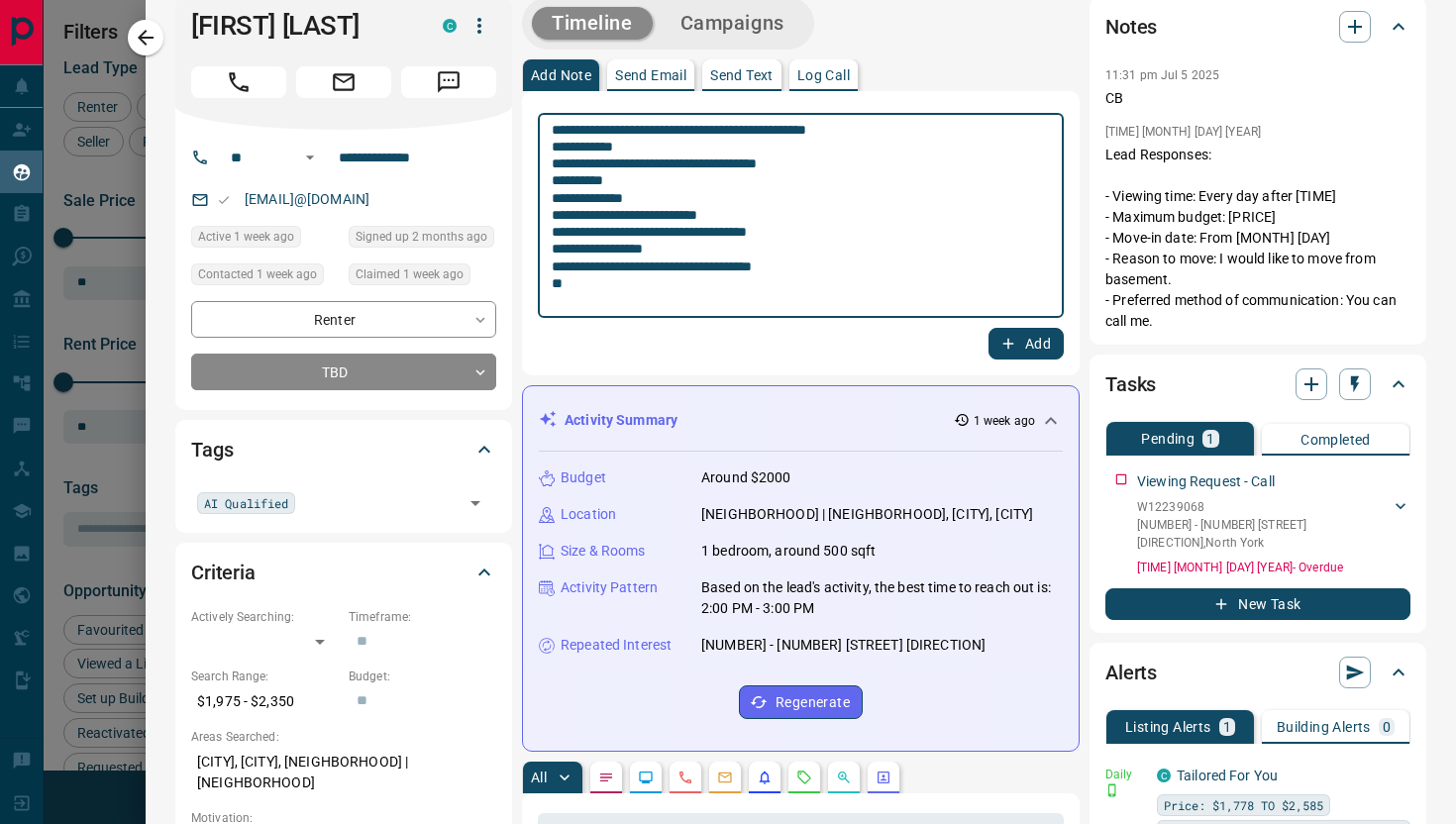 click on "**********" at bounding box center (800, 216) 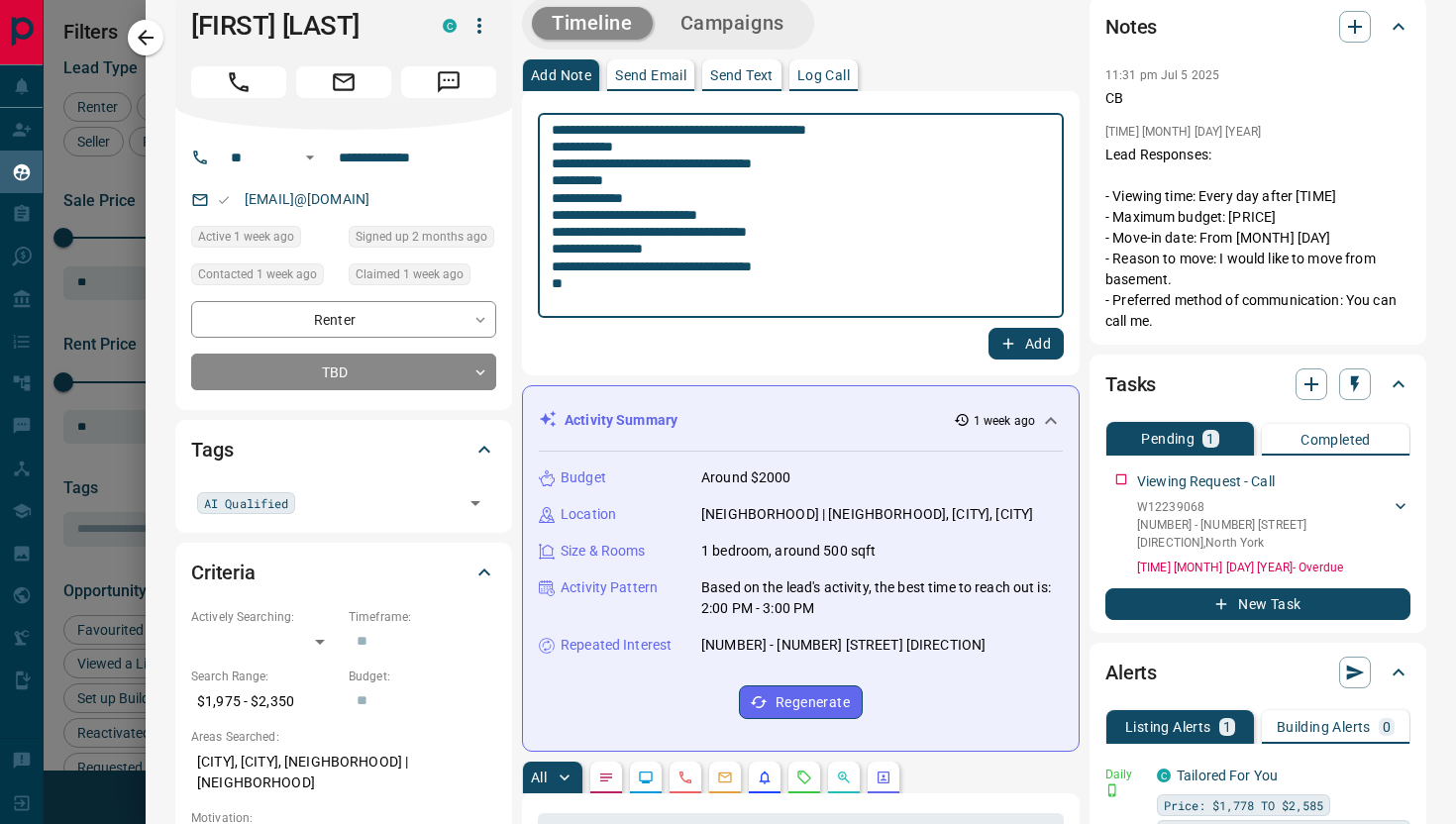 click on "**********" at bounding box center (800, 216) 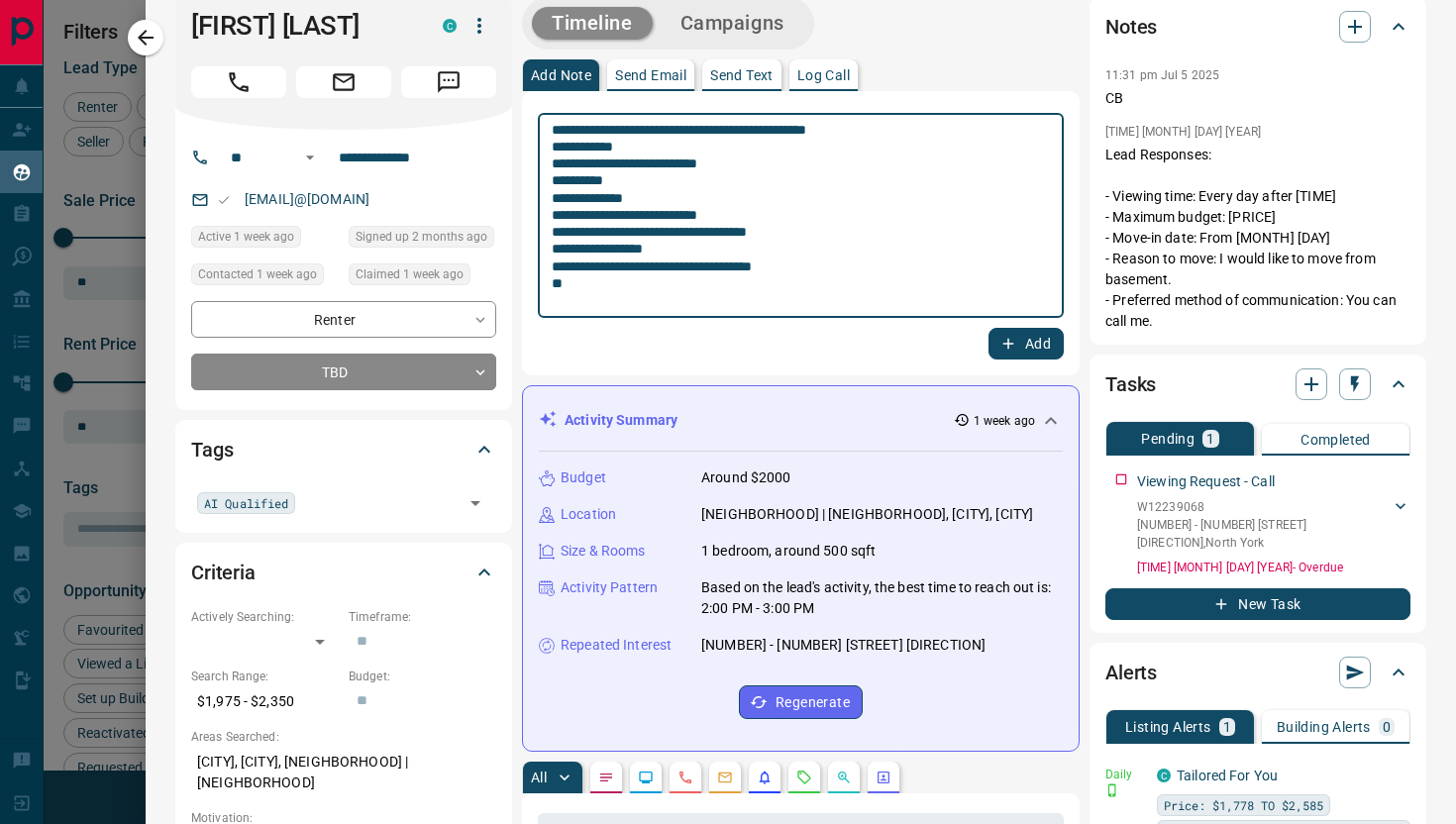click on "**********" at bounding box center [800, 216] 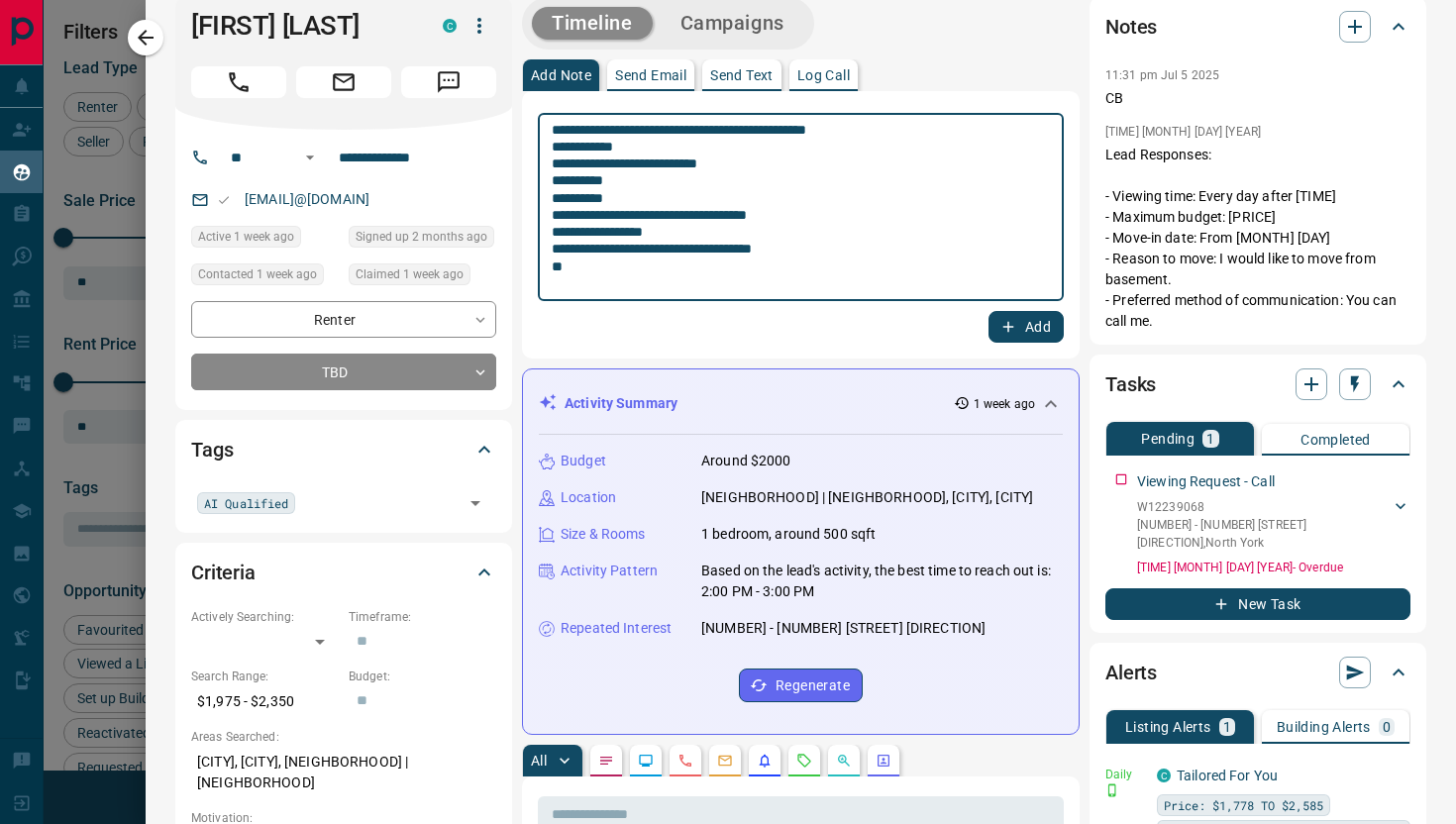click on "**********" at bounding box center (800, 207) 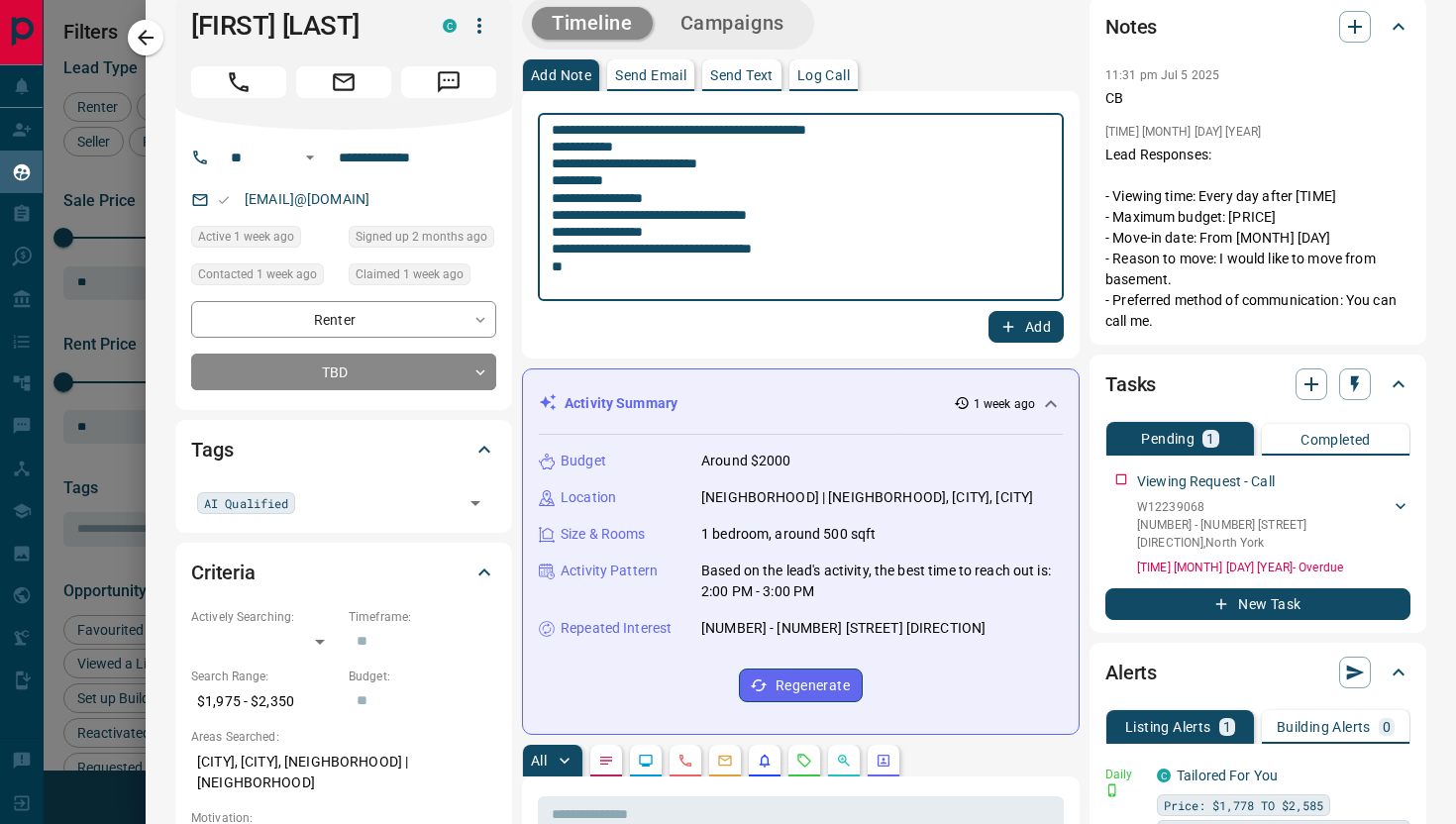 click on "**********" at bounding box center [800, 207] 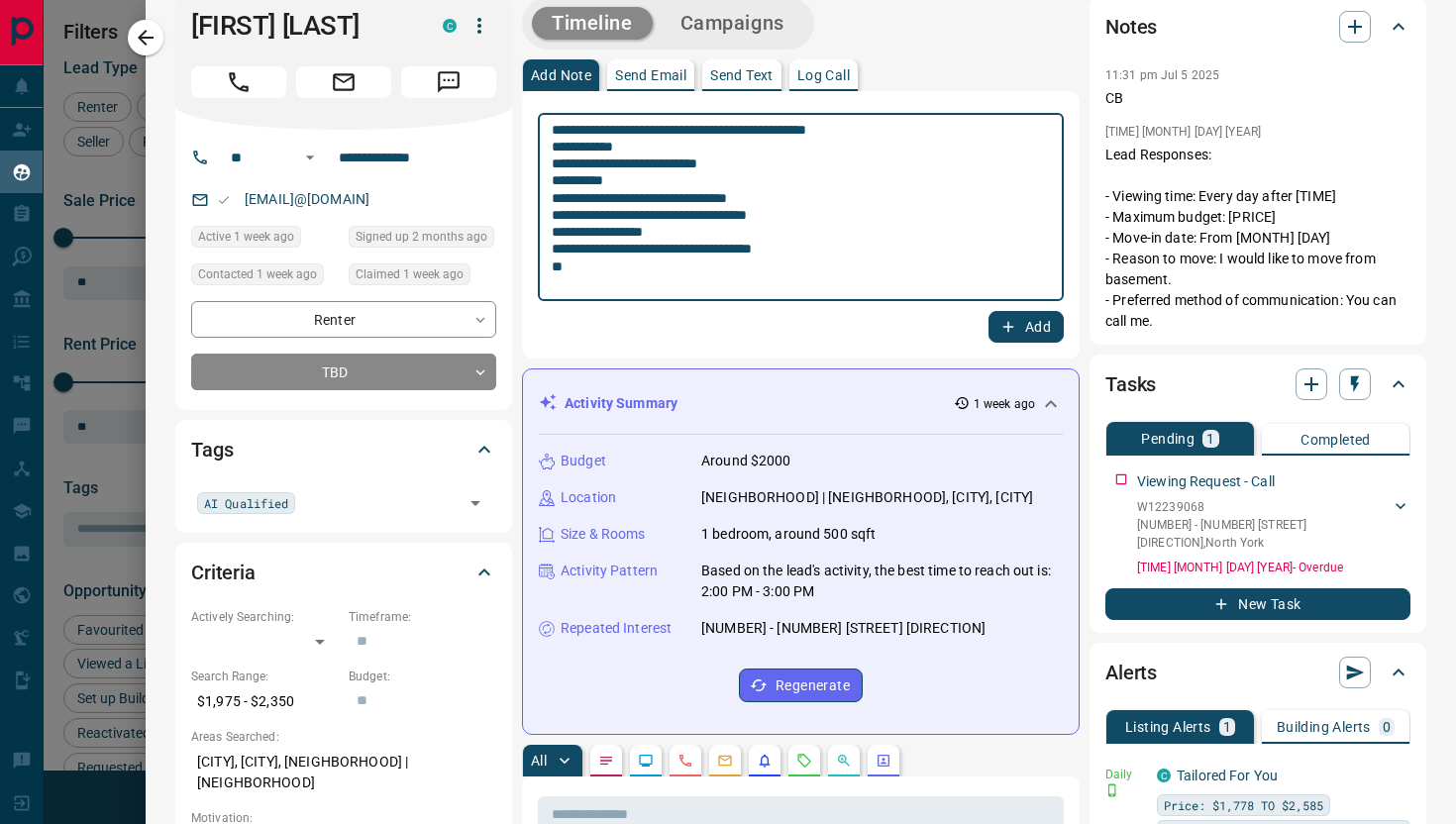 click on "**********" at bounding box center (800, 207) 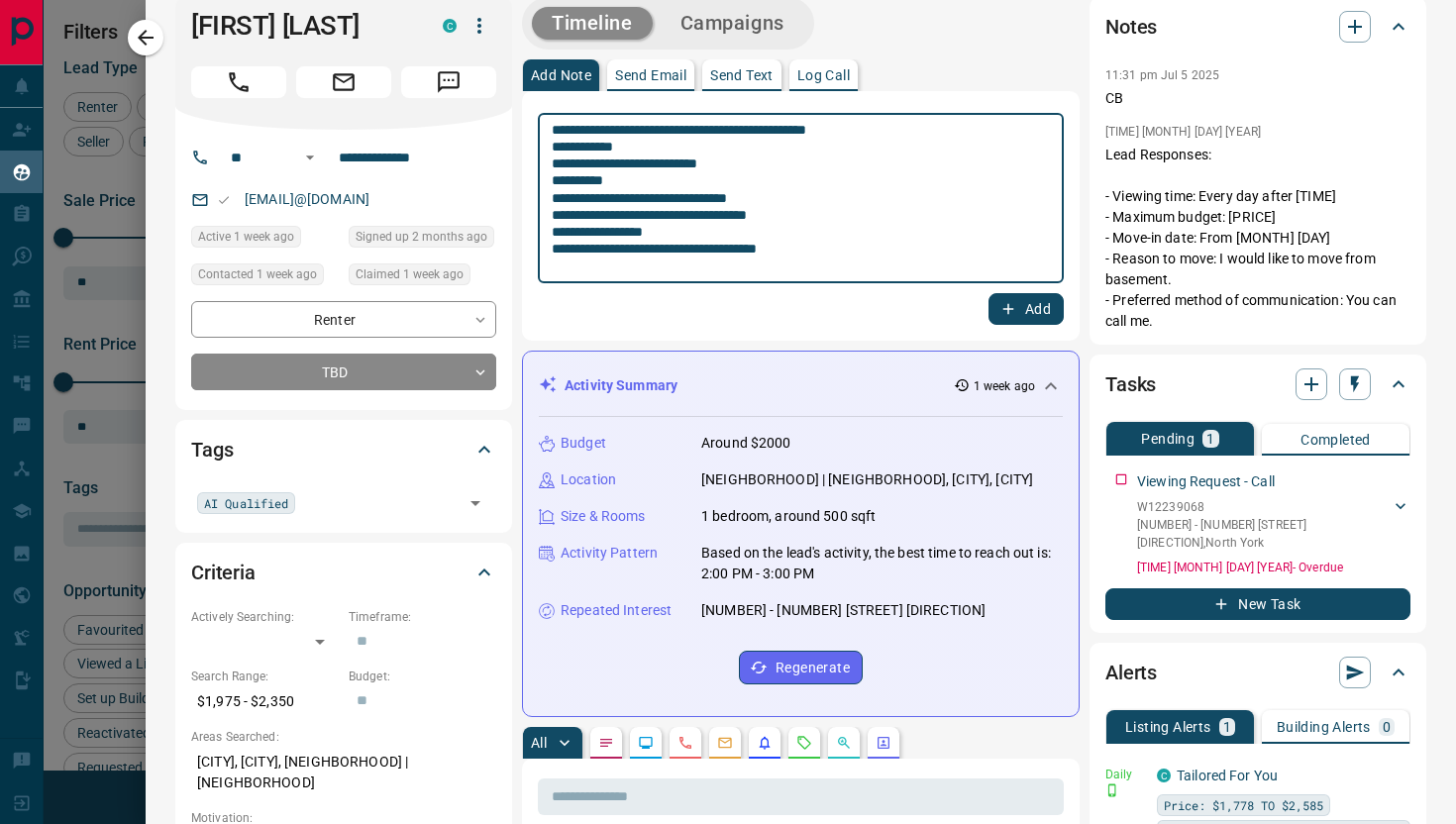 click on "**********" at bounding box center [800, 198] 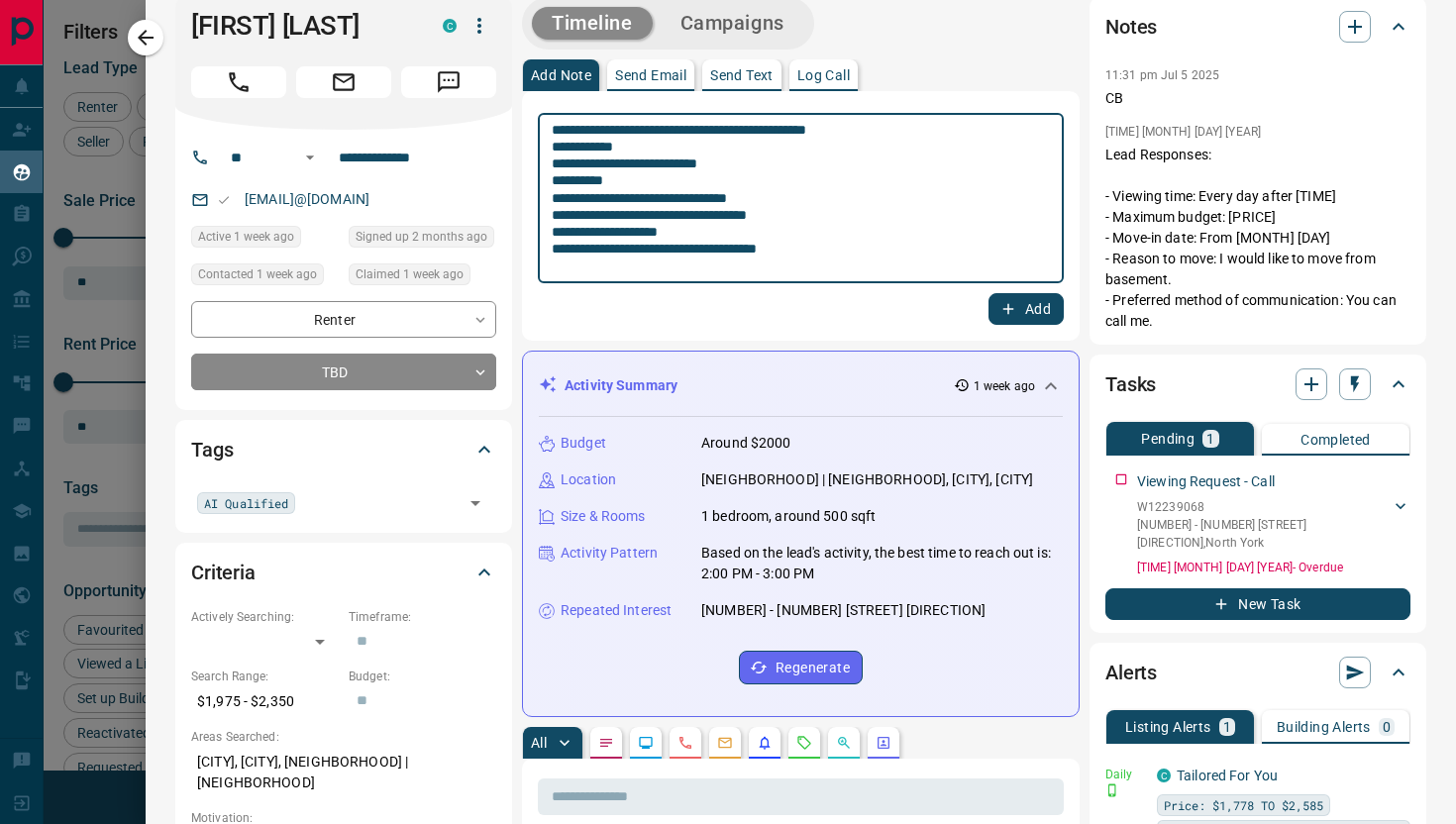 drag, startPoint x: 797, startPoint y: 251, endPoint x: 548, endPoint y: 249, distance: 249.00803 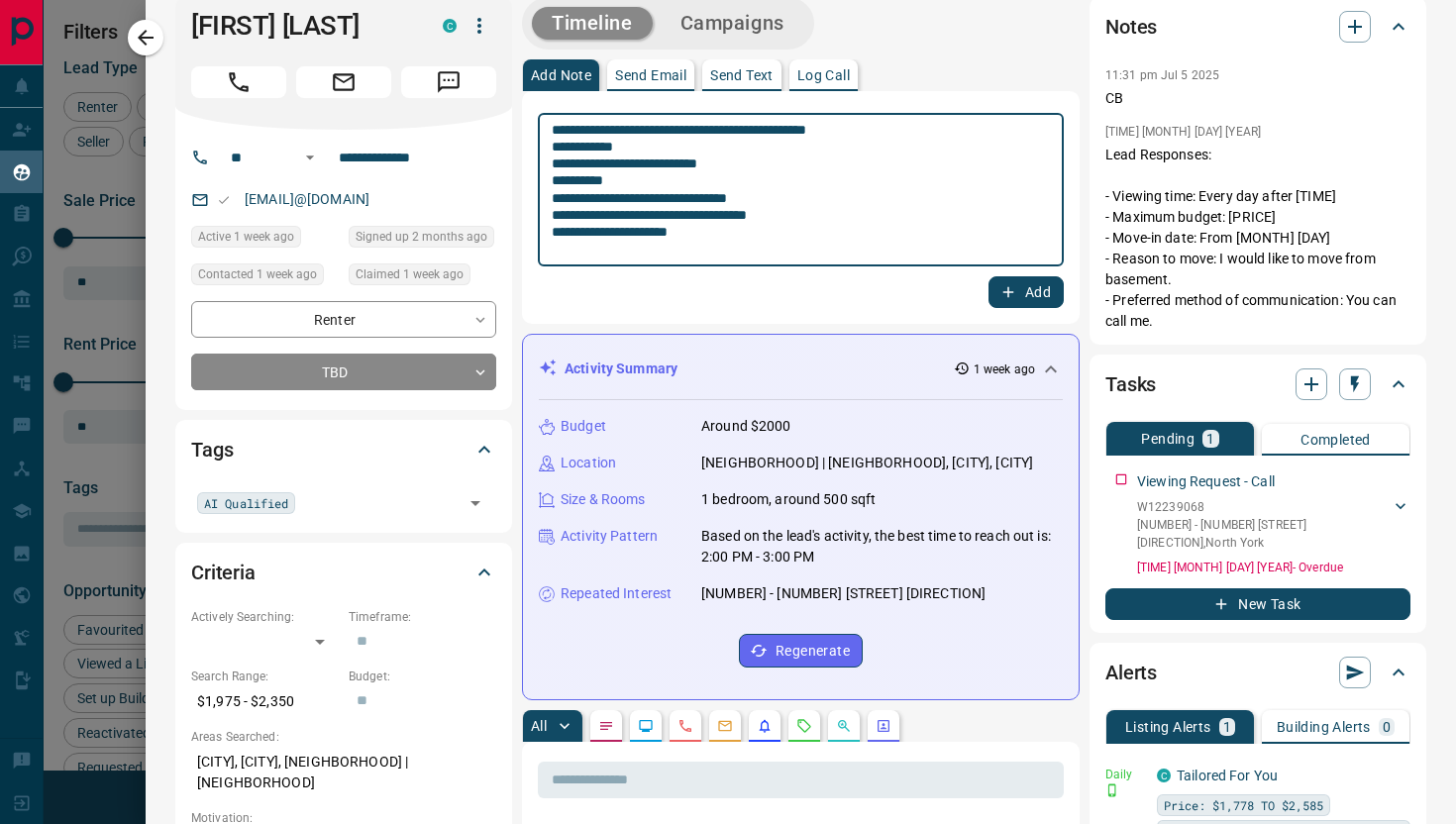 click on "**********" at bounding box center (800, 190) 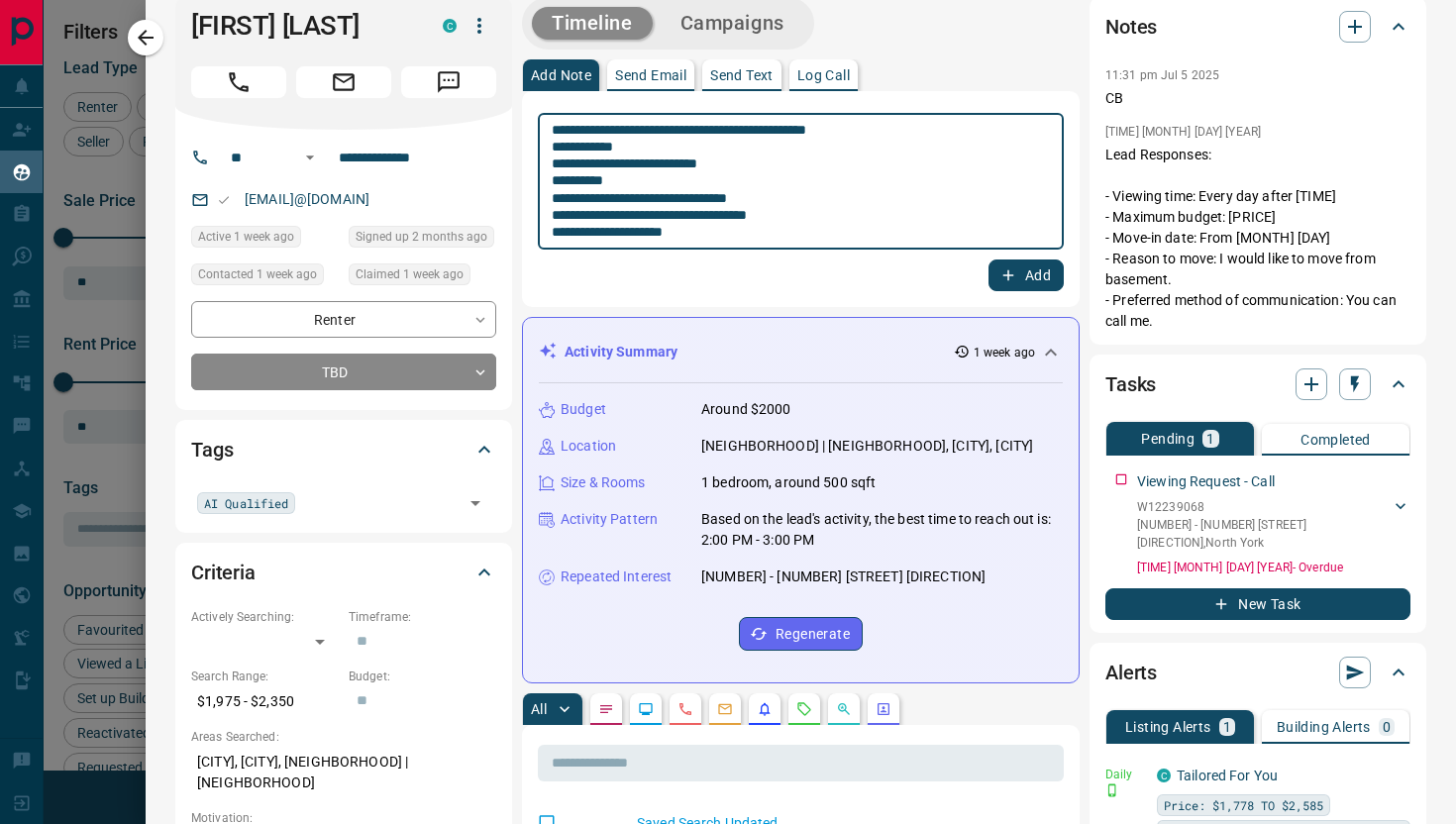 type on "**********" 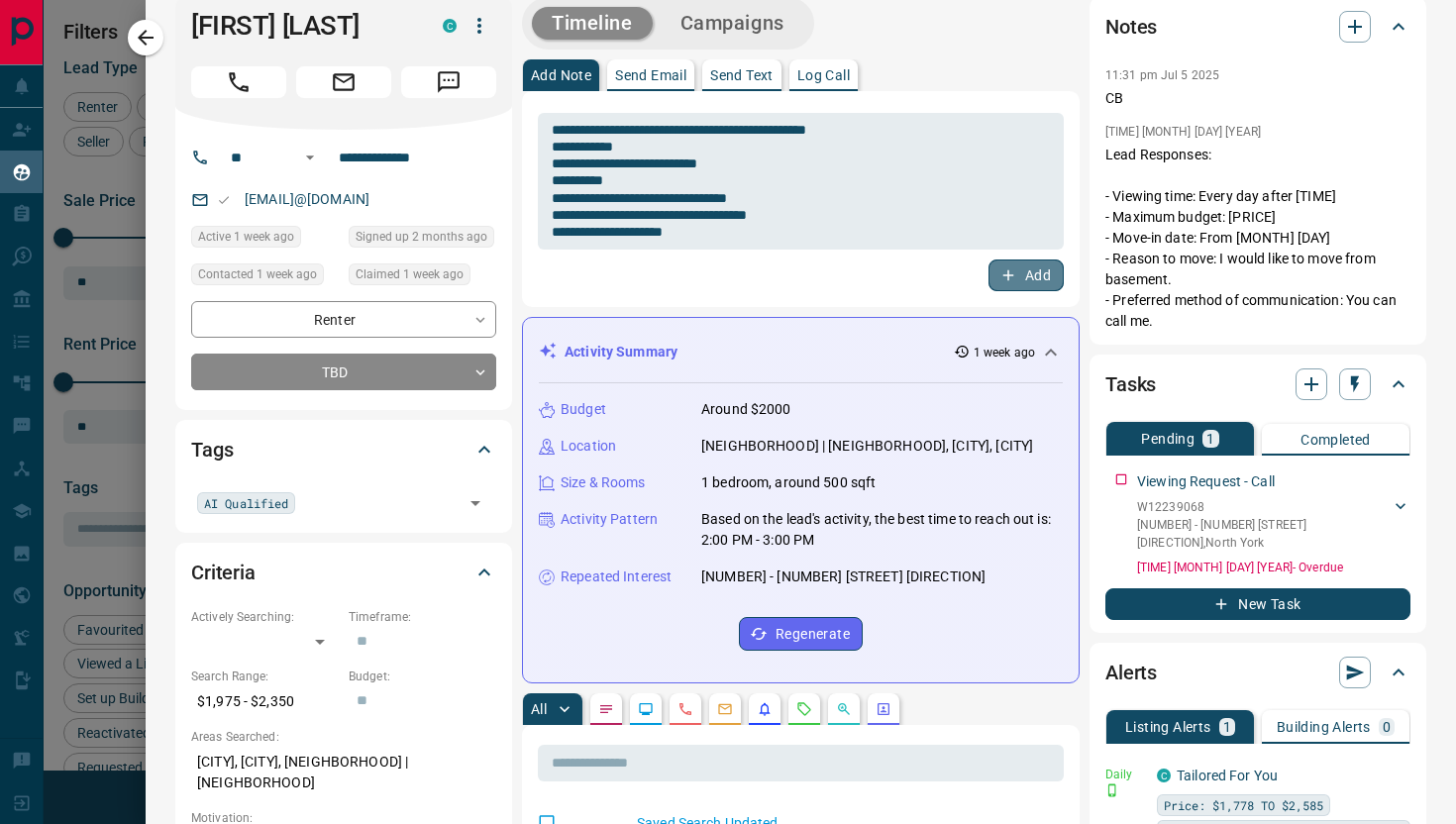click on "Add" at bounding box center [1026, 275] 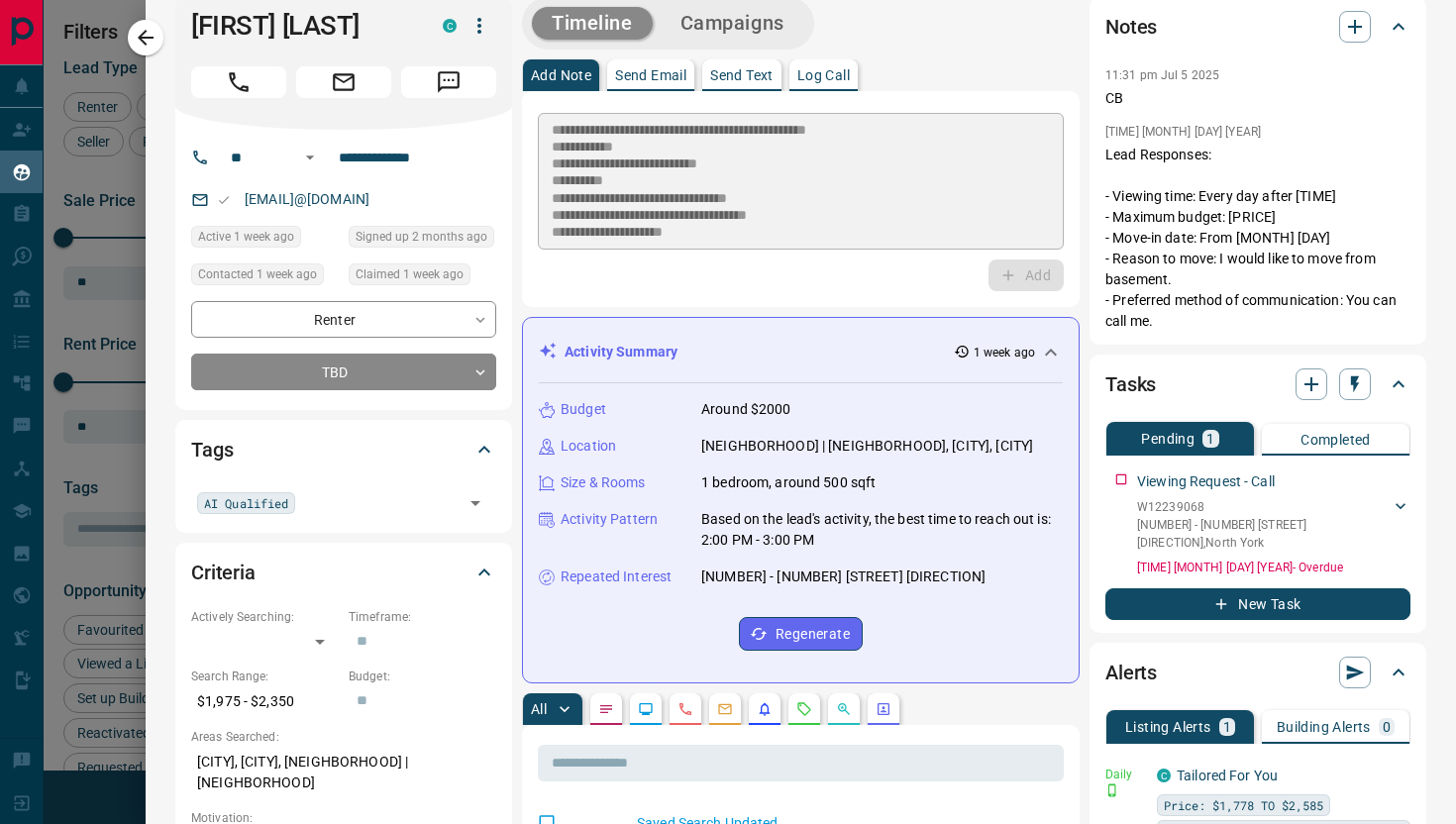 type 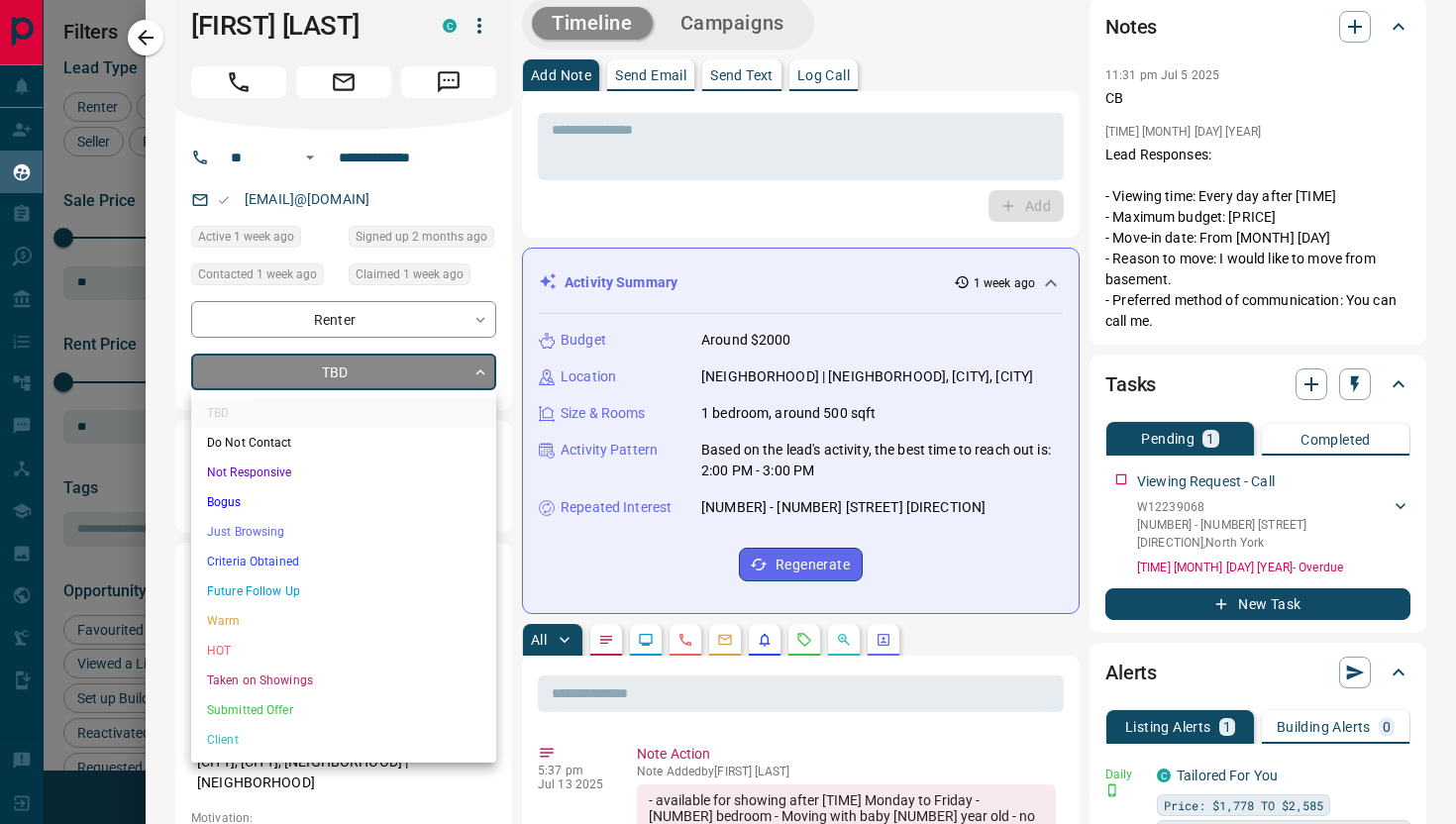 click on "Lead Transfers Claim Leads My Leads Tasks Opportunities Deals Campaigns Automations Messages Broker Bay Training Media Services Agent Resources Precon Worksheet Mobile Apps Disclosure Logout My Leads Filters 1 Manage Tabs New Lead All 235 TBD 42 Do Not Contact - Not Responsive 55 Bogus 9 Just Browsing 23 Criteria Obtained 39 Future Follow Up 37 Warm 14 HOT - Taken on Showings 9 Submitted Offer 1 Client 6 Name Details Last Active Claimed Date Status Tags [FIRST] [LAST] Buyer C $215K - $215K [CITY], [STATE] 3 days ago Contacted 18 hours ago 1 day ago Signed up 3 days ago TBD + [FIRST] [LAST] Renter C $2K - $2K [CITY] 14 hours ago Active Offer Request Contacted 19 hours ago 1 day ago Signed up 2 days ago TBD + [FIRST] [LAST] Buyer C $650K - $650K [CITY], [CITY] 1 day ago Contacted in 3 hours 1 day ago Signed up 1 day ago TBD + [FIRST] [LAST] Renter C $1K - $2K [CITY], [CITY], +1 1 day ago Contacted in 3 hours 2 days ago Signed up 1 week ago TBD AI Qualified + [FIRST] [LAST] Renter C $2K - $3K [CITY] TBD" at bounding box center (728, 399) 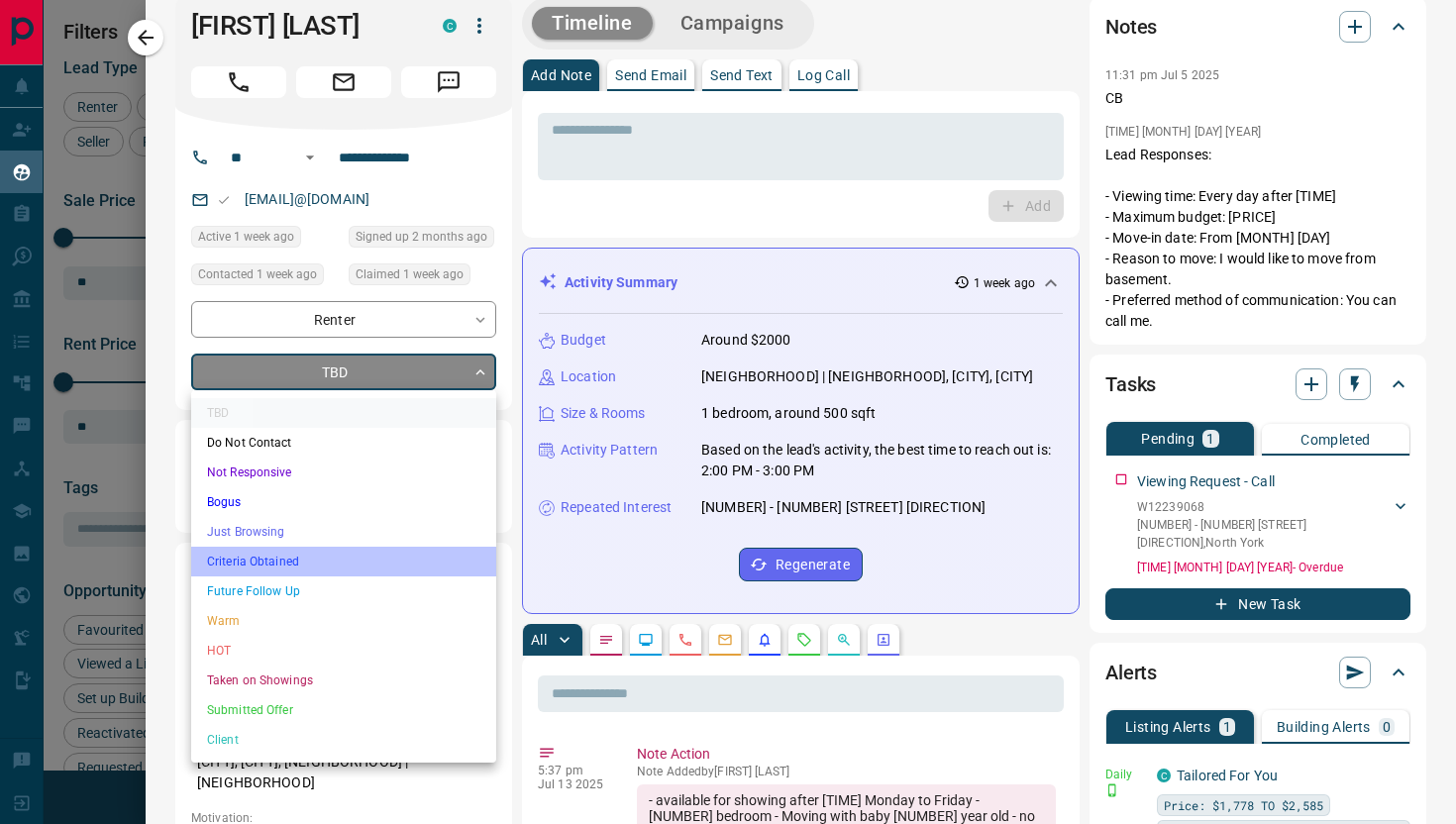 click on "Criteria Obtained" at bounding box center (344, 562) 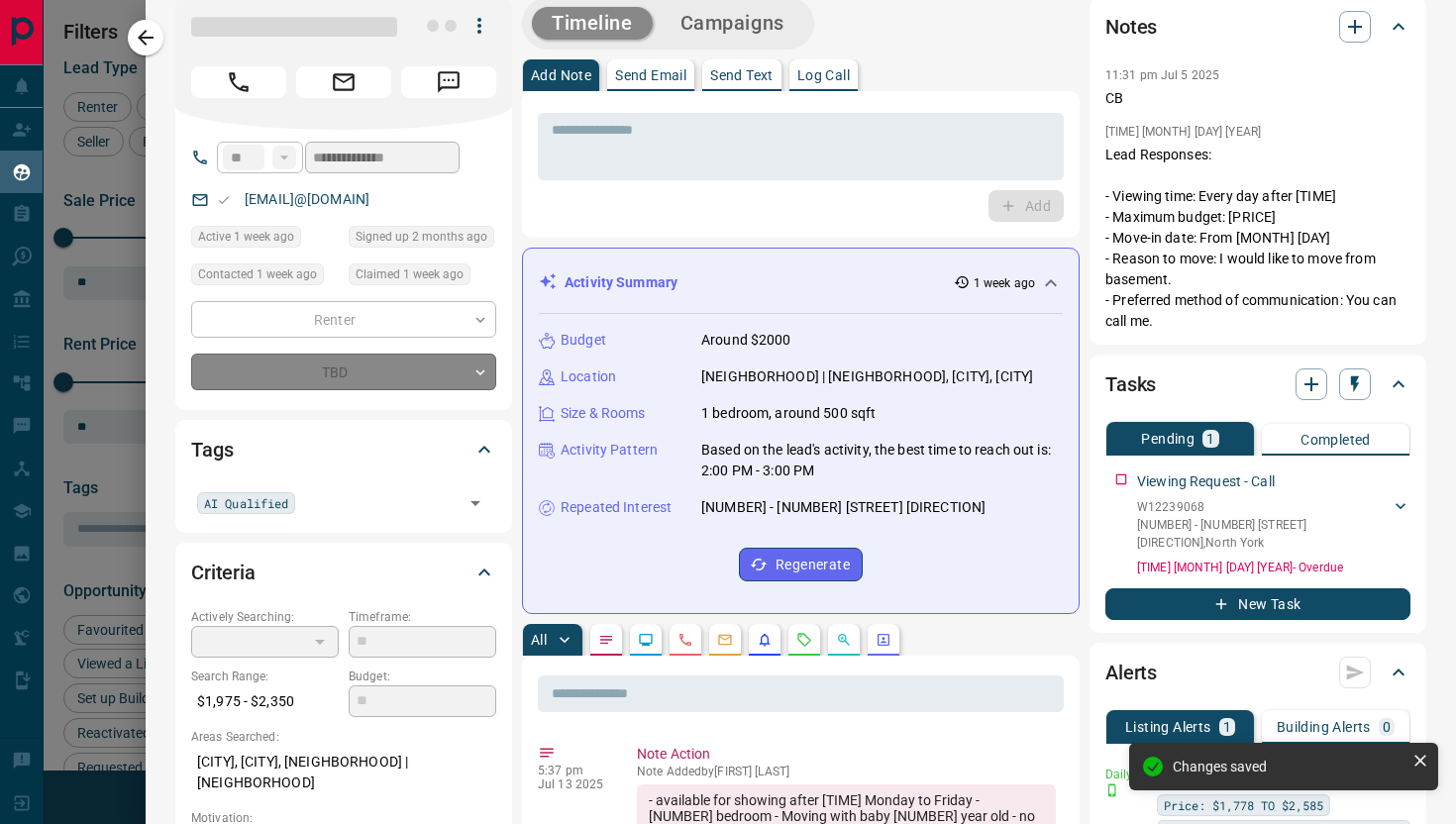 type on "*" 